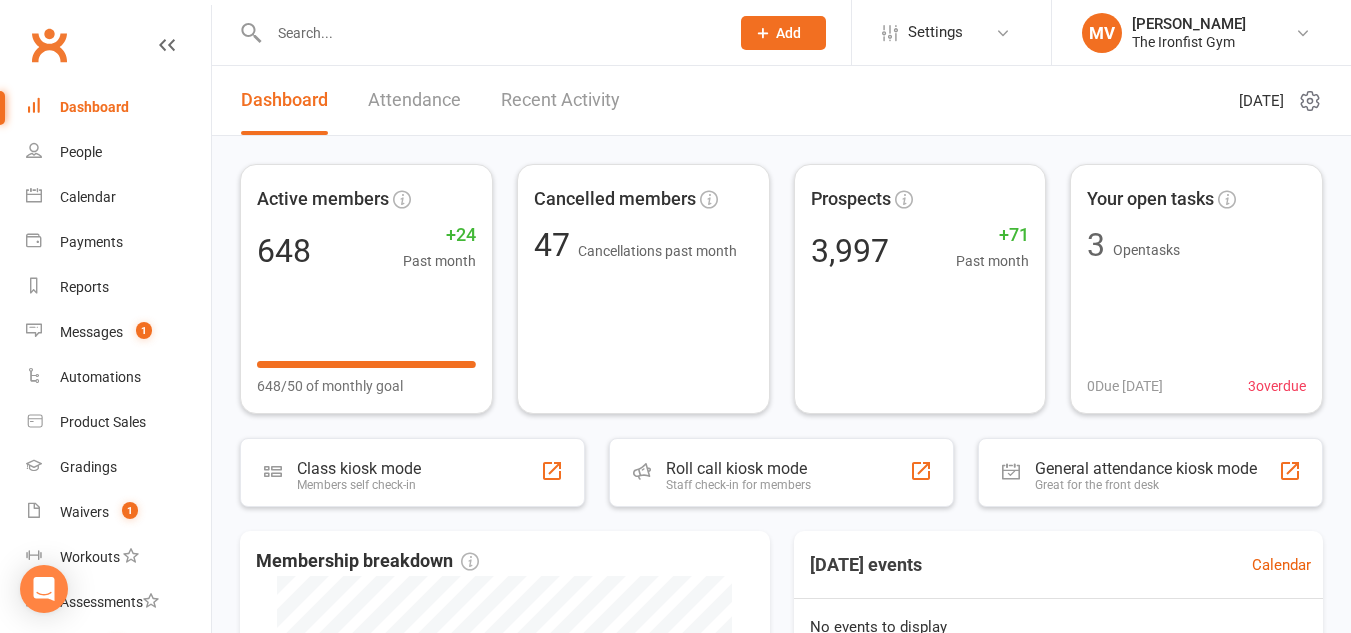 scroll, scrollTop: 0, scrollLeft: 0, axis: both 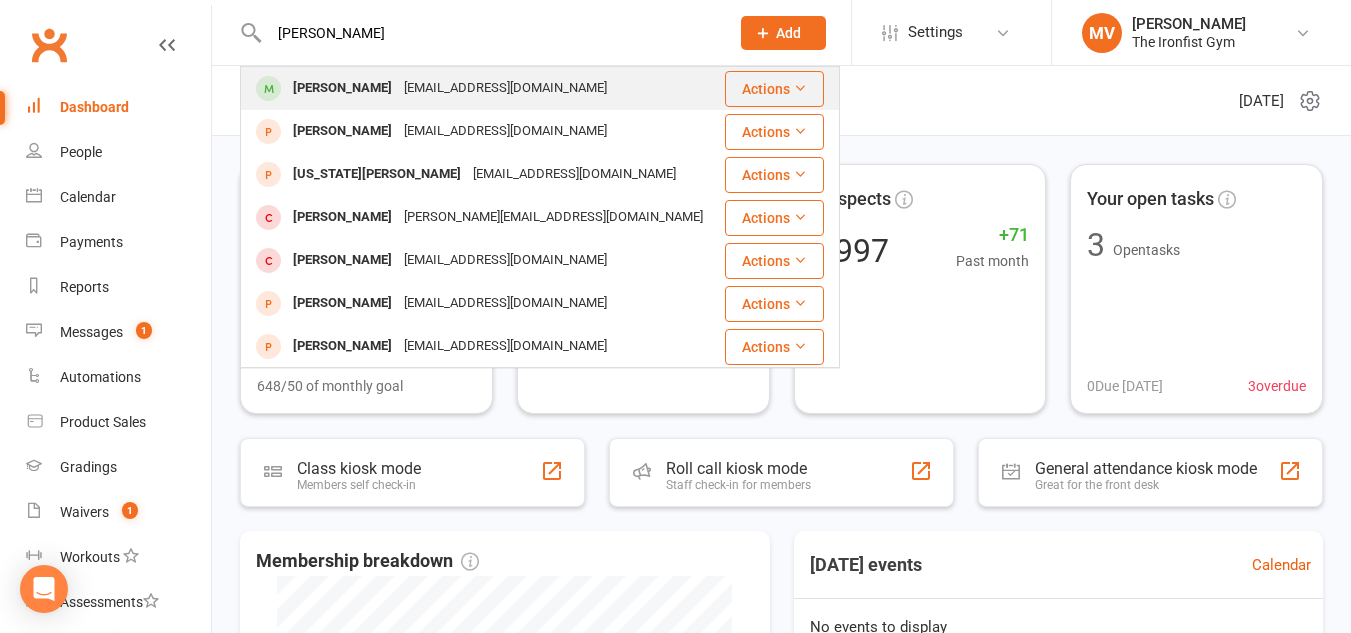 type on "[PERSON_NAME]" 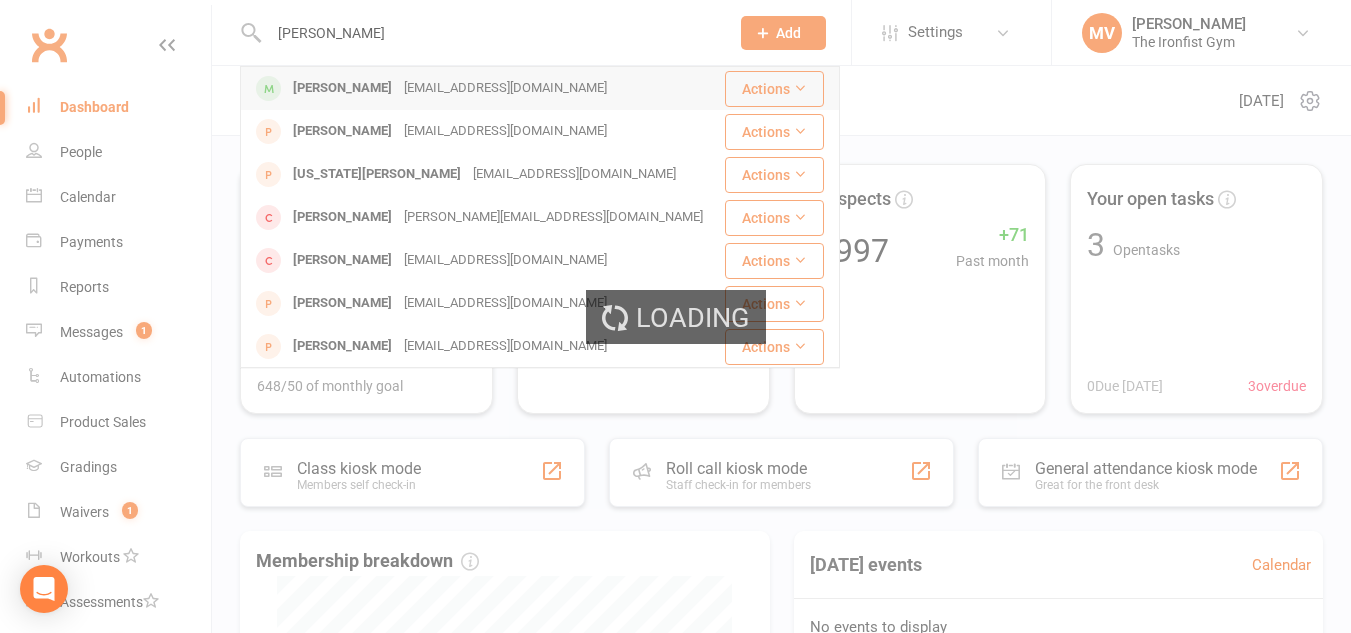 type 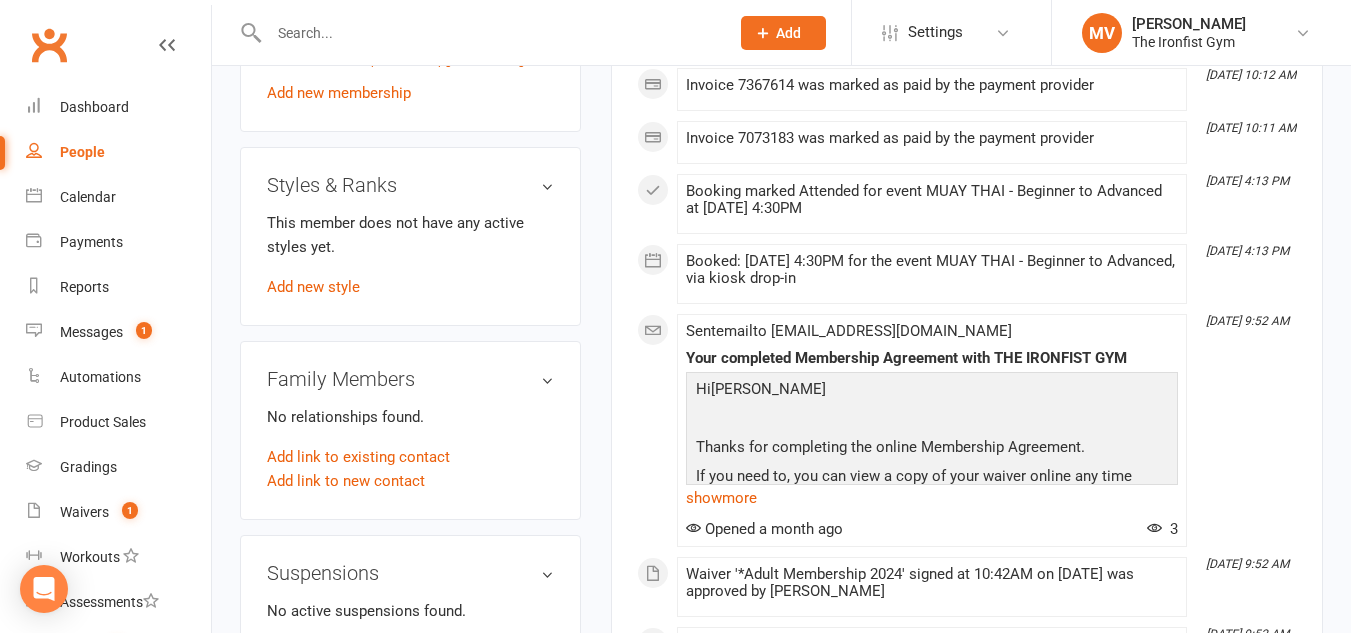scroll, scrollTop: 800, scrollLeft: 0, axis: vertical 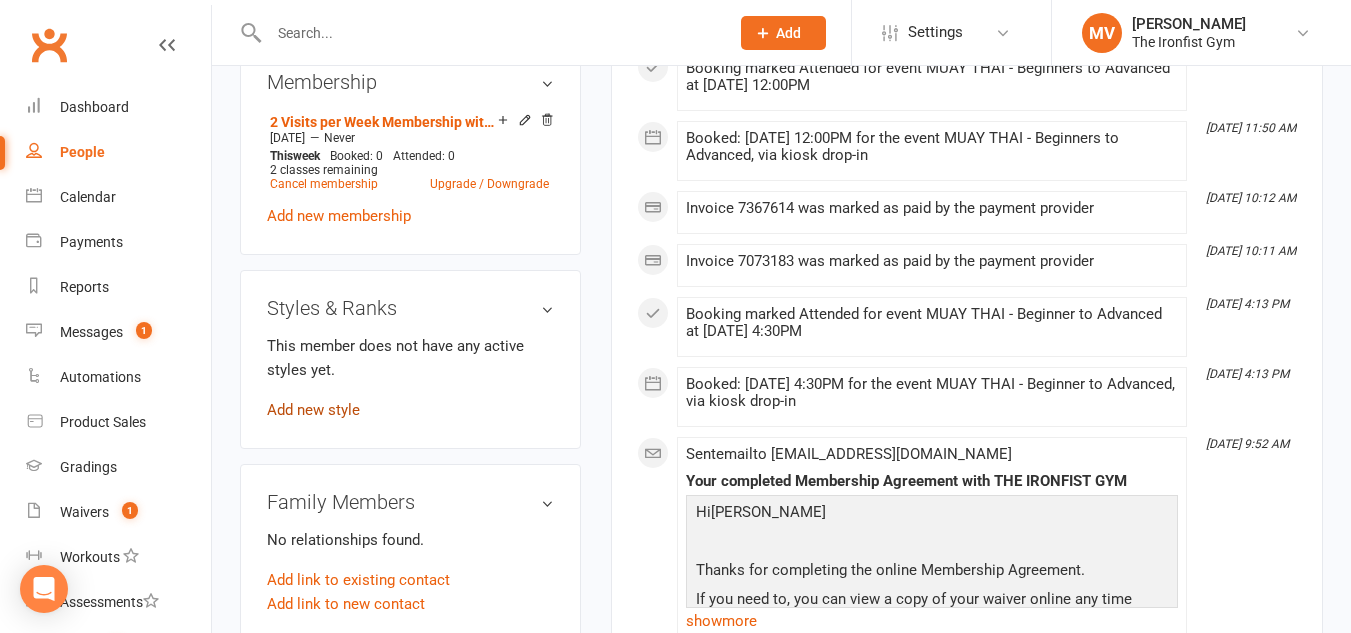 click on "Add new style" at bounding box center [313, 410] 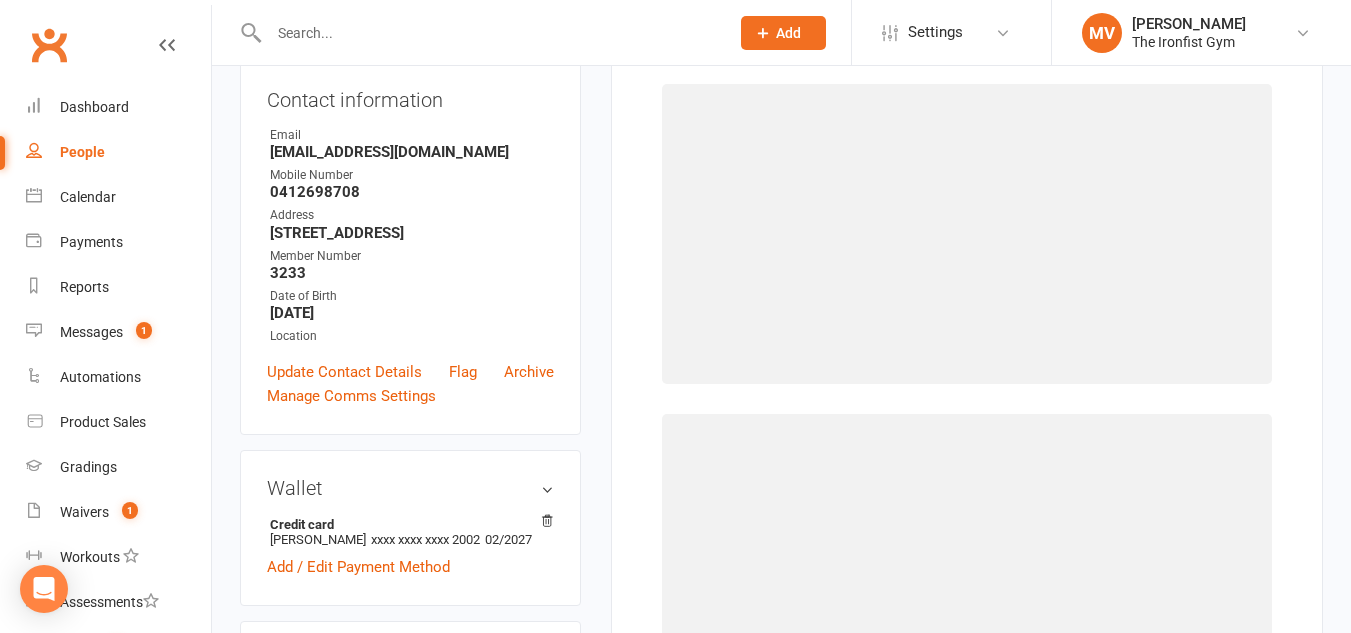 scroll, scrollTop: 171, scrollLeft: 0, axis: vertical 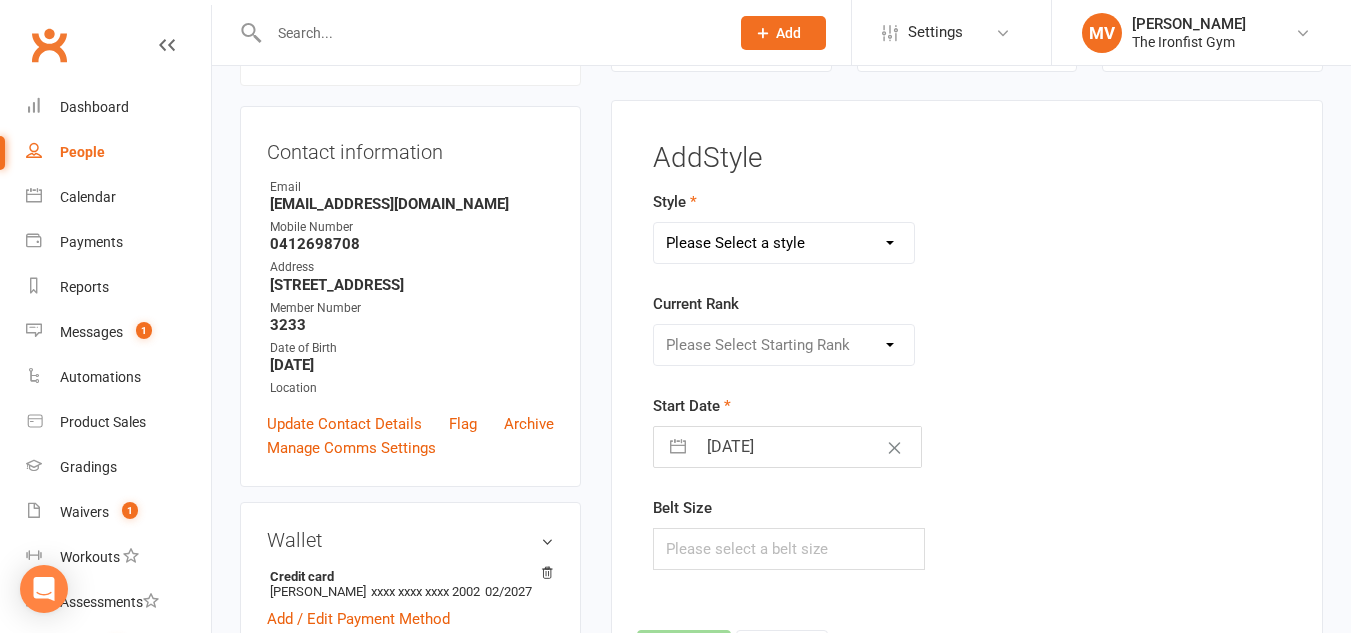 drag, startPoint x: 848, startPoint y: 232, endPoint x: 832, endPoint y: 262, distance: 34 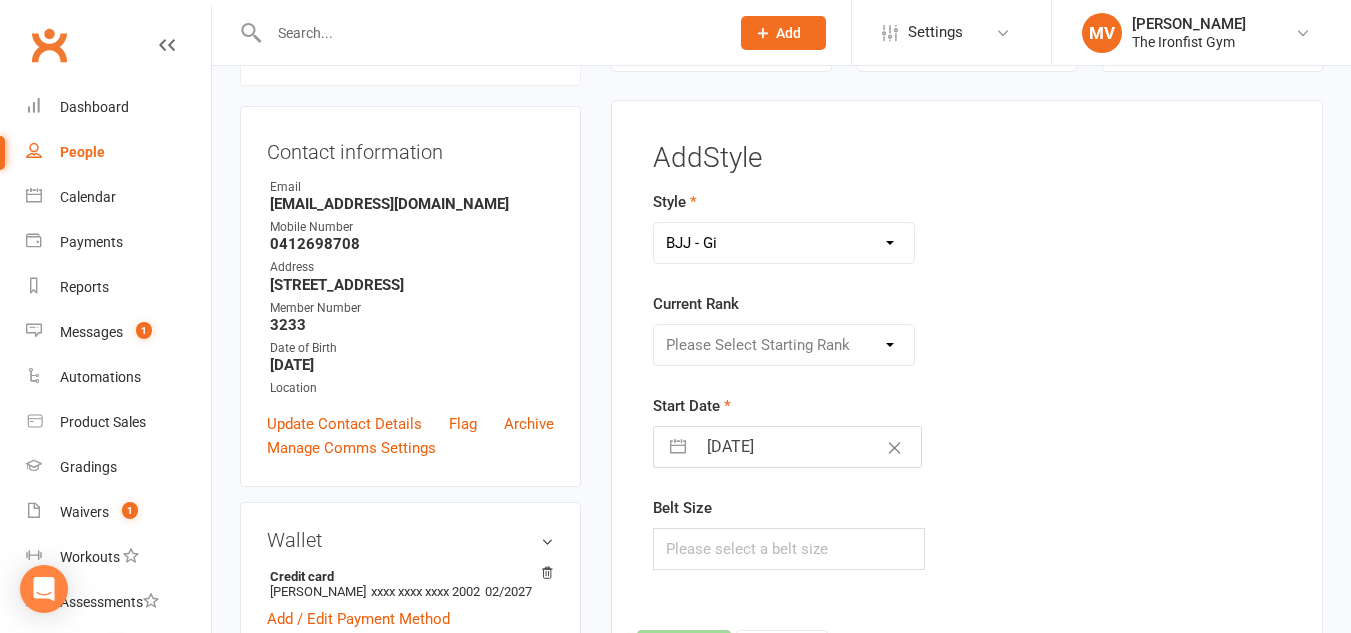 click on "Please Select a style BJJ - Gi BJJ - No Gi MUAY THAI" at bounding box center [784, 243] 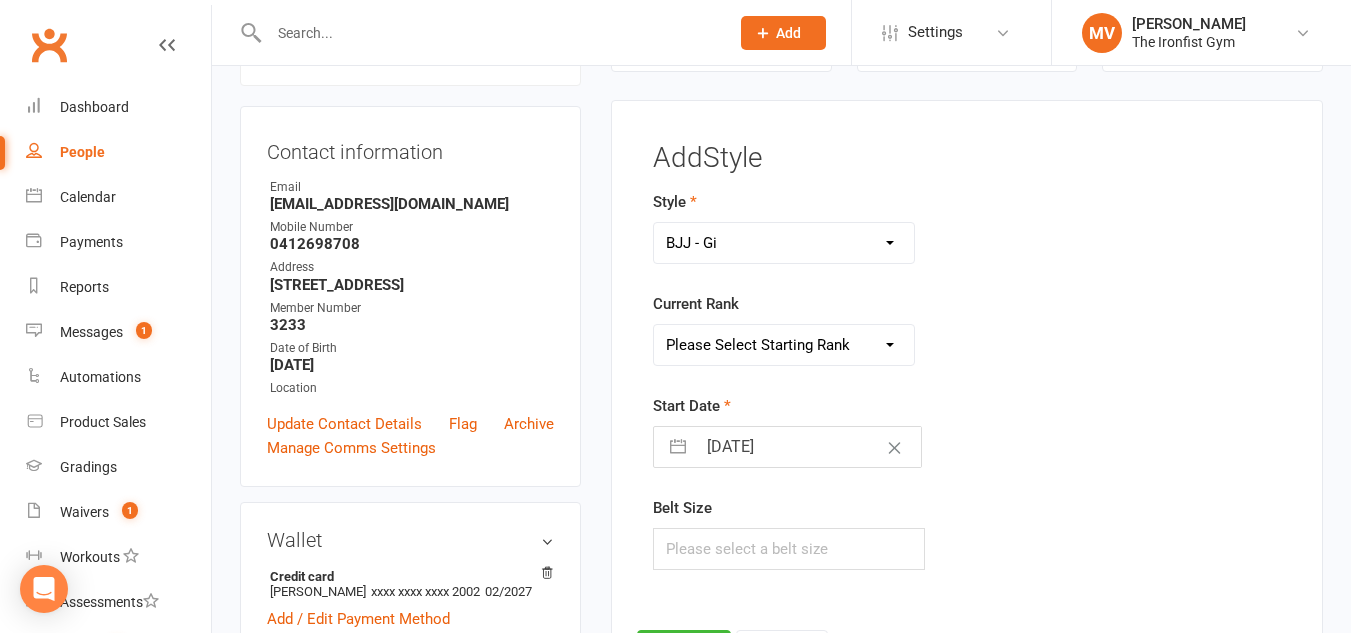 click on "Please Select Starting Rank White Blue Purple Brown Black" at bounding box center (784, 345) 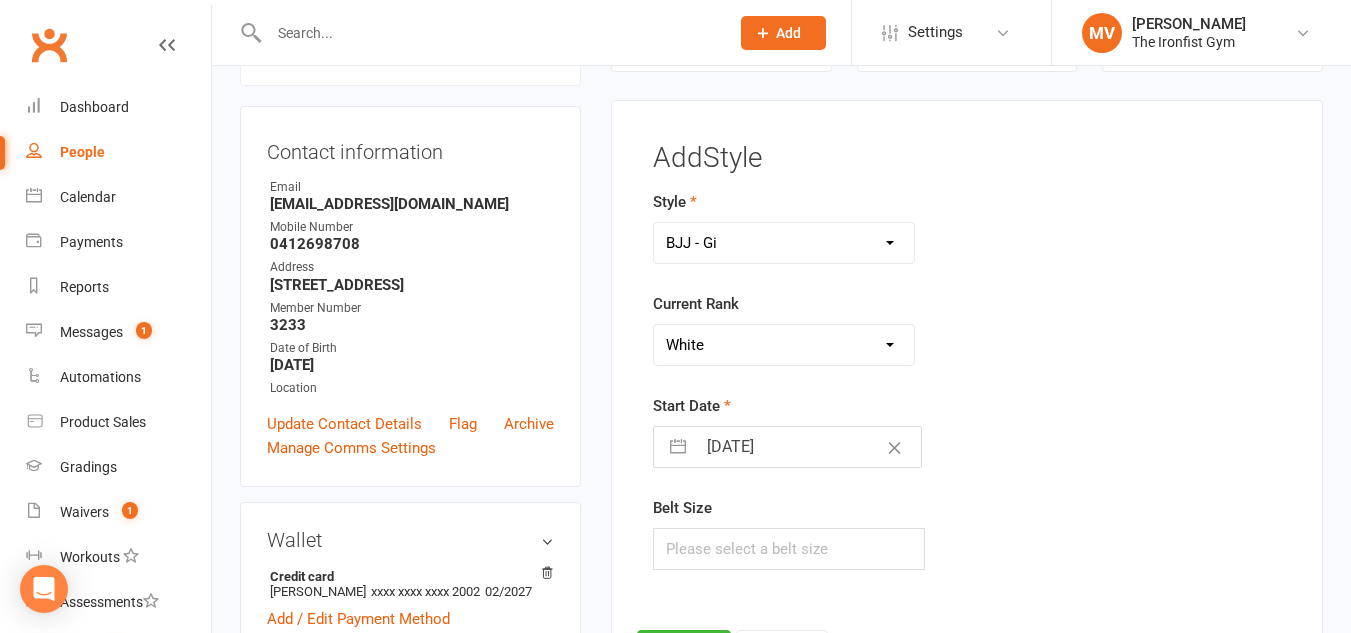 click on "Please Select Starting Rank White Blue Purple Brown Black" at bounding box center [784, 345] 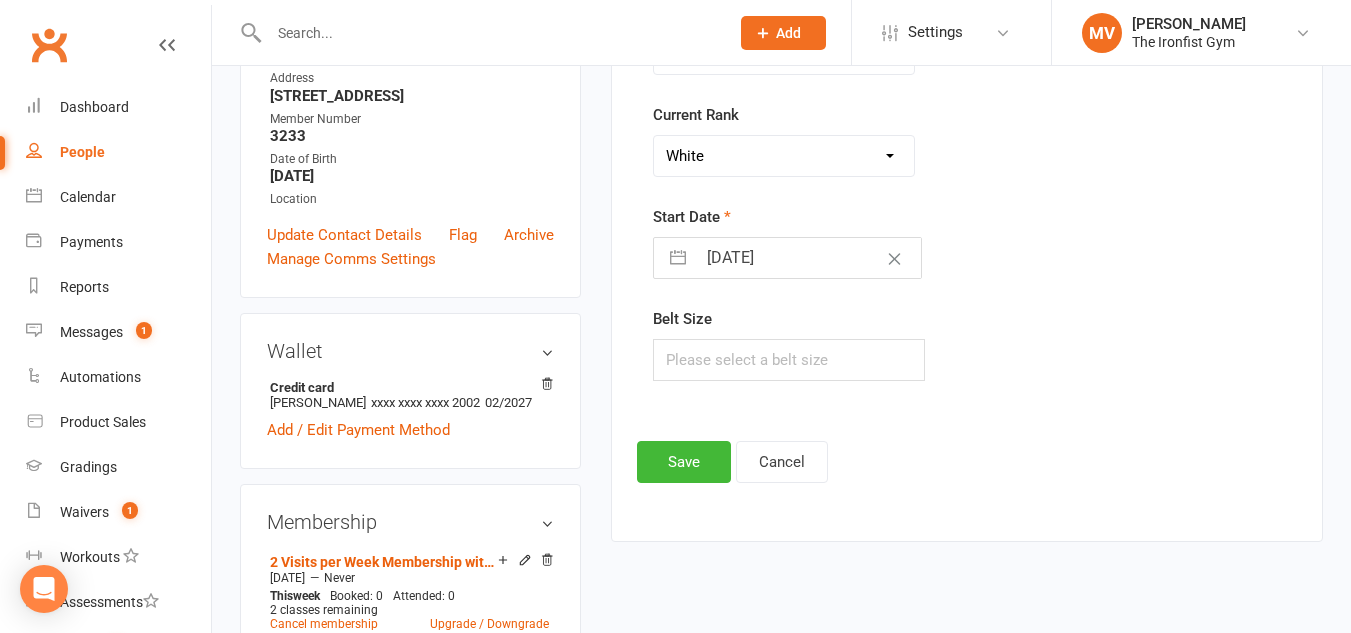 scroll, scrollTop: 371, scrollLeft: 0, axis: vertical 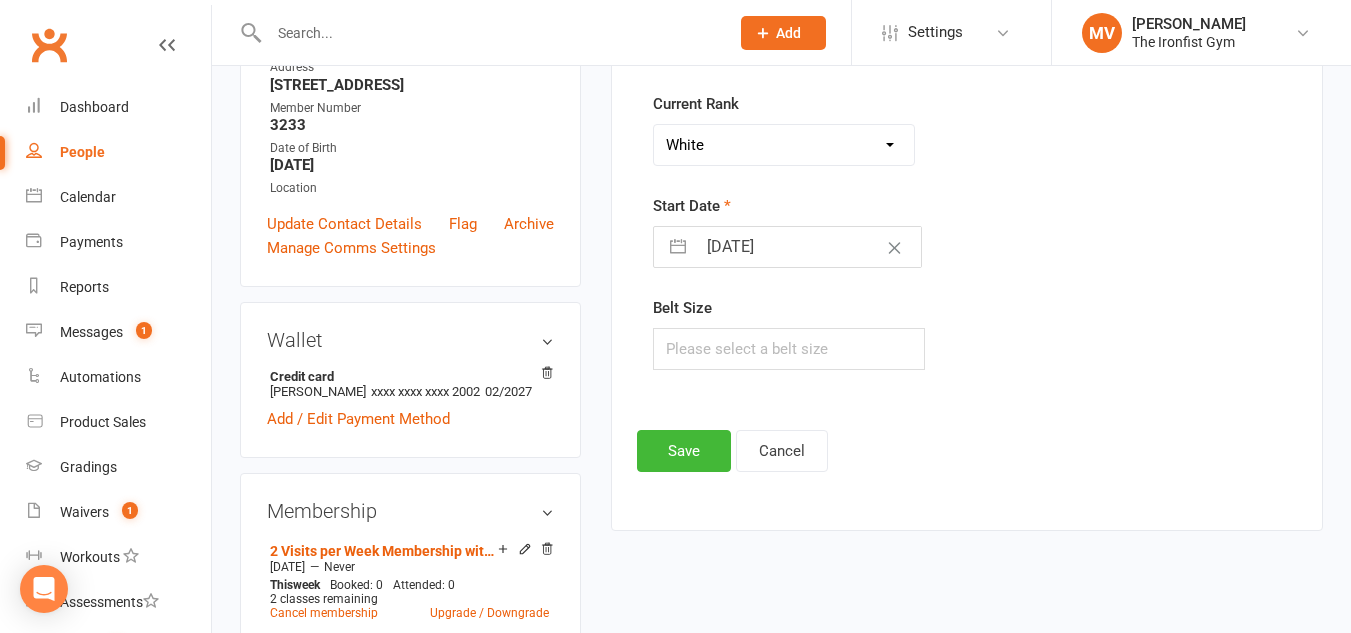 click on "[DATE]" at bounding box center (808, 247) 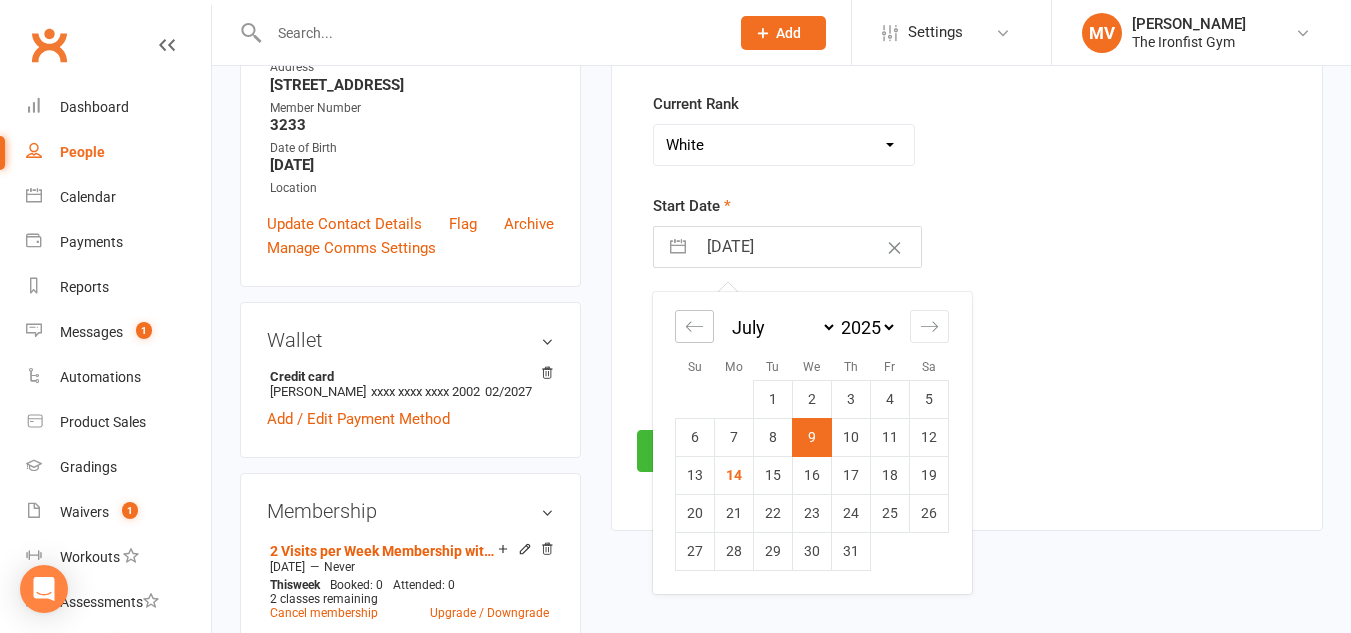 click at bounding box center [694, 326] 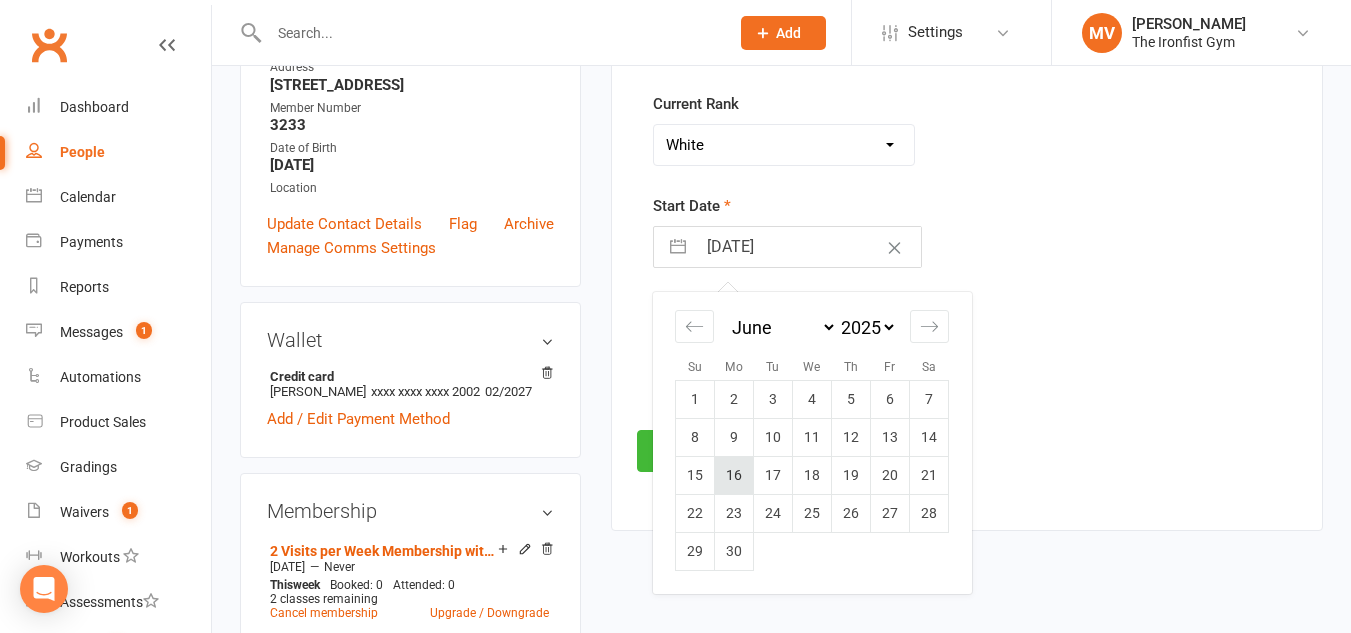 click on "16" at bounding box center [734, 475] 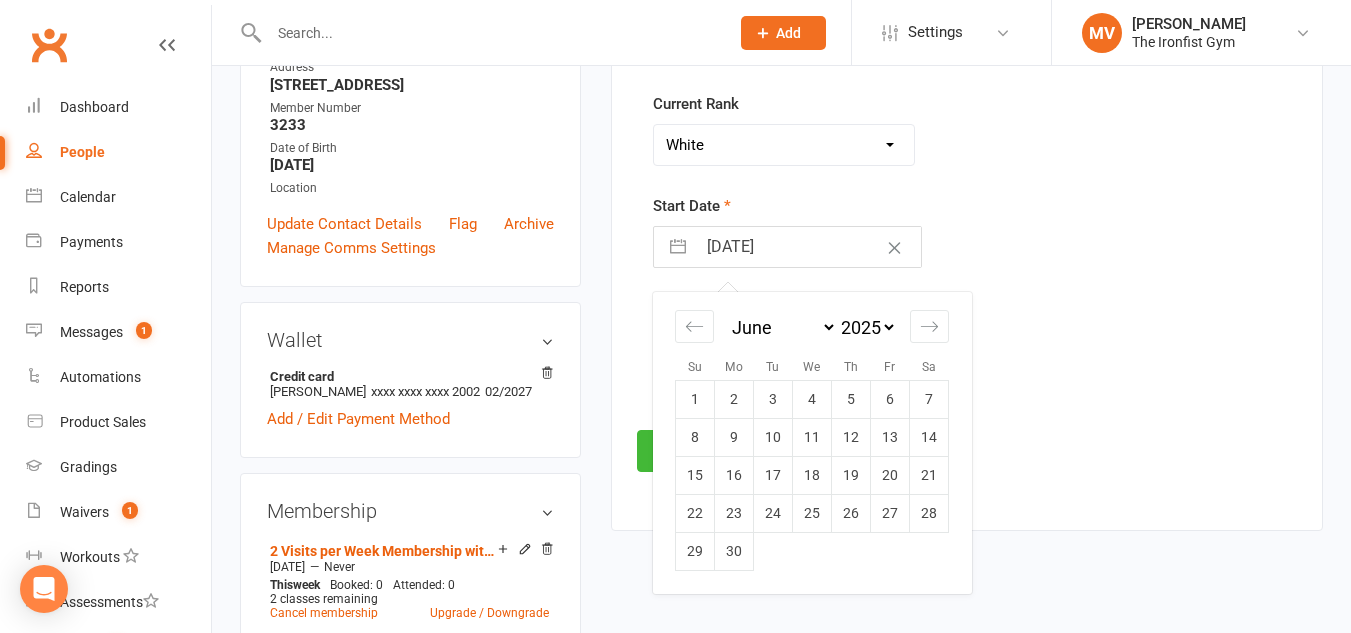 type on "[DATE]" 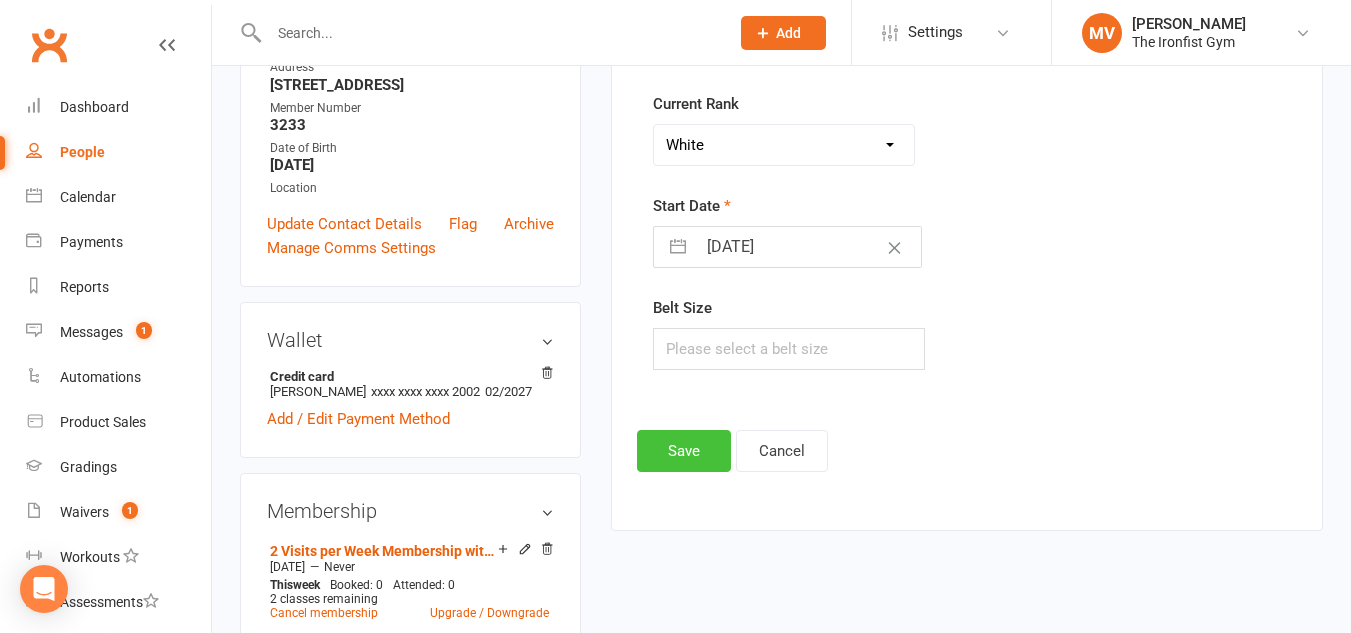 click on "Save" at bounding box center [684, 451] 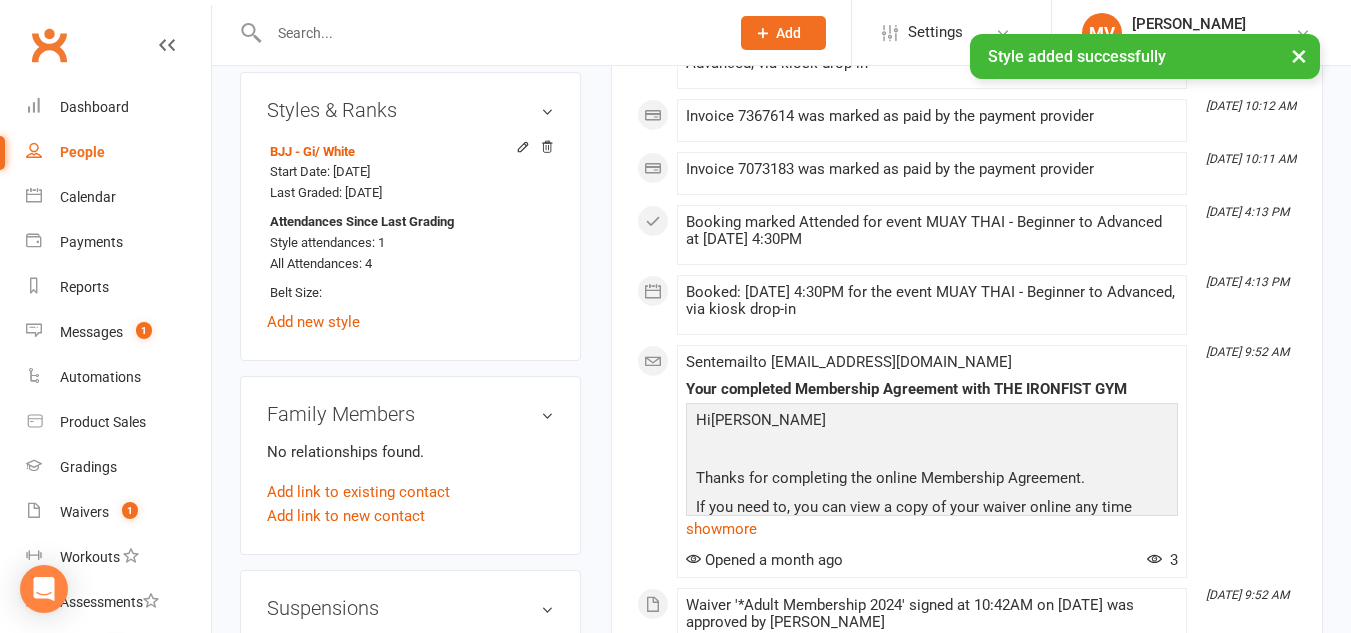 scroll, scrollTop: 1000, scrollLeft: 0, axis: vertical 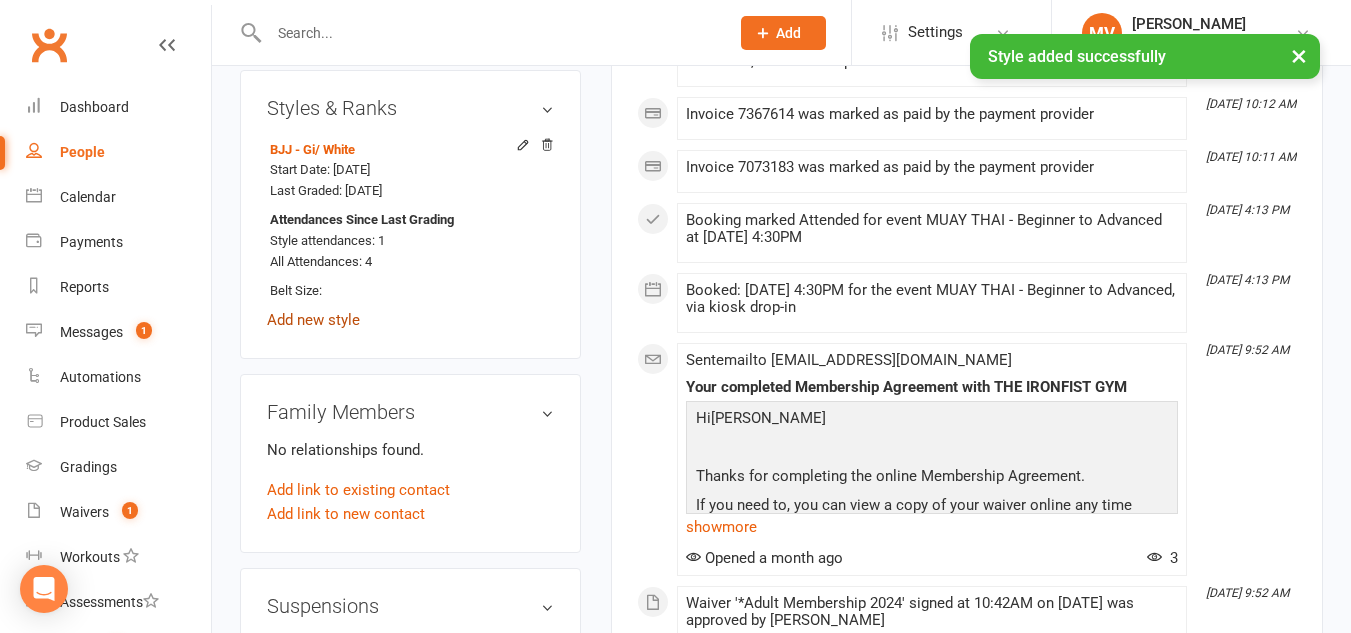 click on "Add new style" at bounding box center (313, 320) 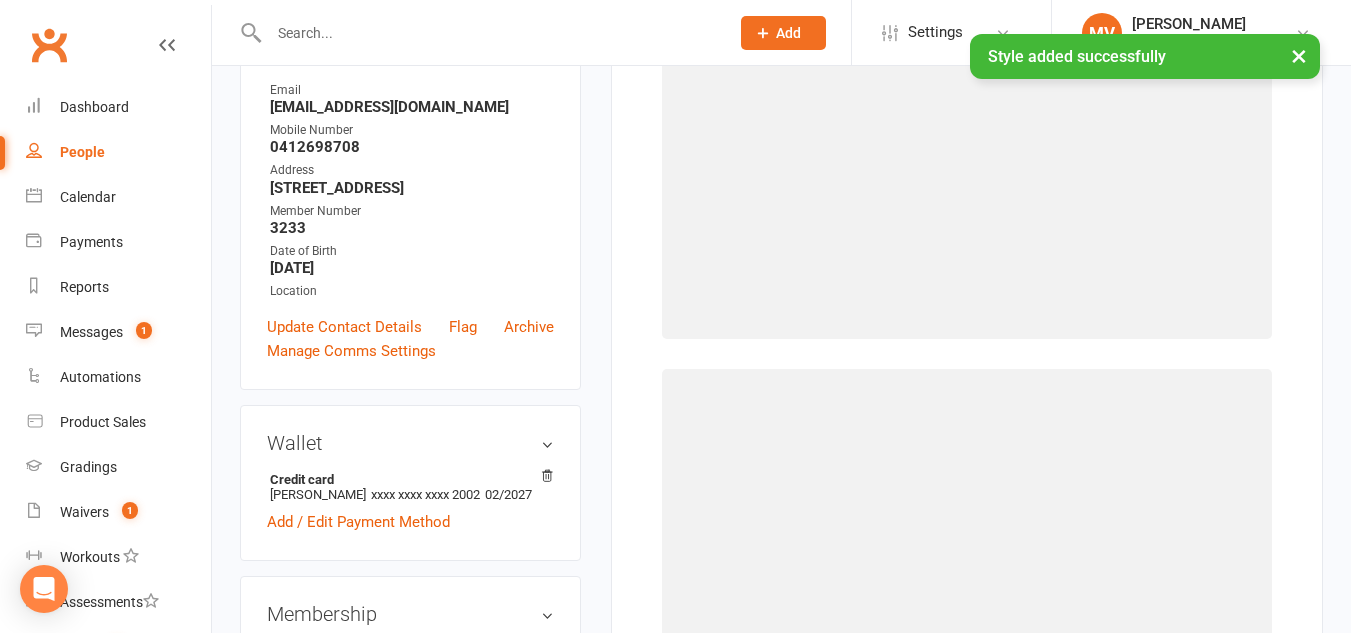 scroll, scrollTop: 171, scrollLeft: 0, axis: vertical 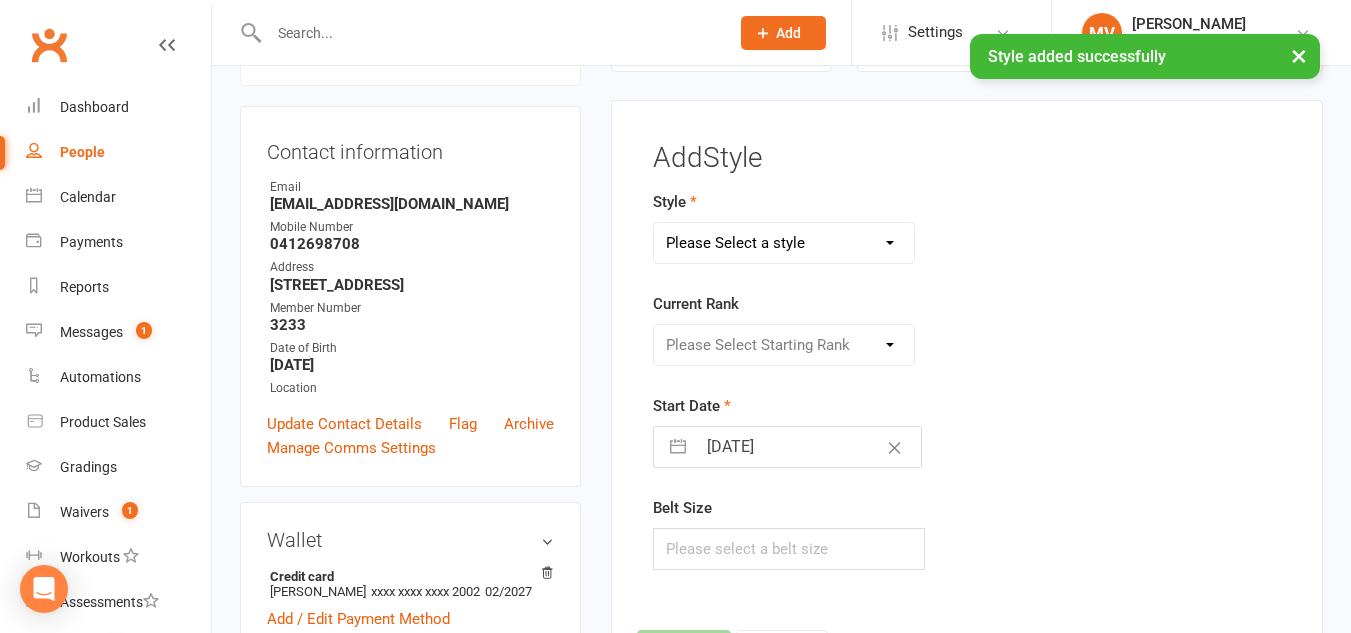 click on "Please Select a style BJJ - Gi BJJ - No Gi MUAY THAI" at bounding box center (784, 243) 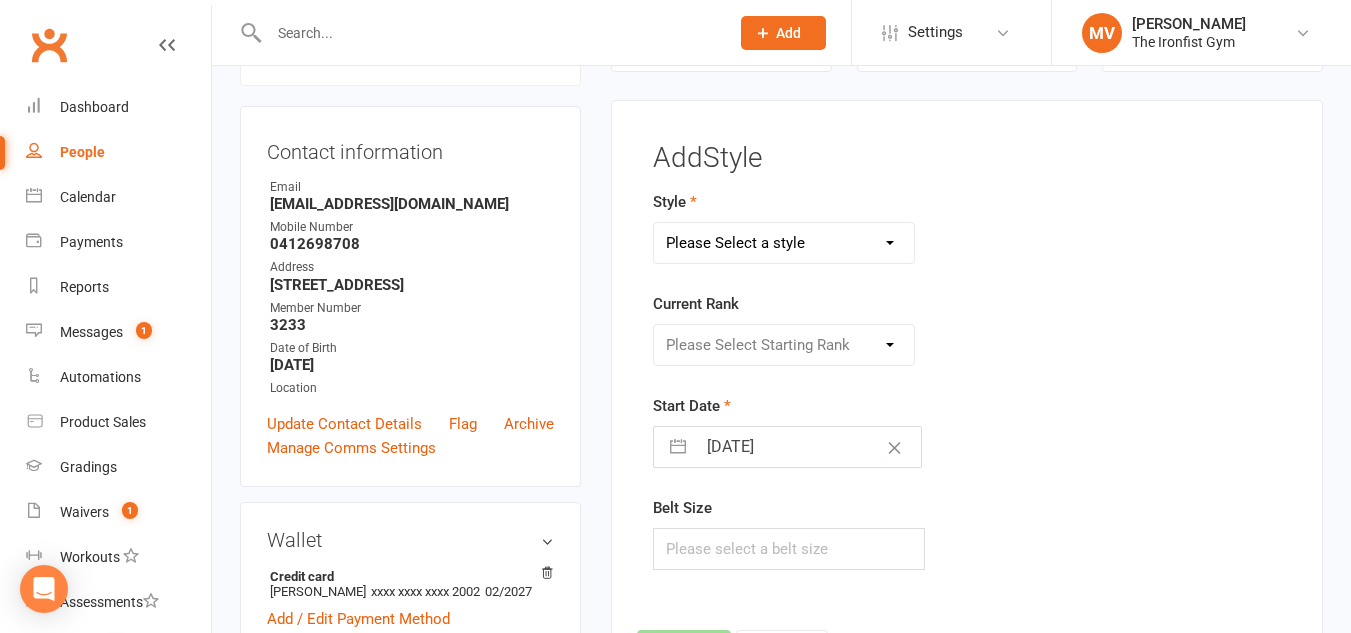 select on "1281" 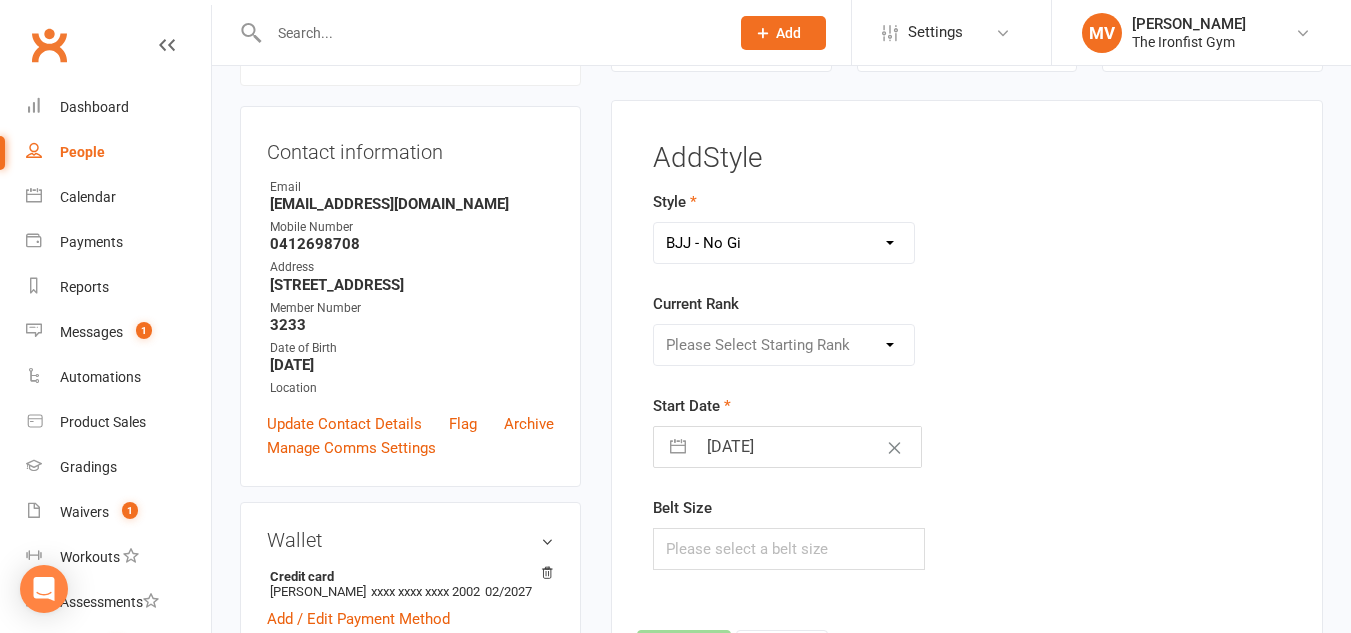click on "Please Select a style BJJ - Gi BJJ - No Gi MUAY THAI" at bounding box center [784, 243] 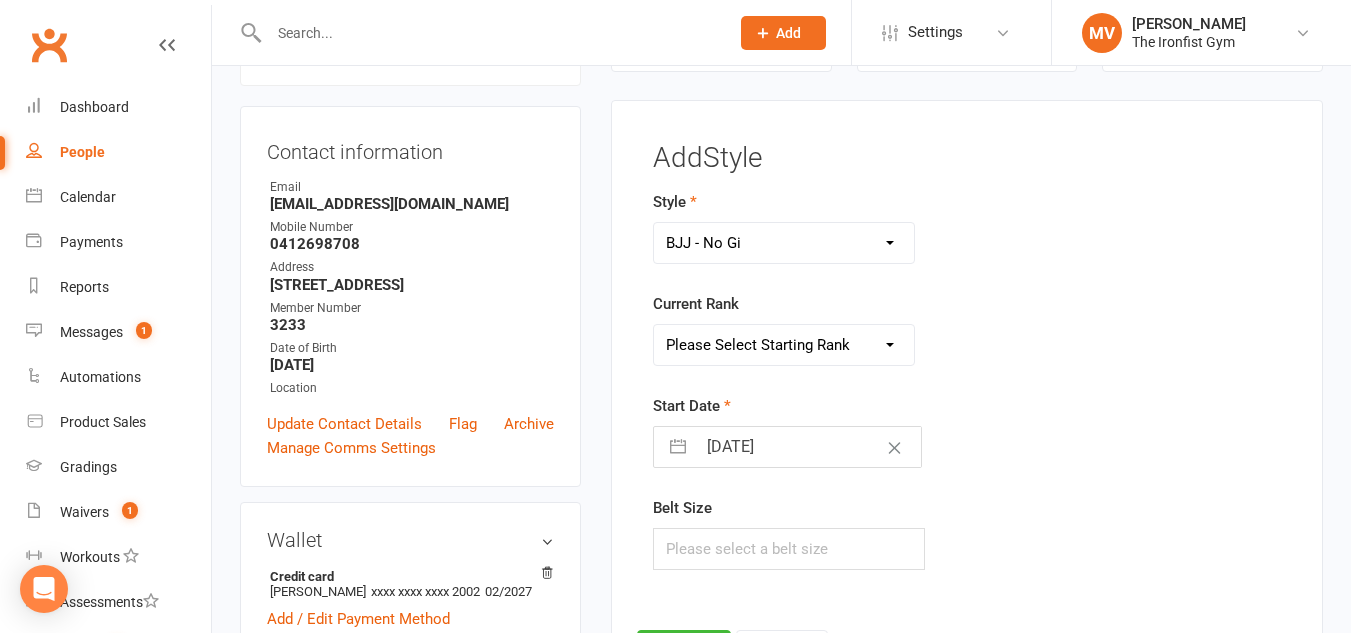 drag, startPoint x: 754, startPoint y: 351, endPoint x: 758, endPoint y: 364, distance: 13.601471 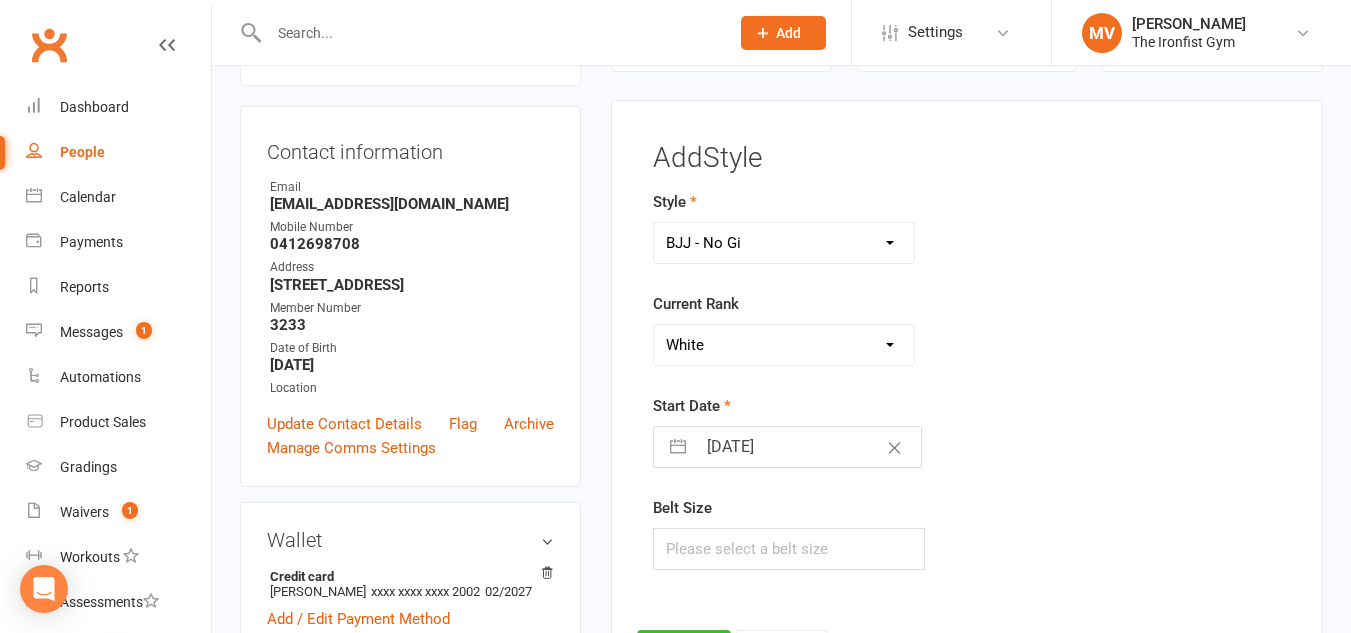 click on "Please Select Starting Rank White Blue Purple Brown Black" at bounding box center (784, 345) 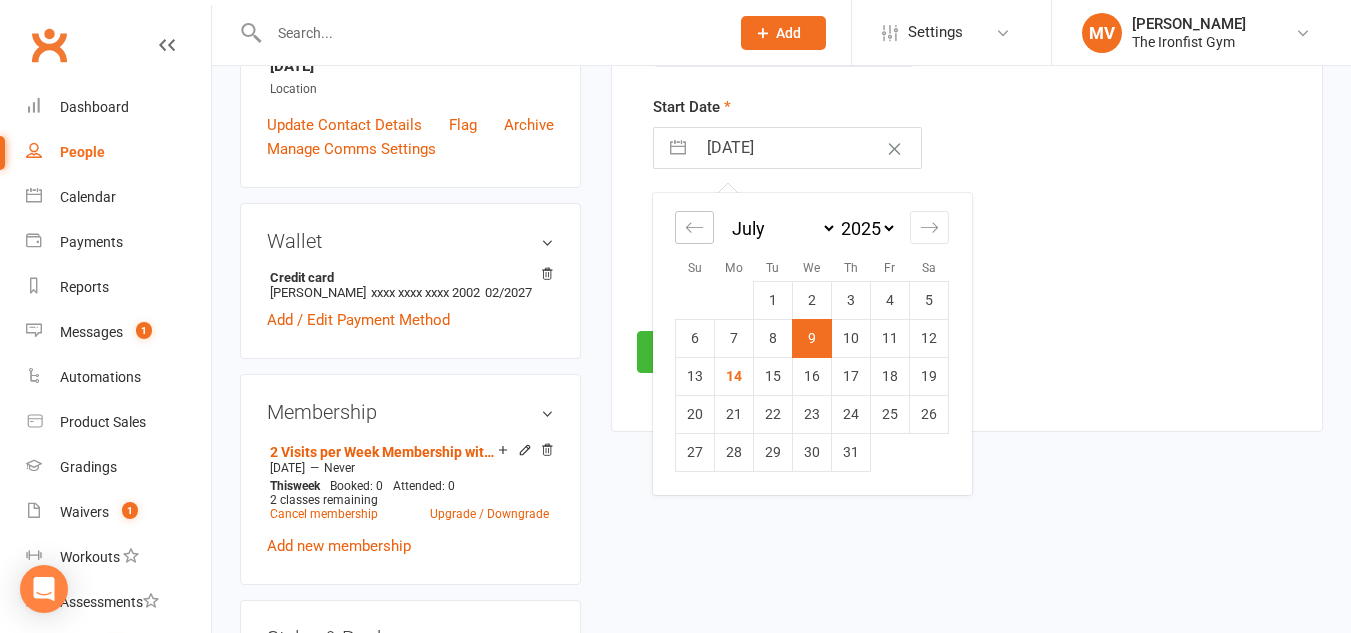 scroll, scrollTop: 471, scrollLeft: 0, axis: vertical 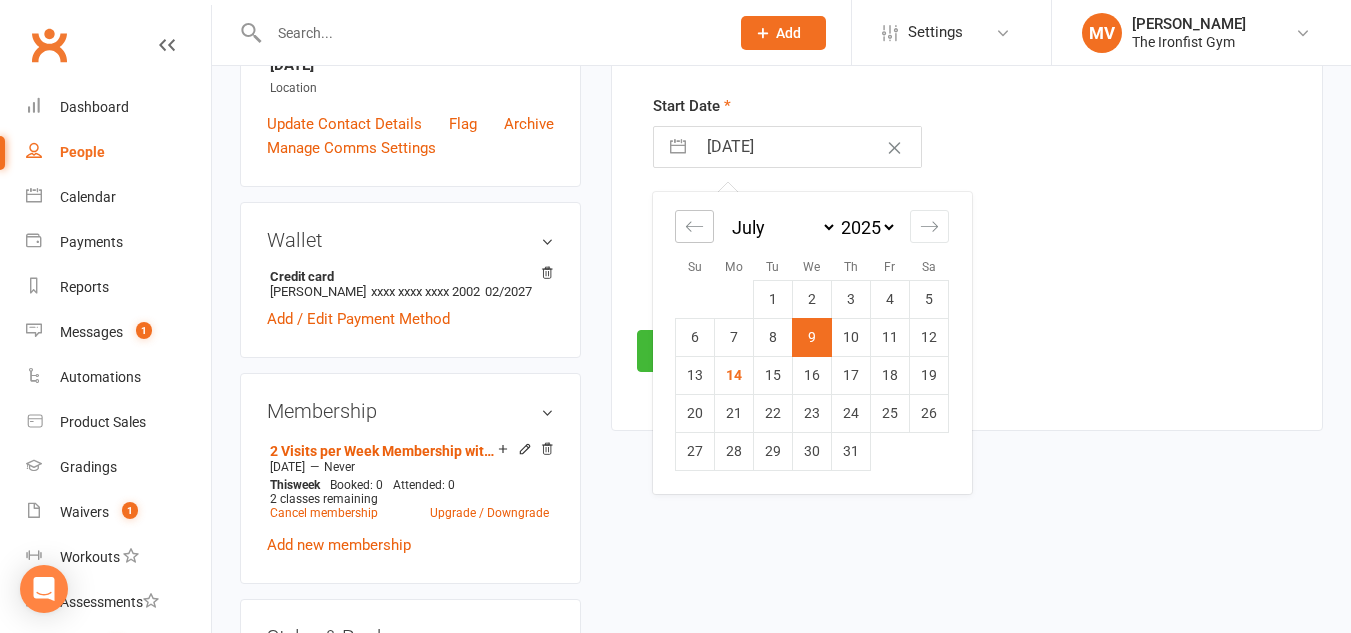 drag, startPoint x: 701, startPoint y: 219, endPoint x: 702, endPoint y: 246, distance: 27.018513 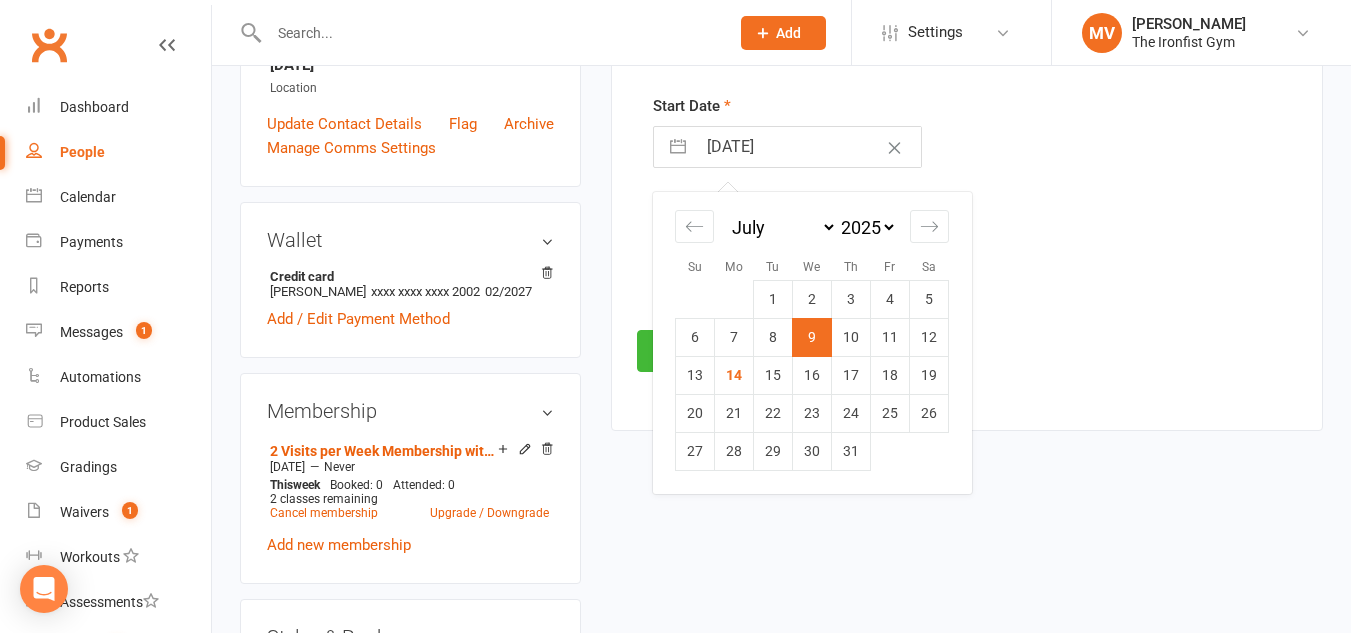 click 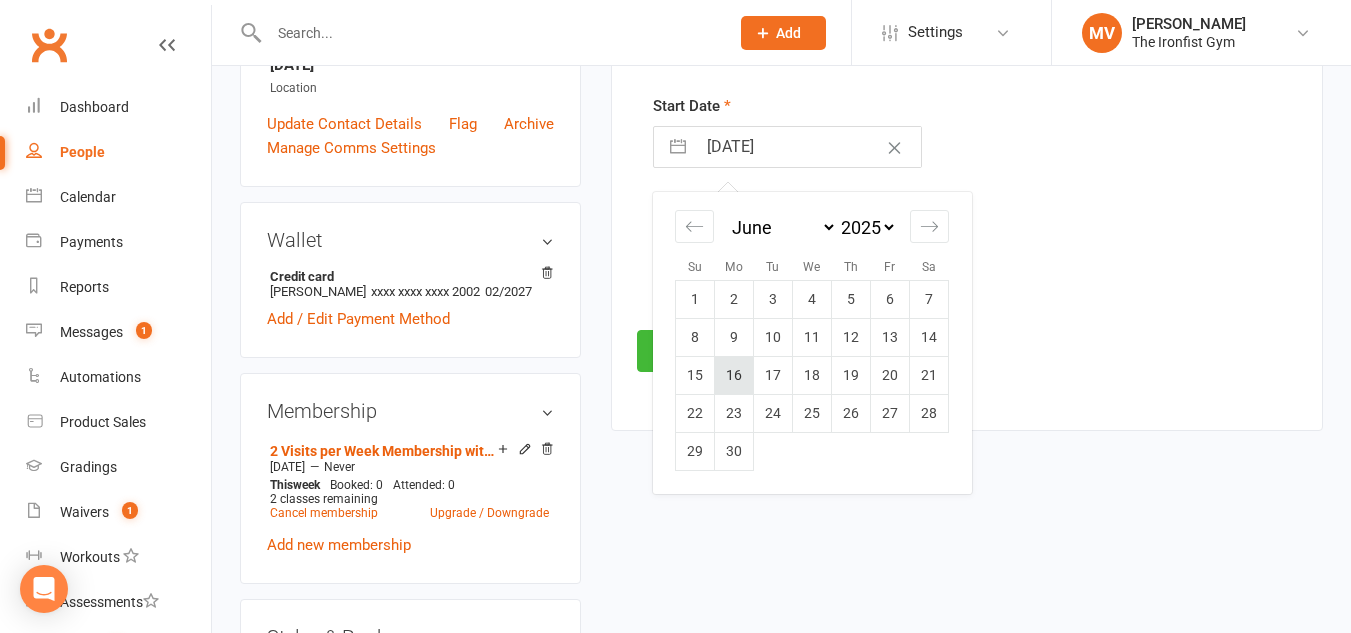 click on "16" at bounding box center [734, 375] 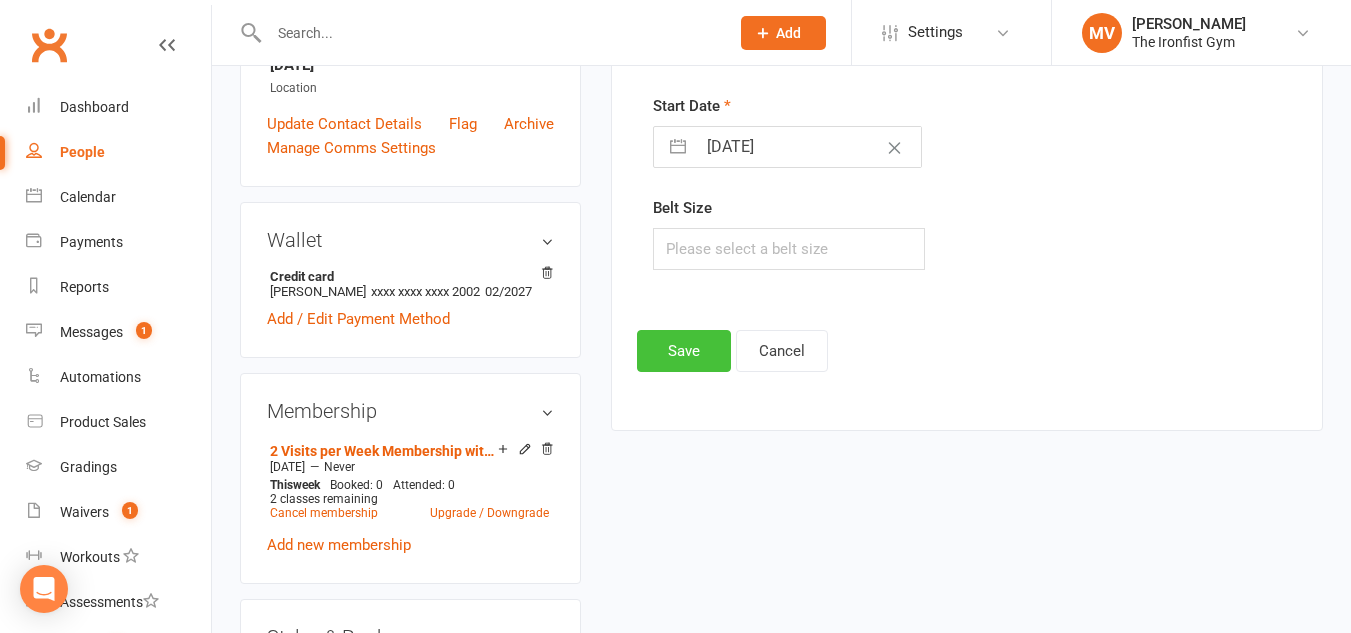 click on "Save" at bounding box center (684, 351) 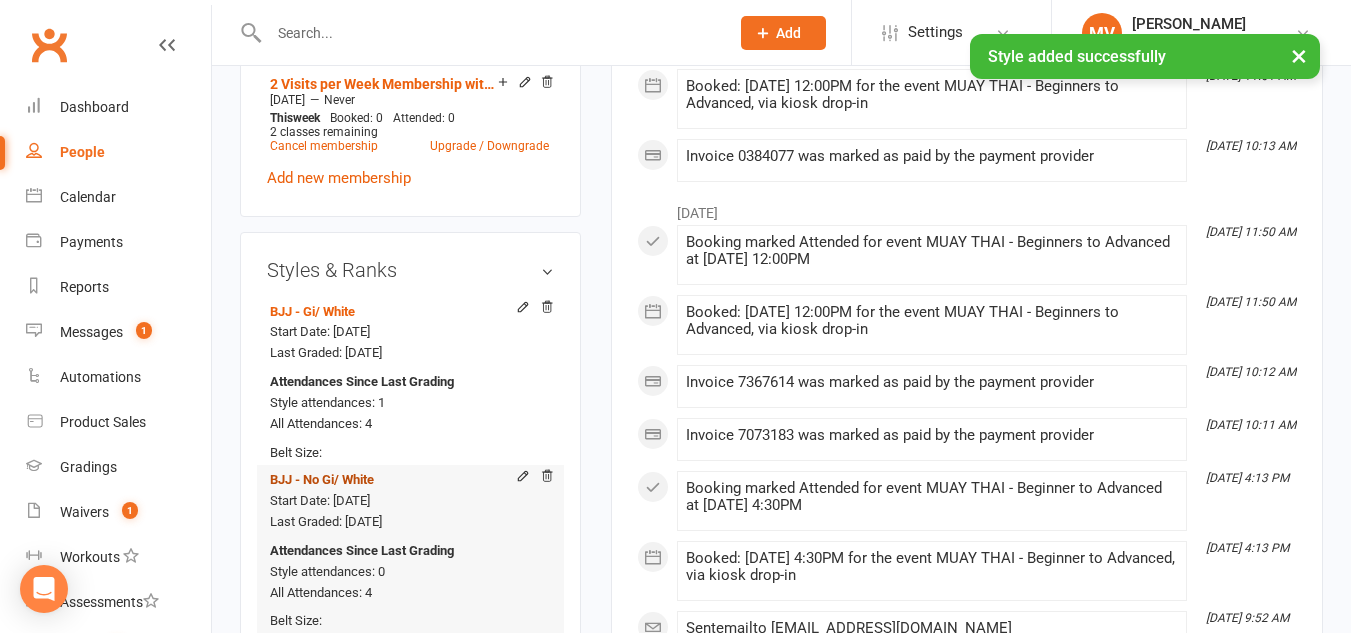 scroll, scrollTop: 1071, scrollLeft: 0, axis: vertical 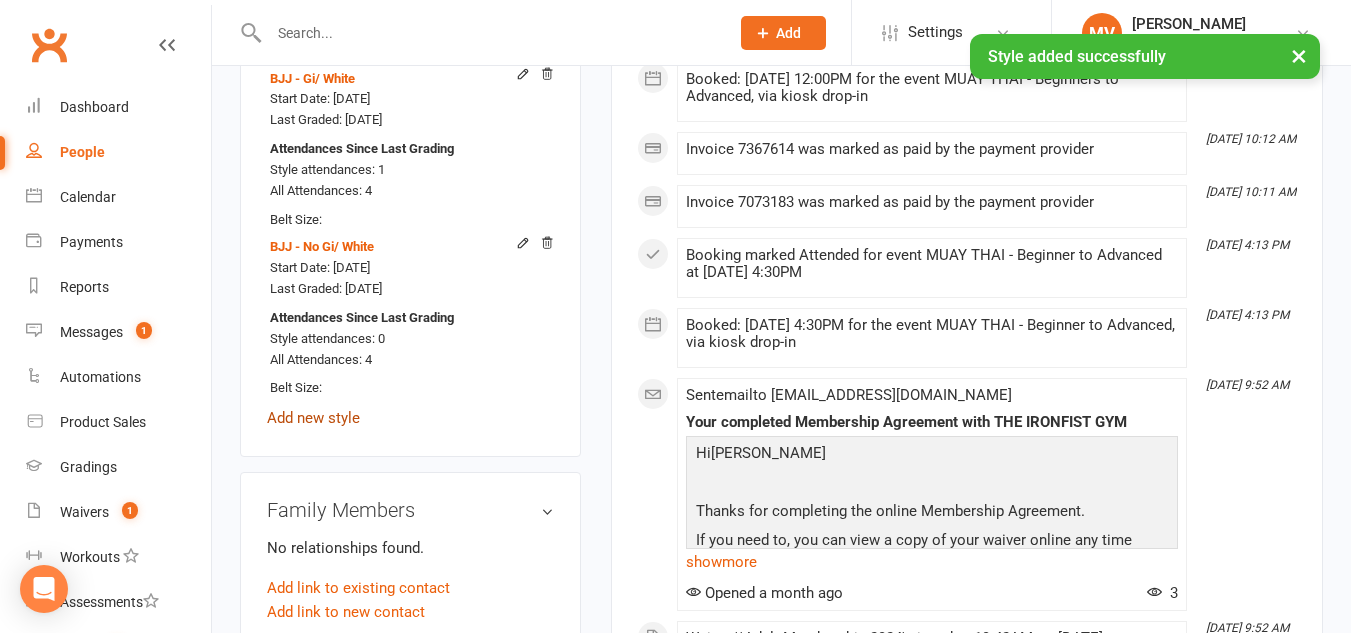 drag, startPoint x: 310, startPoint y: 451, endPoint x: 335, endPoint y: 460, distance: 26.57066 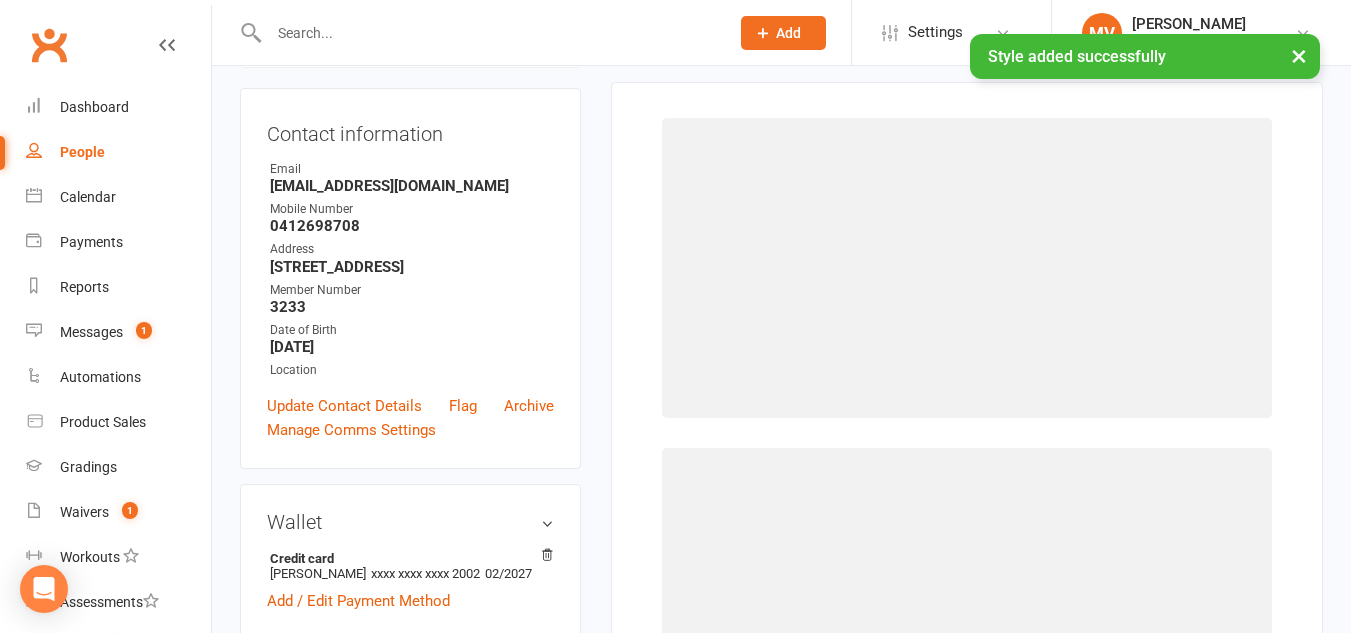 scroll, scrollTop: 171, scrollLeft: 0, axis: vertical 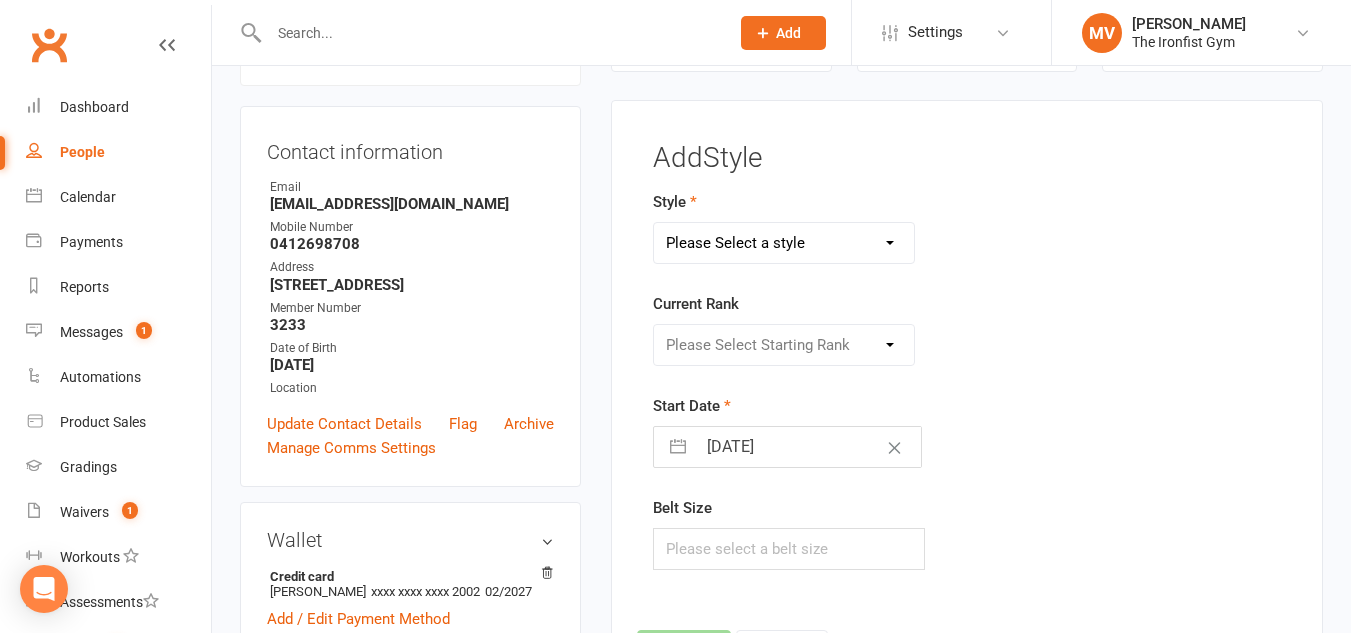 click on "Please Select a style BJJ - Gi BJJ - No Gi MUAY THAI" at bounding box center (784, 243) 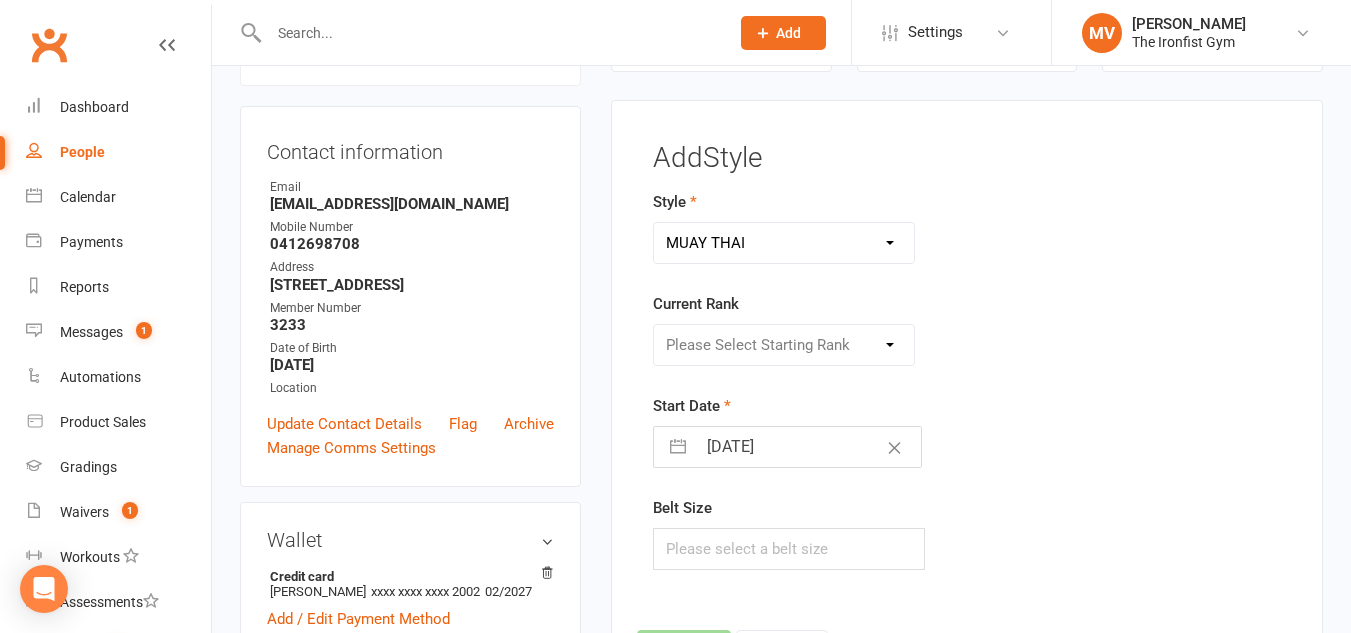 click on "Please Select a style BJJ - Gi BJJ - No Gi MUAY THAI" at bounding box center [784, 243] 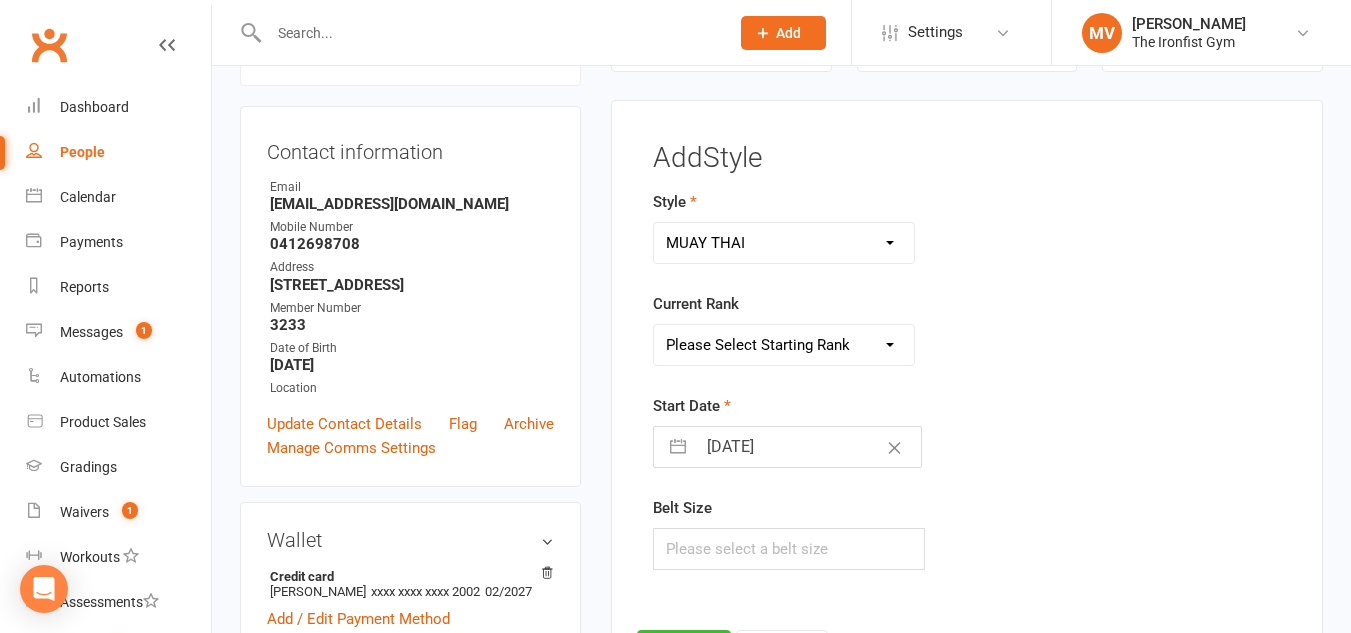 click on "Please Select Starting Rank WHITE BLUE GREEN YELLOW PURPLE BROWN BLACK" at bounding box center (784, 345) 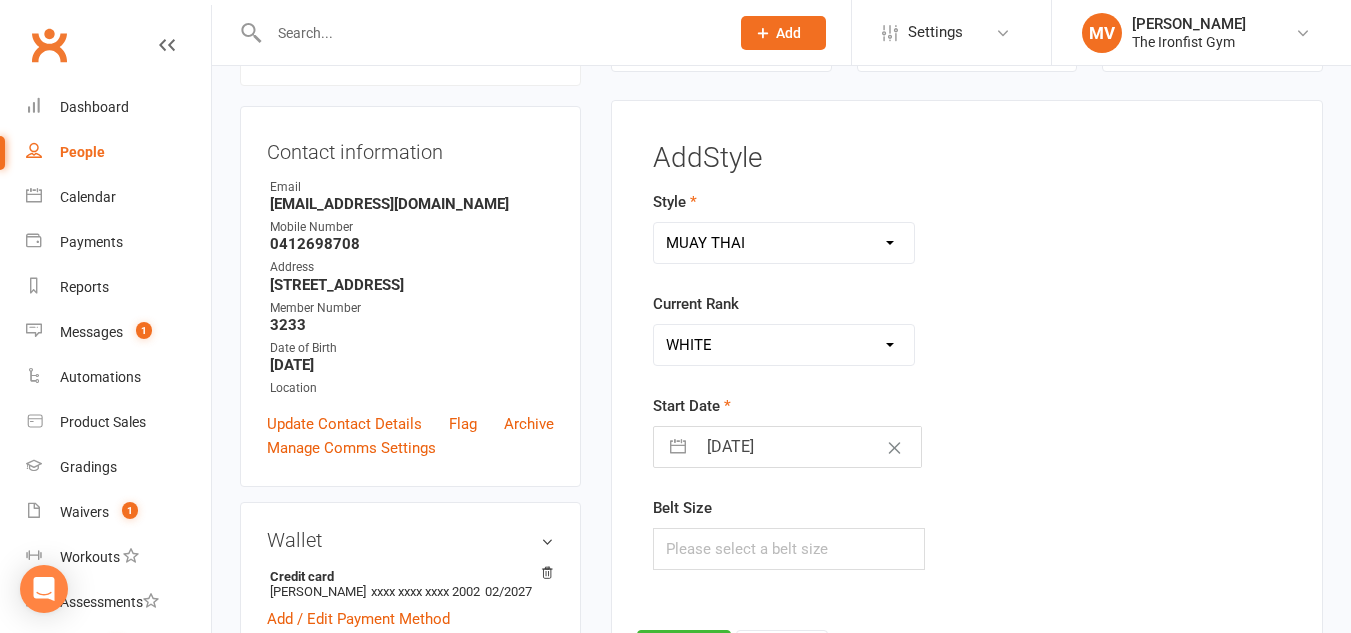 click on "Please Select Starting Rank WHITE BLUE GREEN YELLOW PURPLE BROWN BLACK" at bounding box center (784, 345) 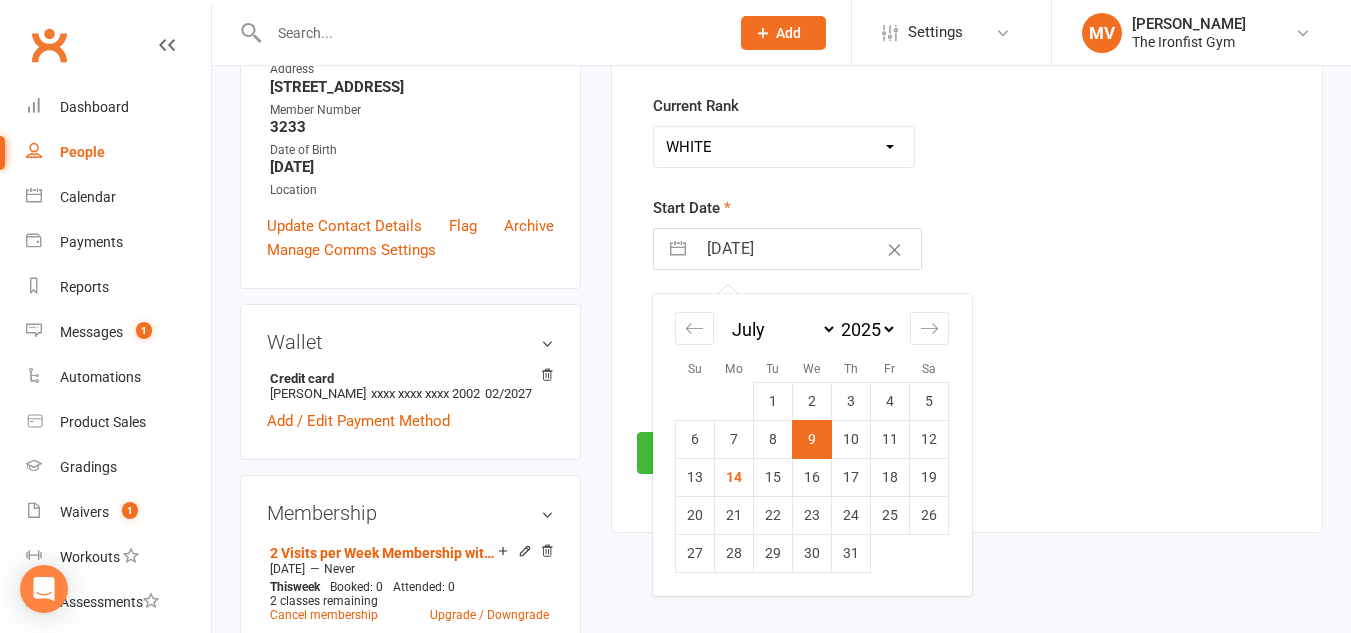 scroll, scrollTop: 371, scrollLeft: 0, axis: vertical 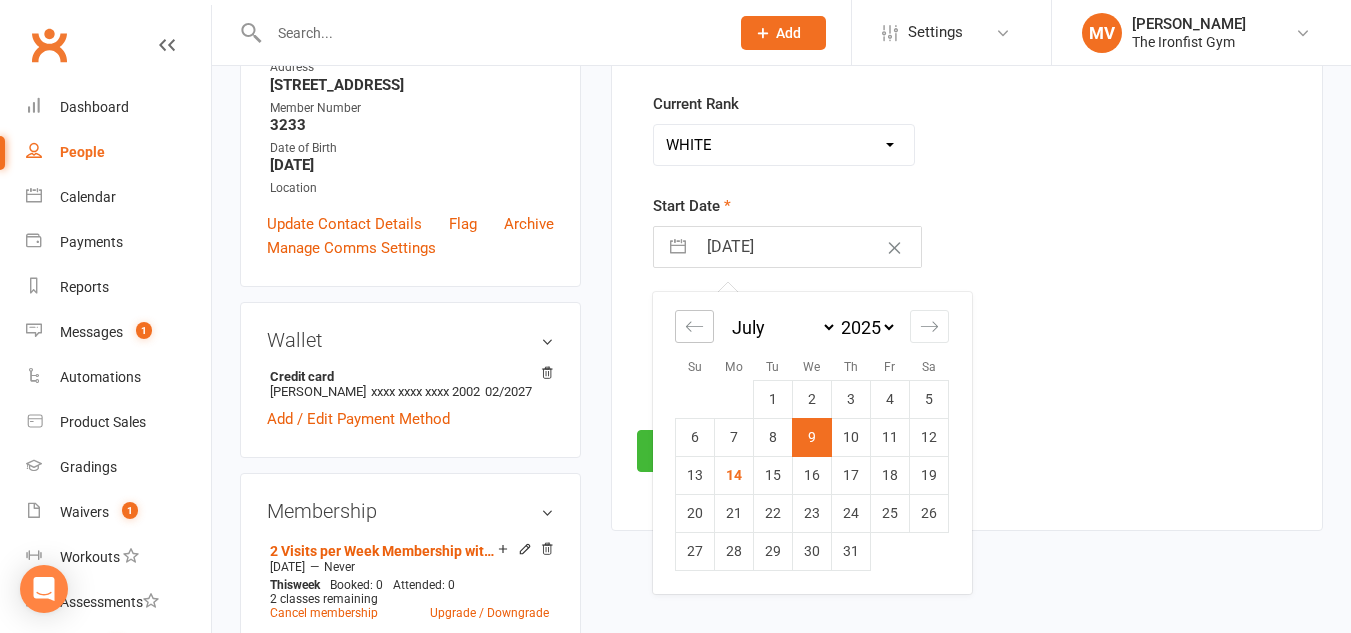 click at bounding box center [694, 326] 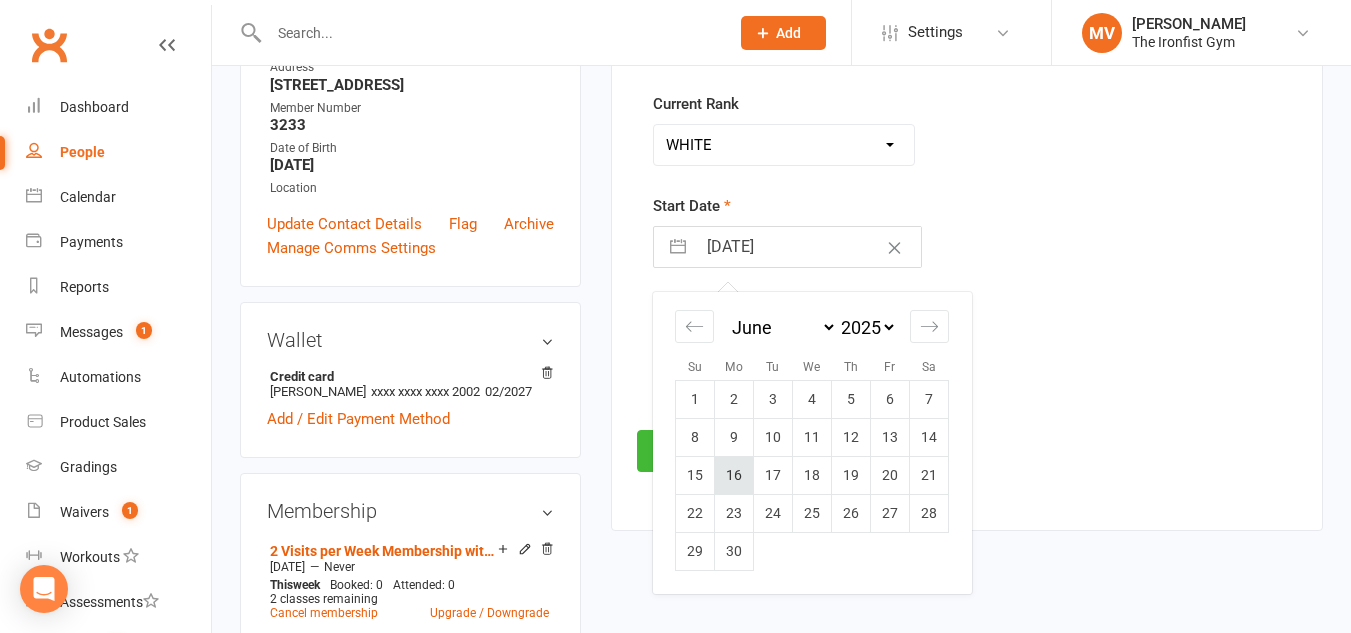 click on "16" at bounding box center [734, 475] 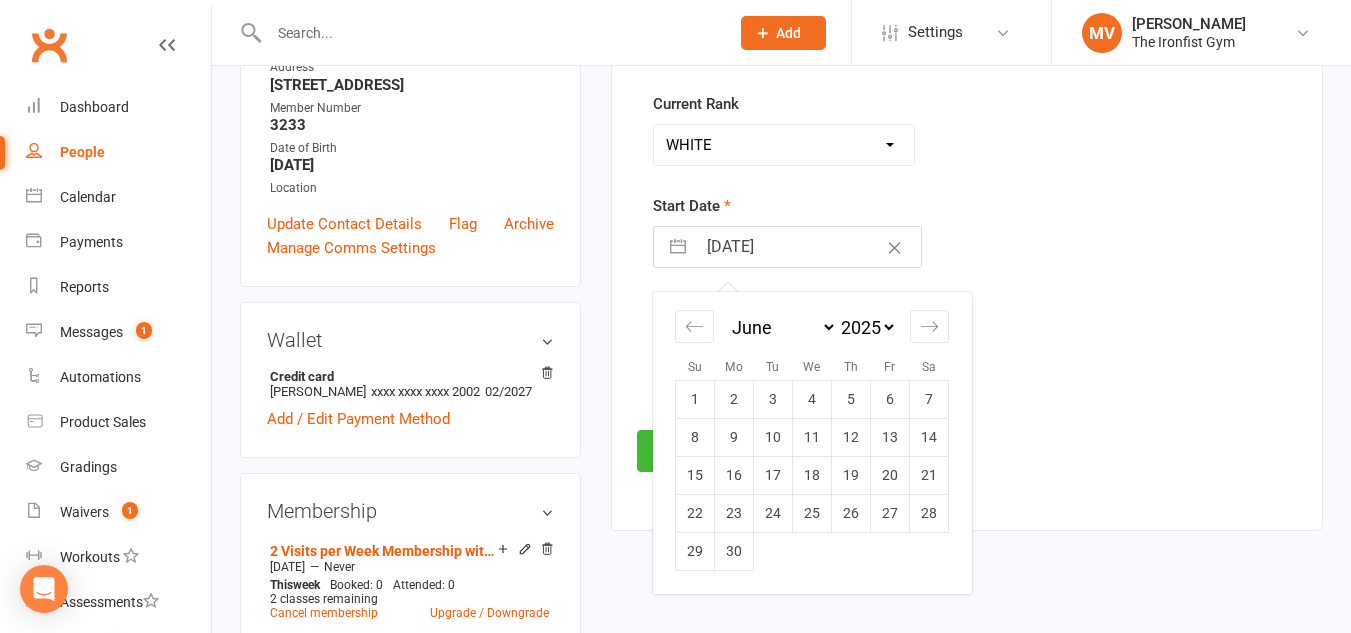 type on "[DATE]" 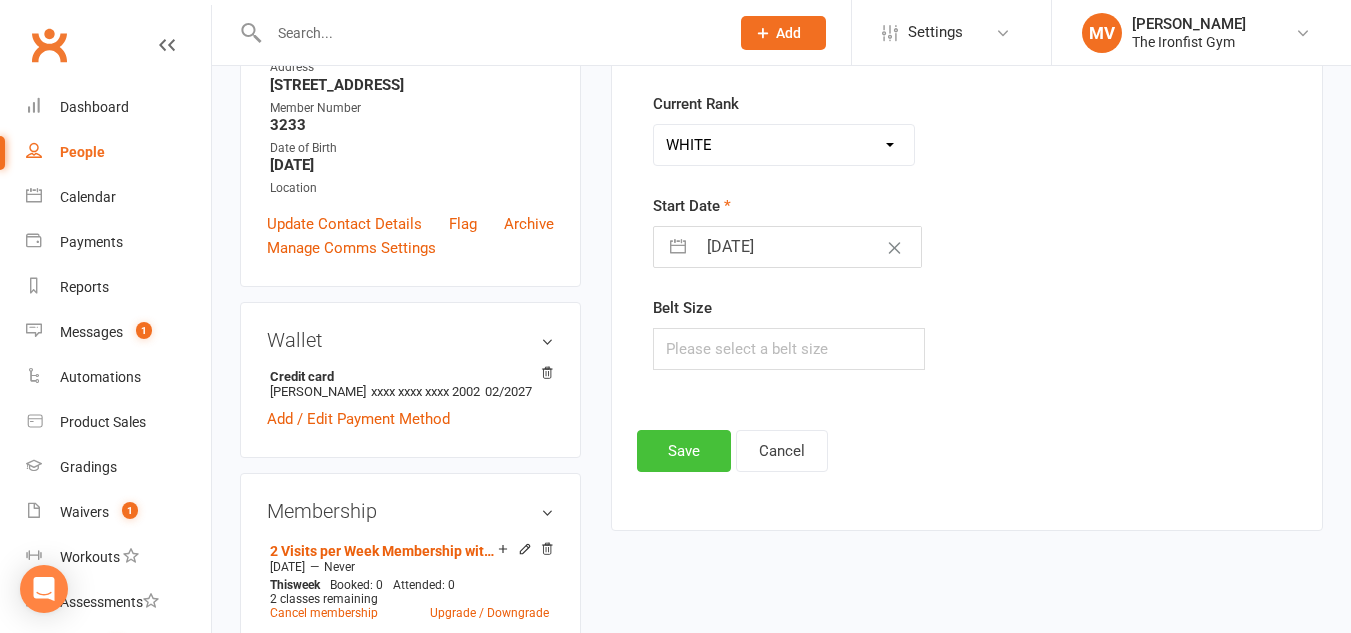 click on "Save" at bounding box center (684, 451) 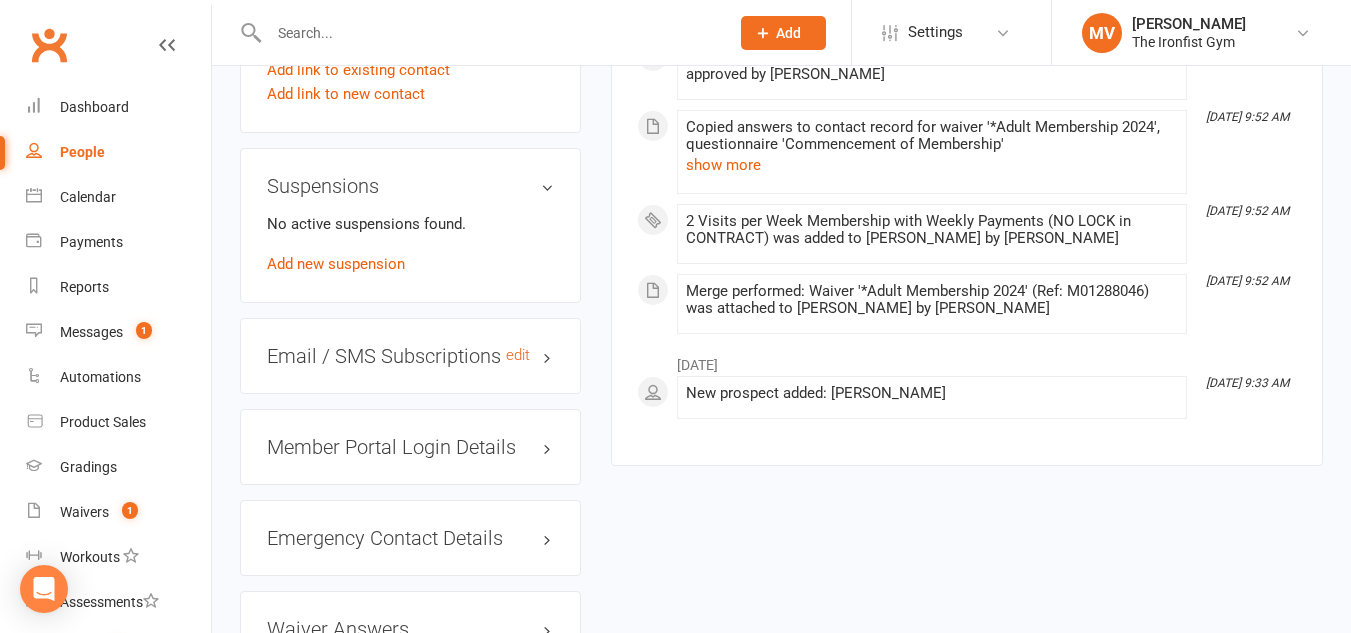 scroll, scrollTop: 1771, scrollLeft: 0, axis: vertical 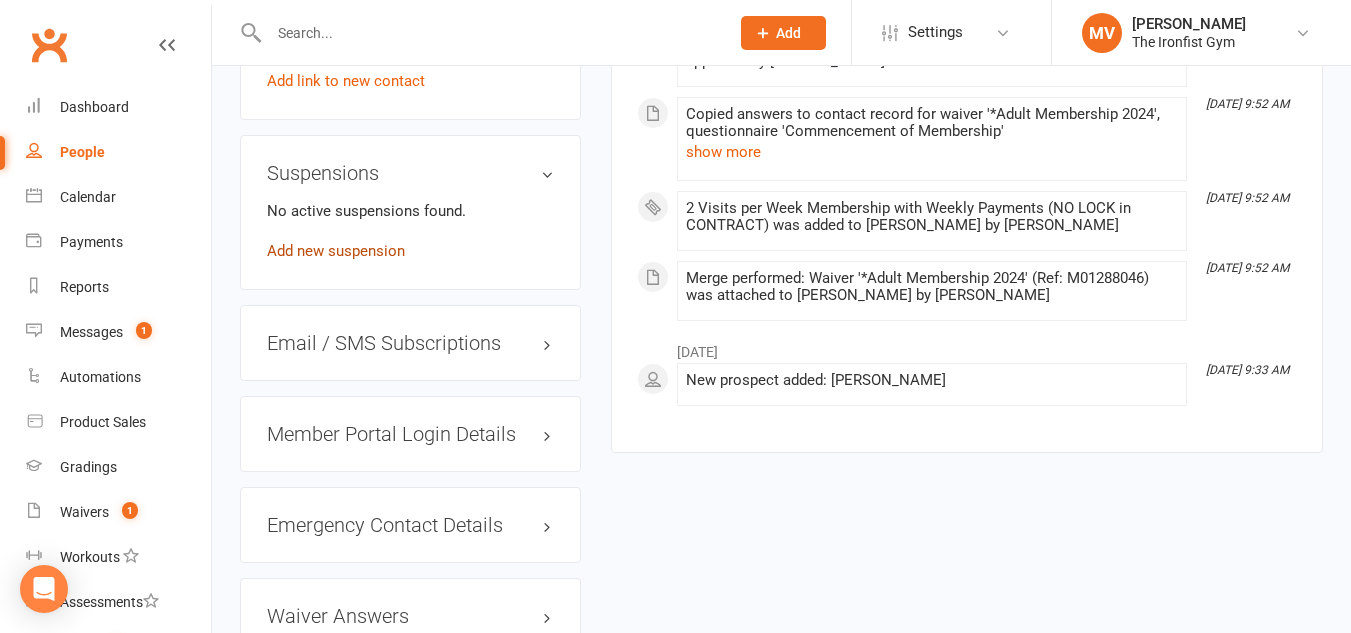 click on "Add new suspension" at bounding box center [336, 251] 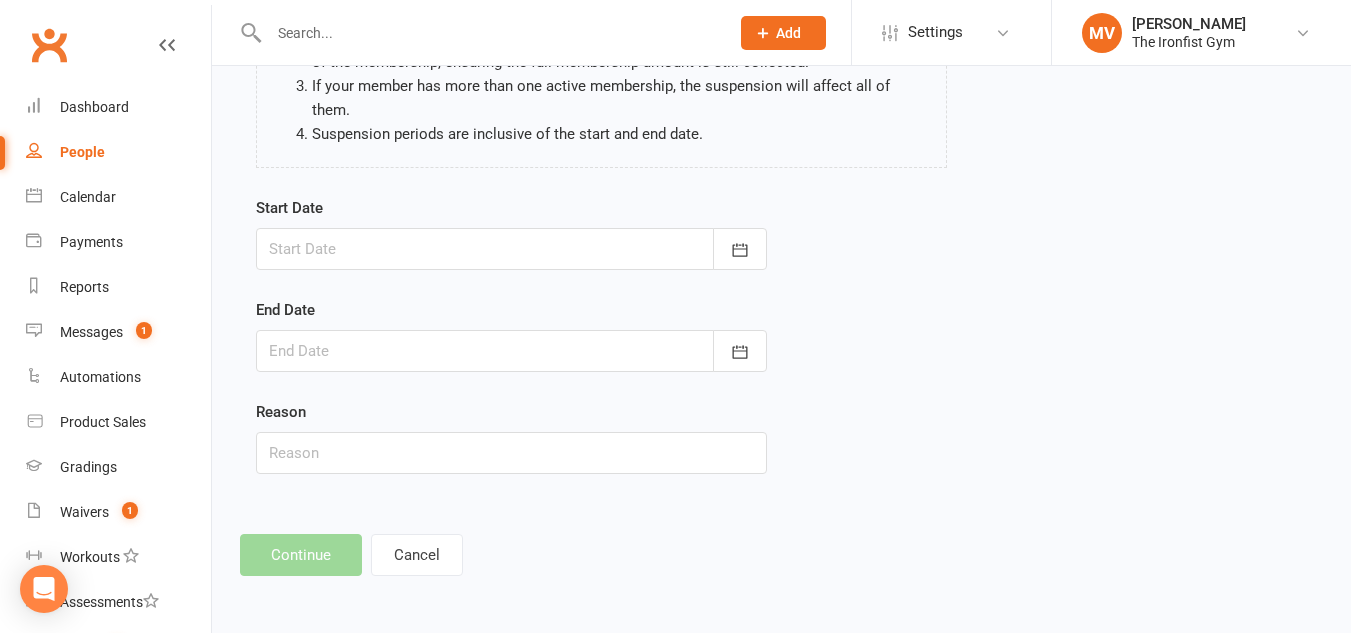 scroll, scrollTop: 0, scrollLeft: 0, axis: both 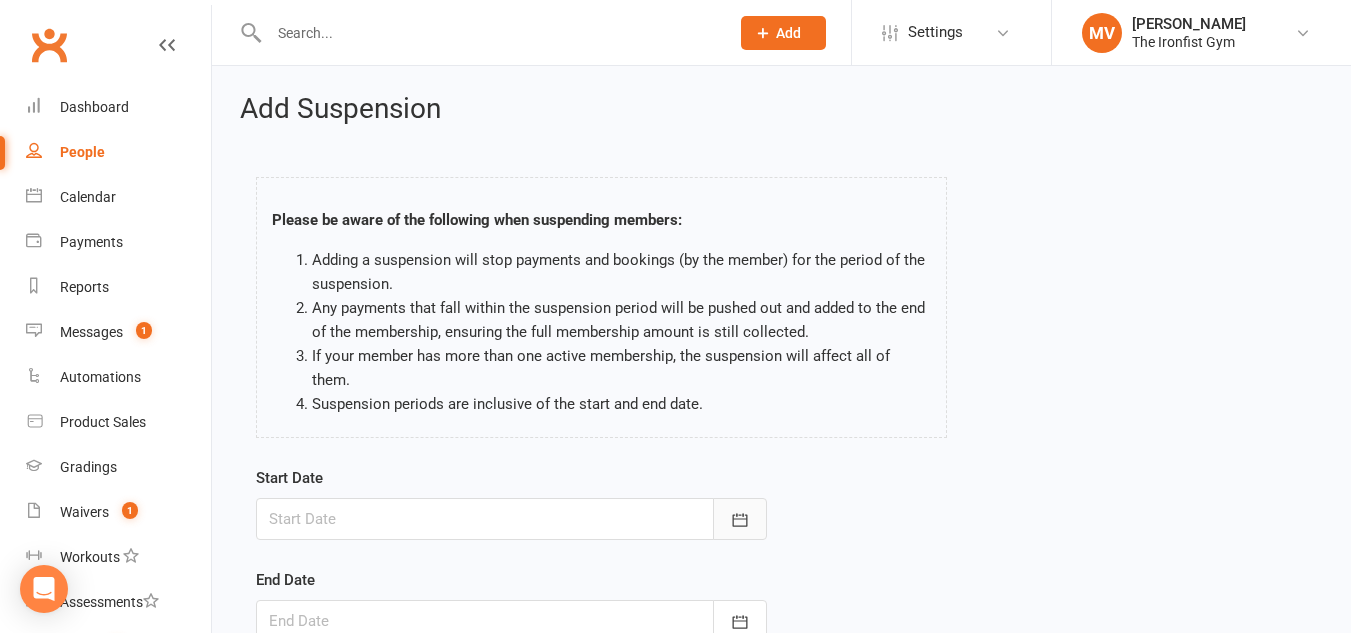 click at bounding box center [740, 519] 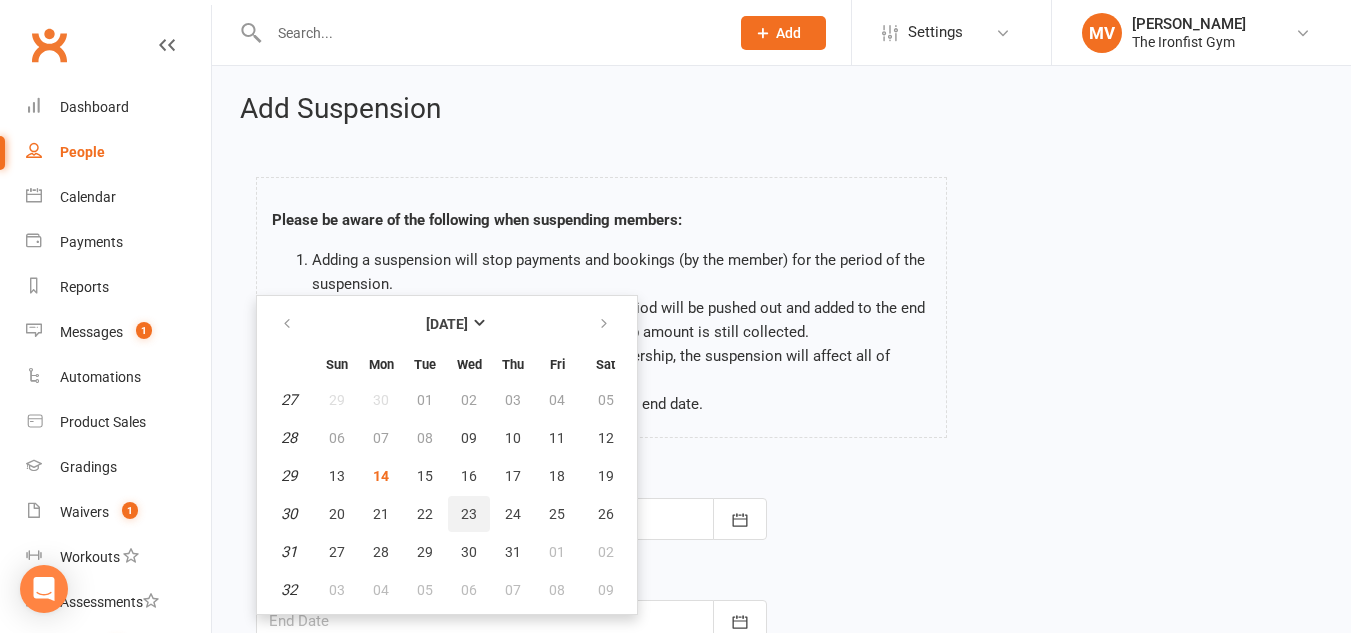 click on "23" at bounding box center (469, 514) 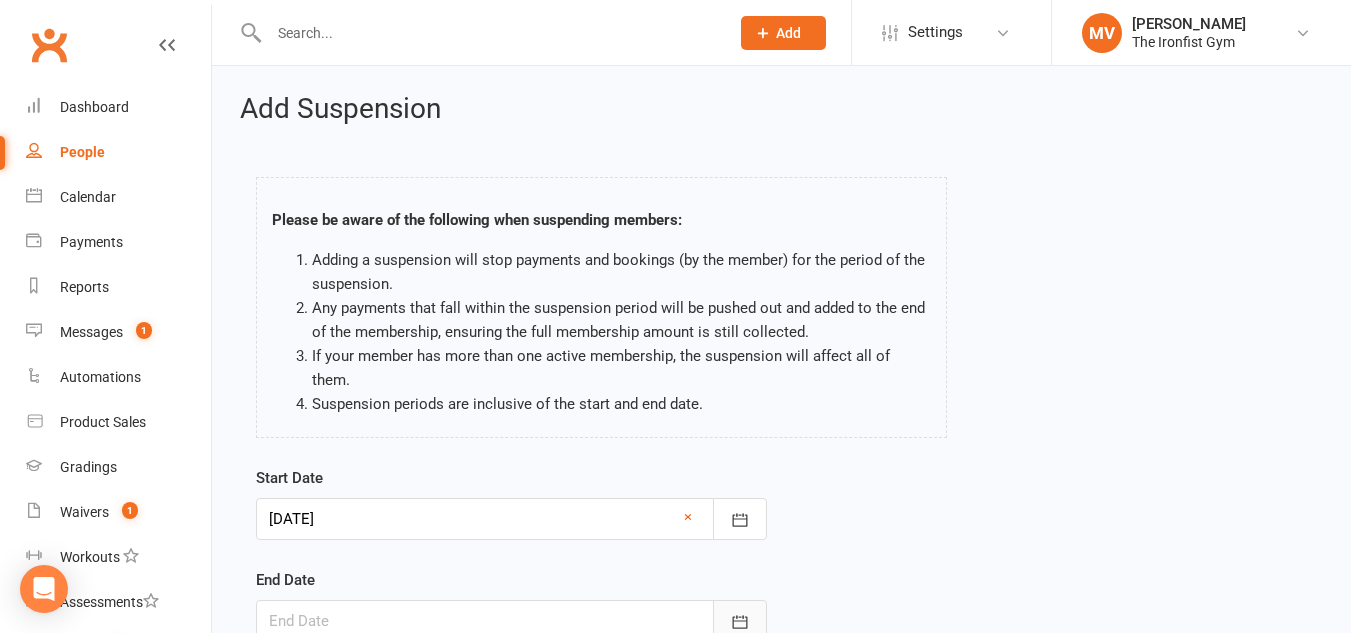 click 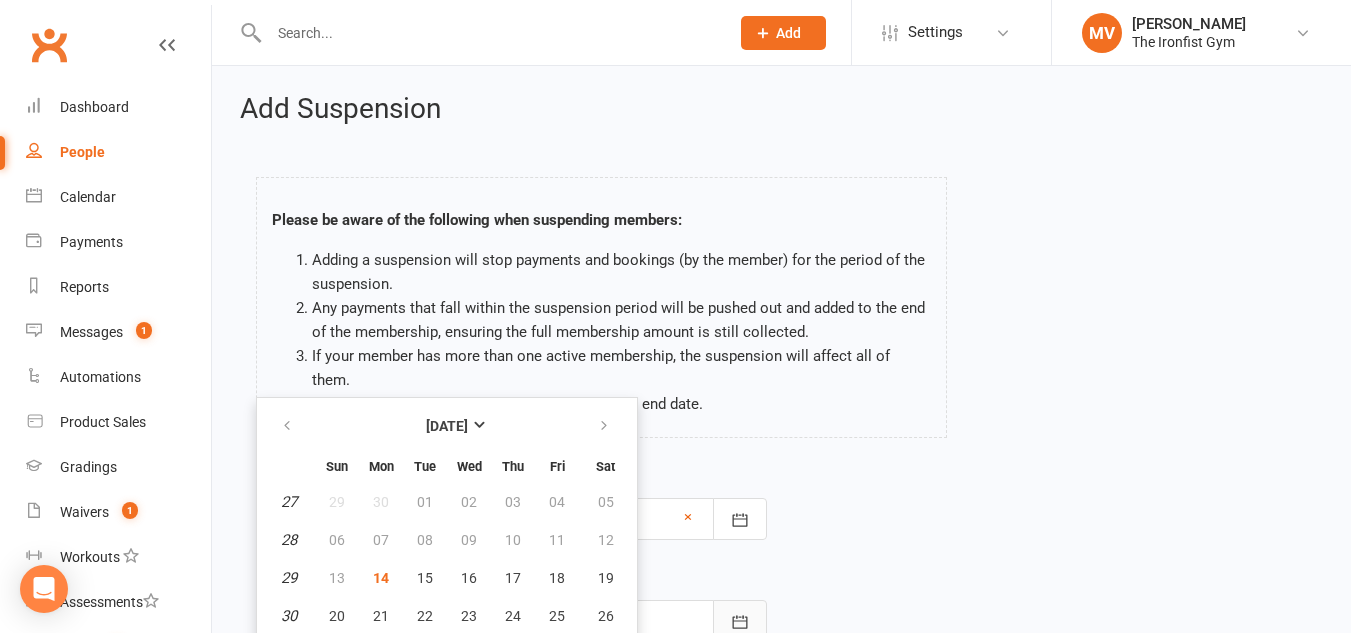 scroll, scrollTop: 55, scrollLeft: 0, axis: vertical 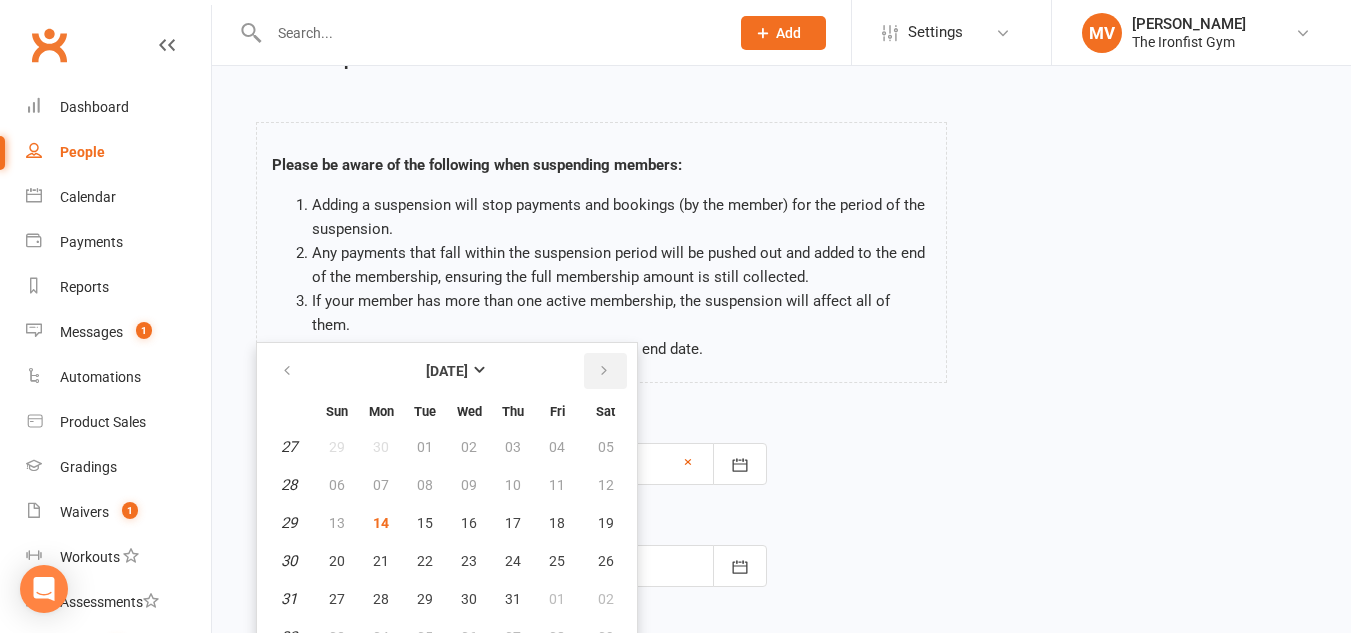 click at bounding box center (604, 371) 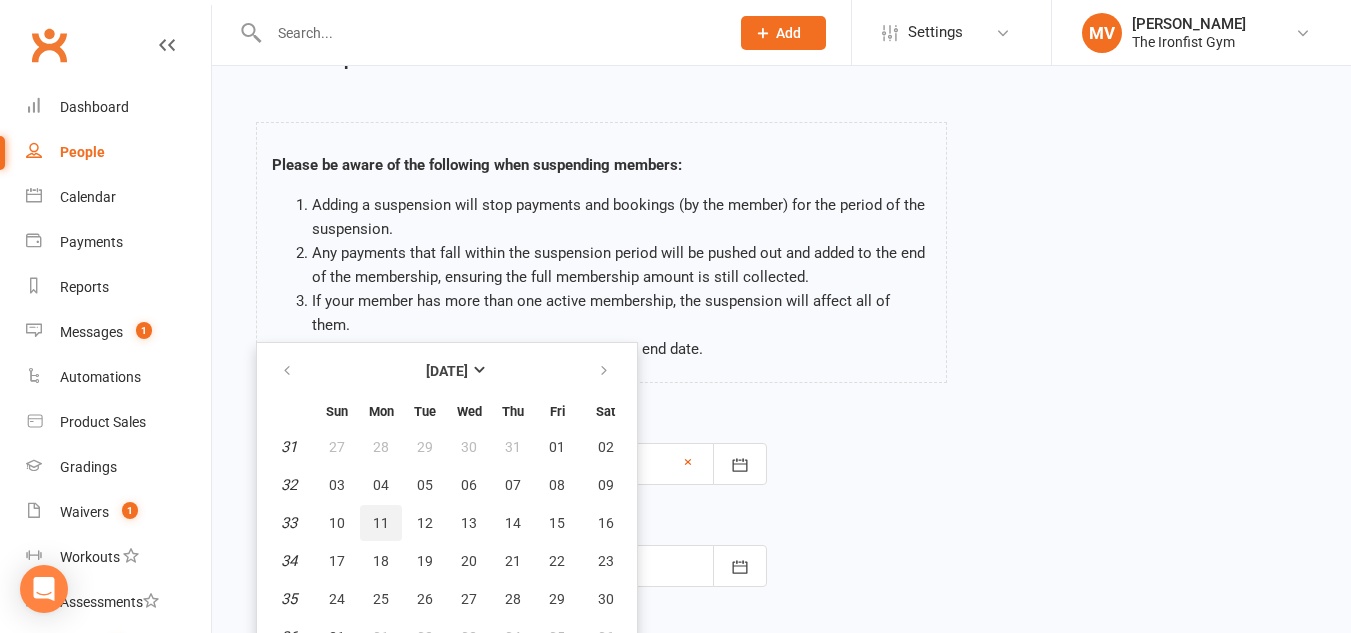 click on "11" at bounding box center (381, 523) 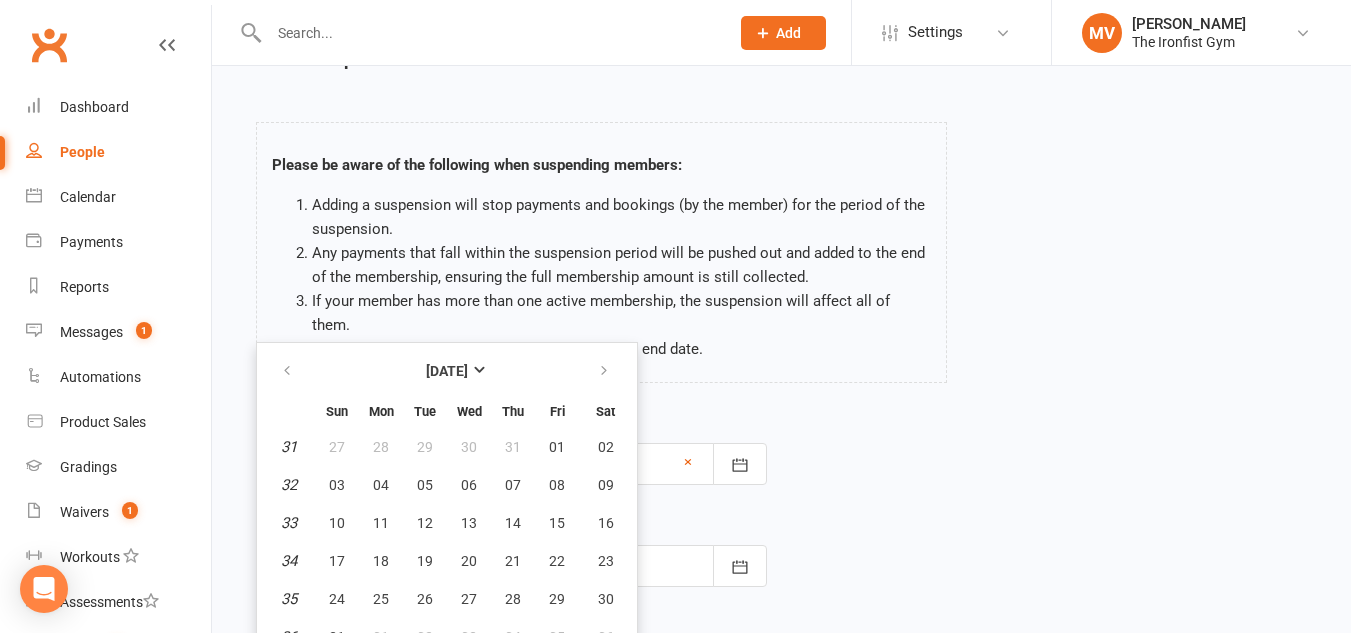 type on "[DATE]" 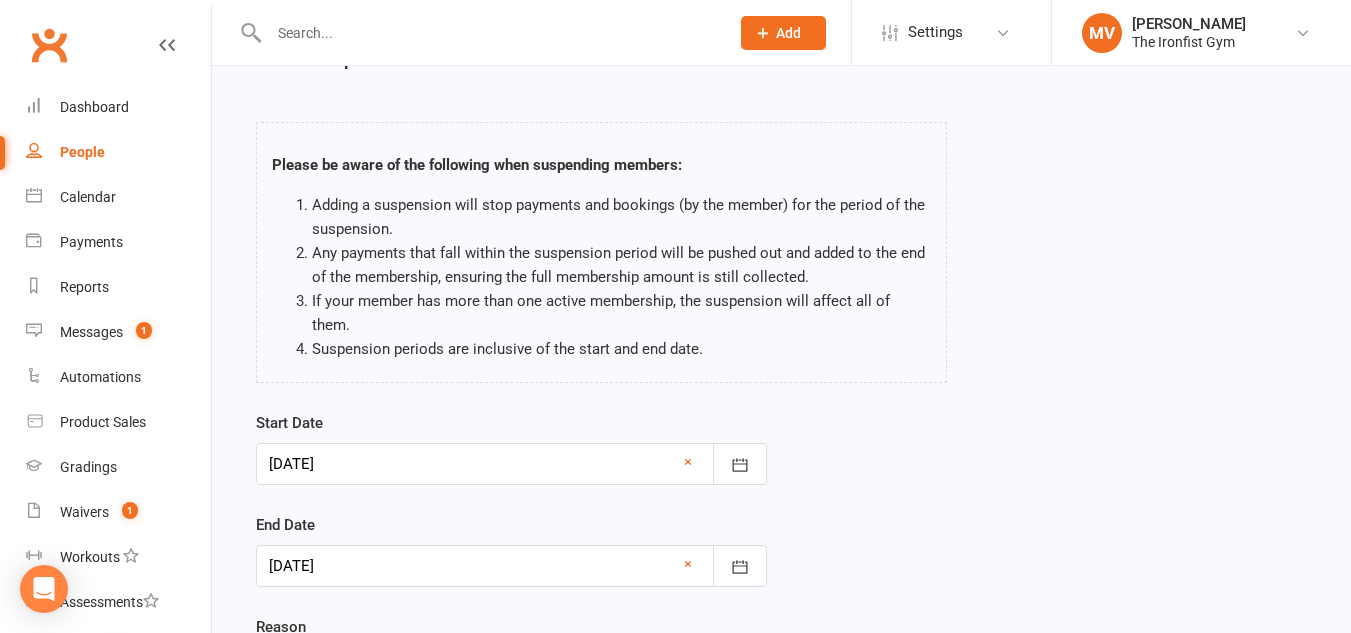 scroll, scrollTop: 155, scrollLeft: 0, axis: vertical 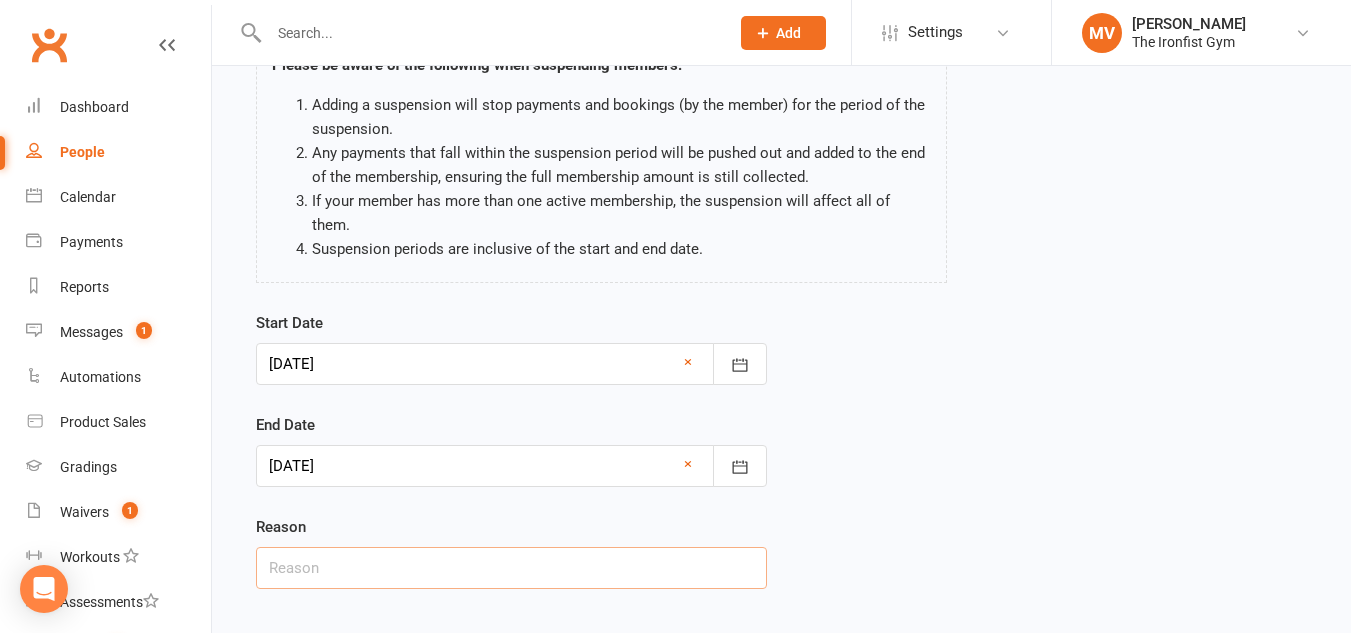 click at bounding box center [511, 568] 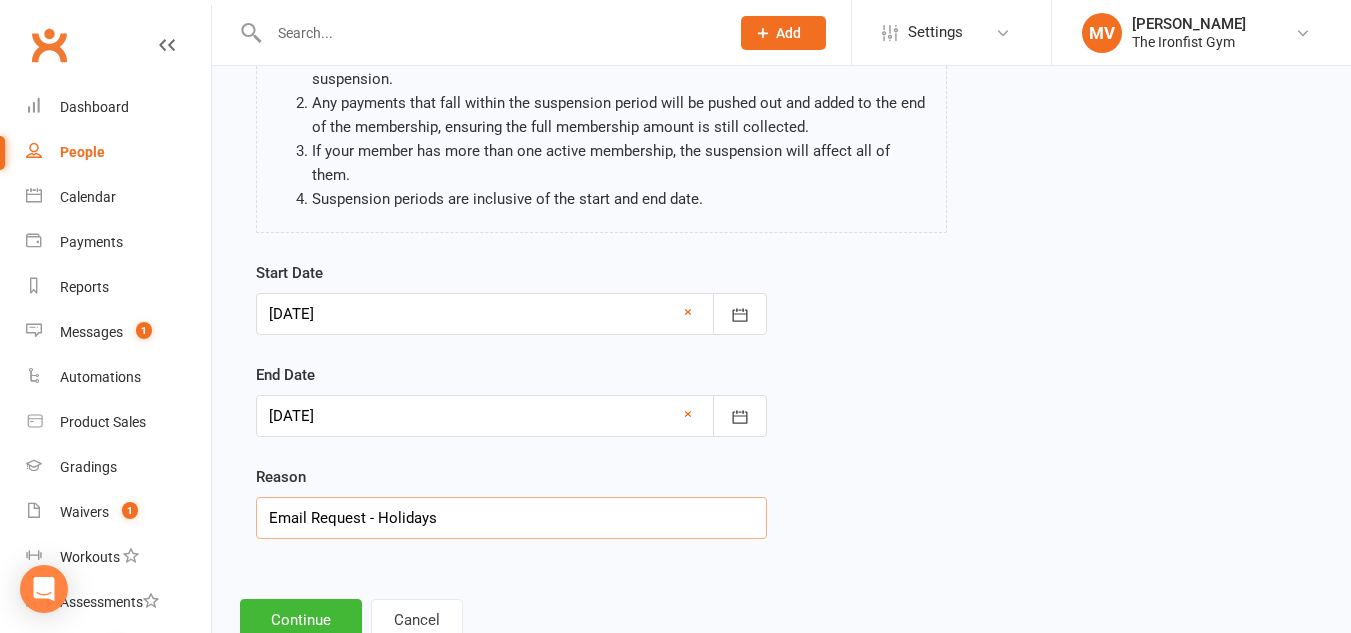 scroll, scrollTop: 246, scrollLeft: 0, axis: vertical 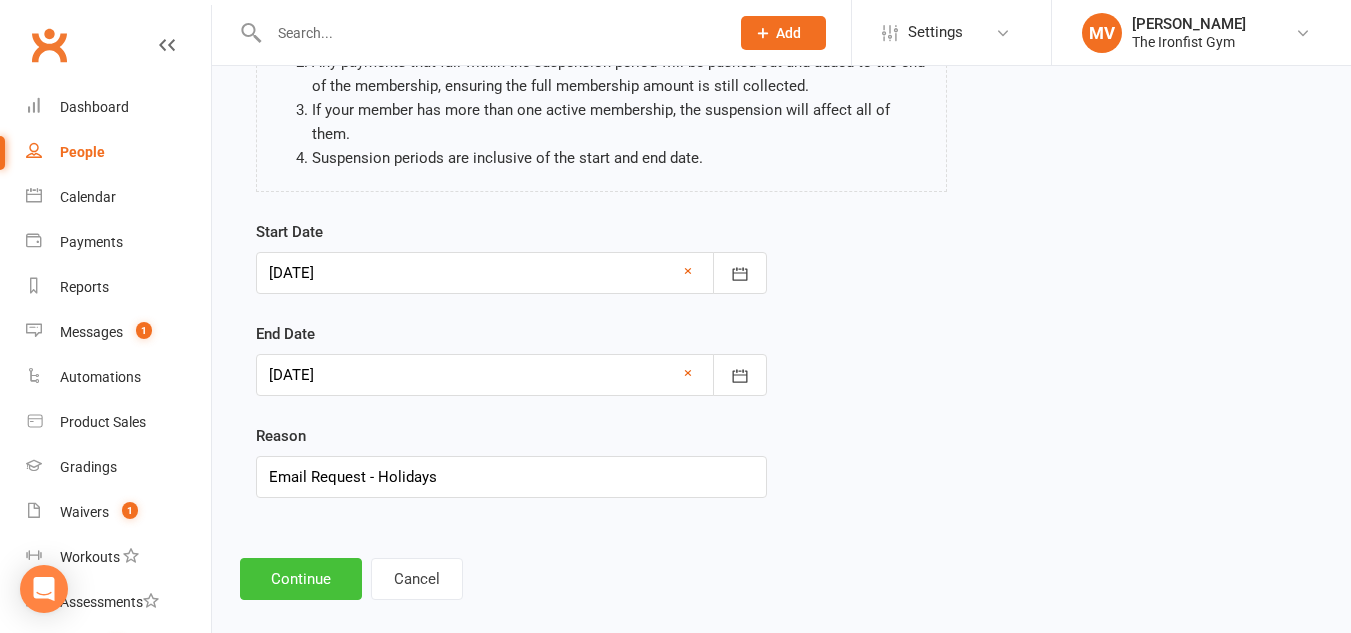 click on "Continue" at bounding box center (301, 579) 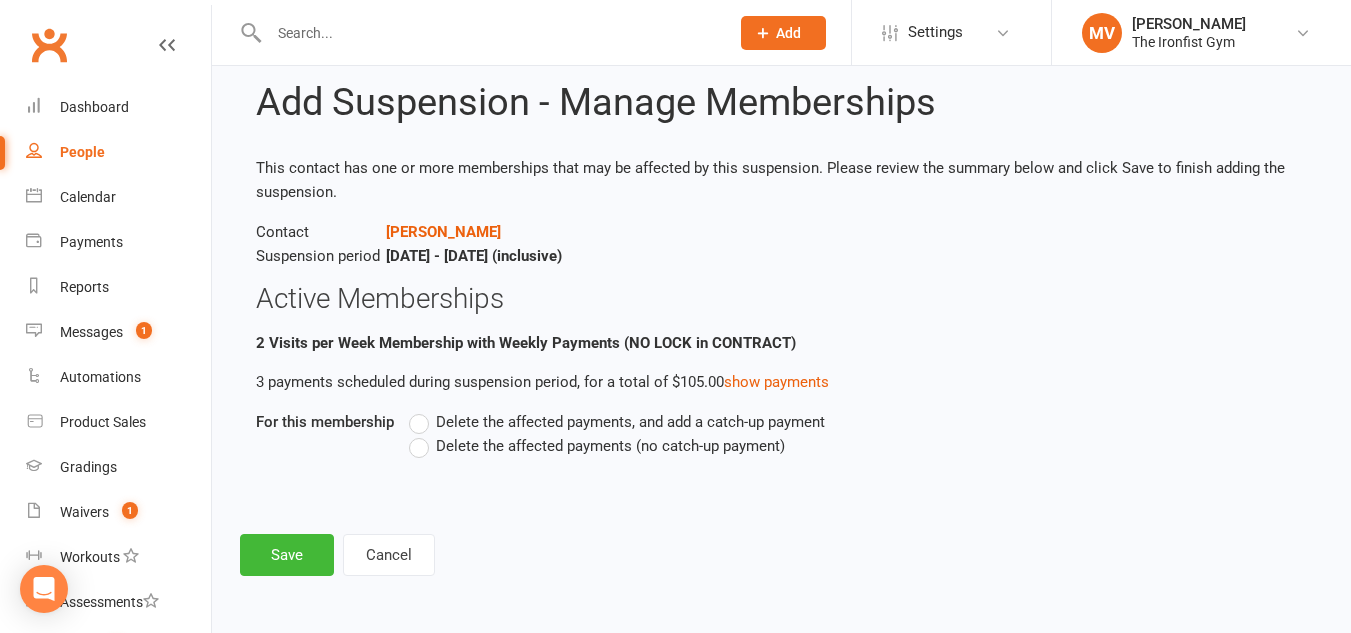 scroll, scrollTop: 0, scrollLeft: 0, axis: both 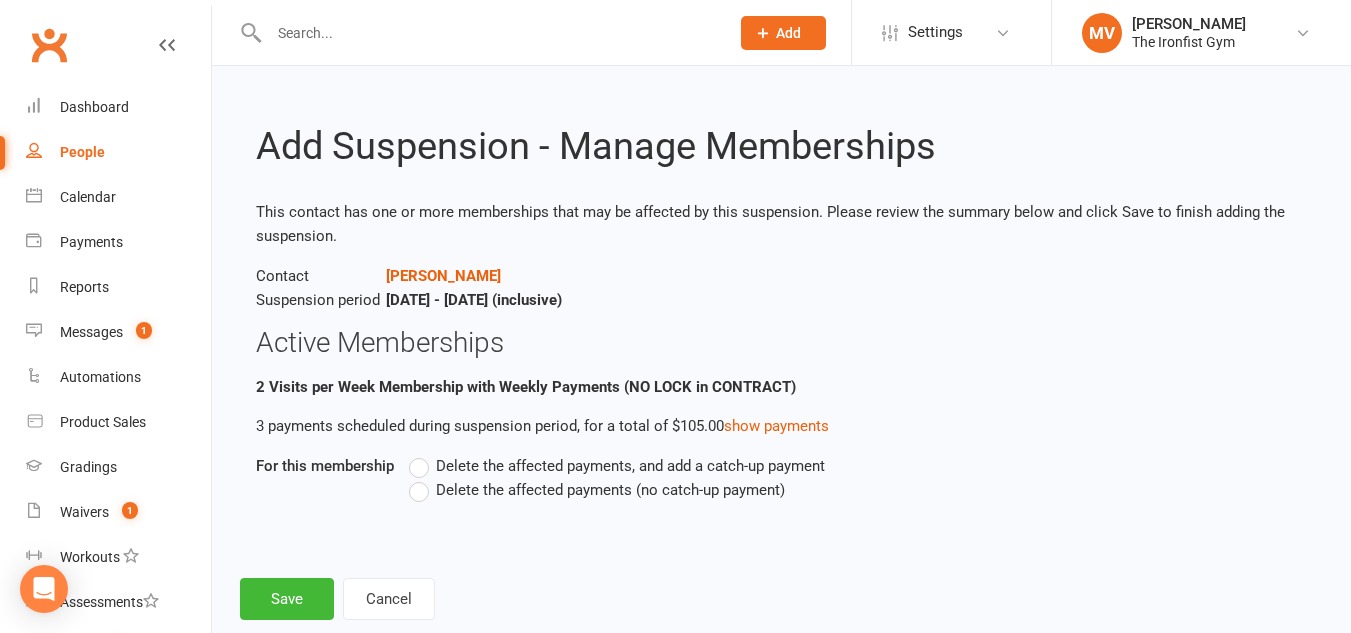 click on "Delete the affected payments (no catch-up payment)" at bounding box center (597, 490) 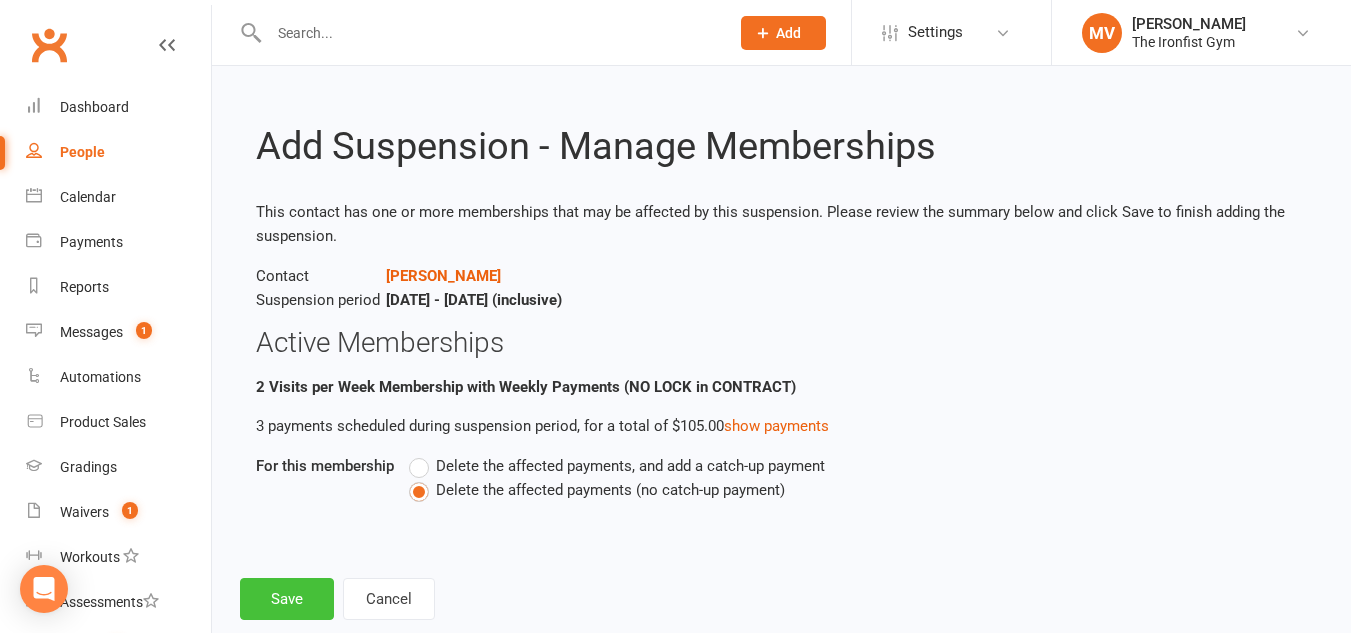 click on "Save" at bounding box center [287, 599] 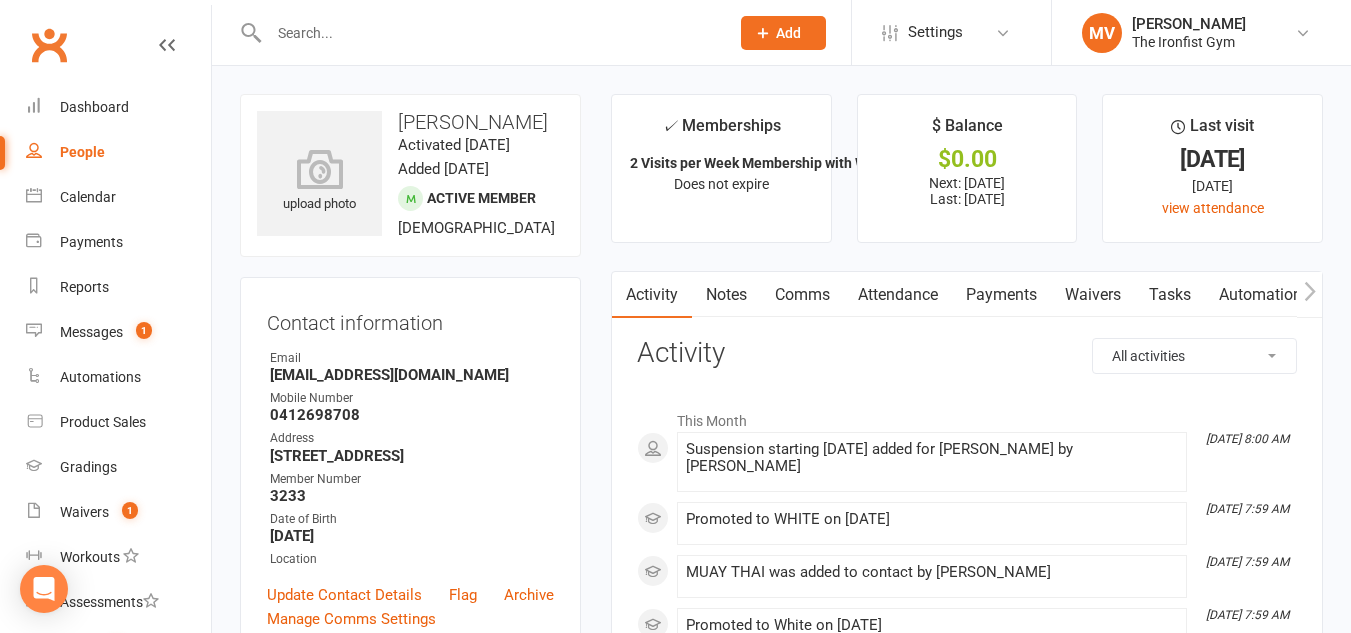 click at bounding box center [489, 33] 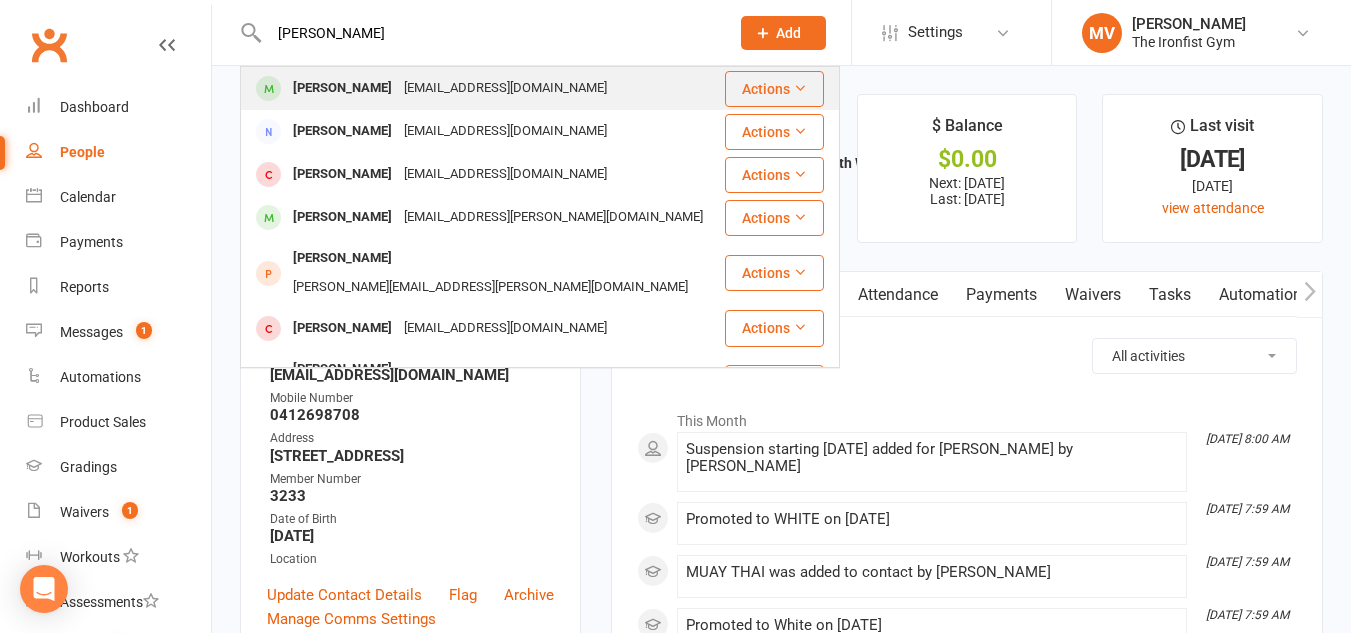 type on "[PERSON_NAME]" 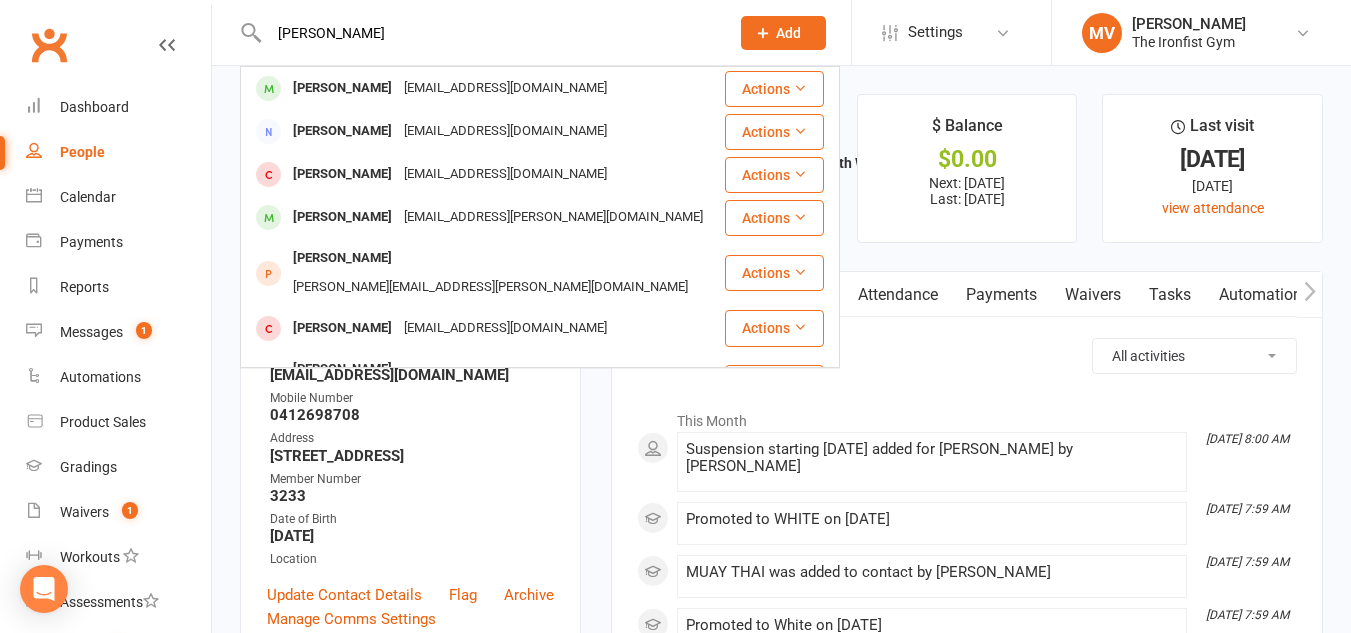 type 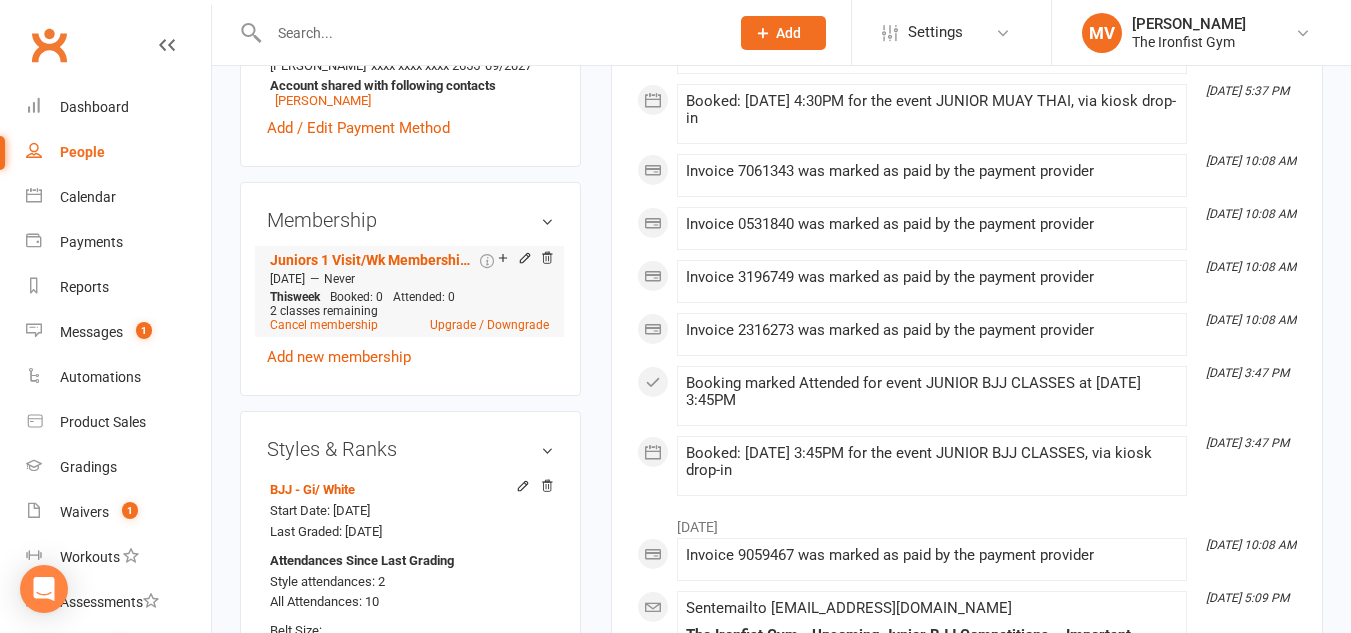 scroll, scrollTop: 700, scrollLeft: 0, axis: vertical 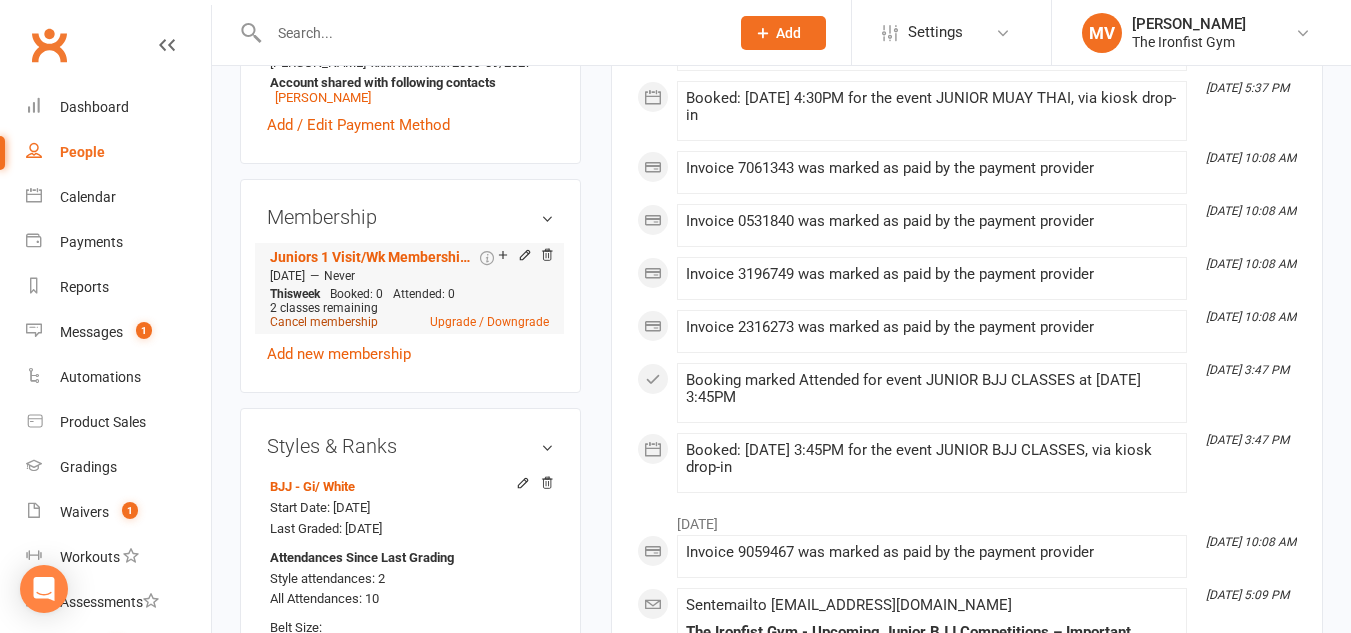 click on "Cancel membership" at bounding box center [324, 322] 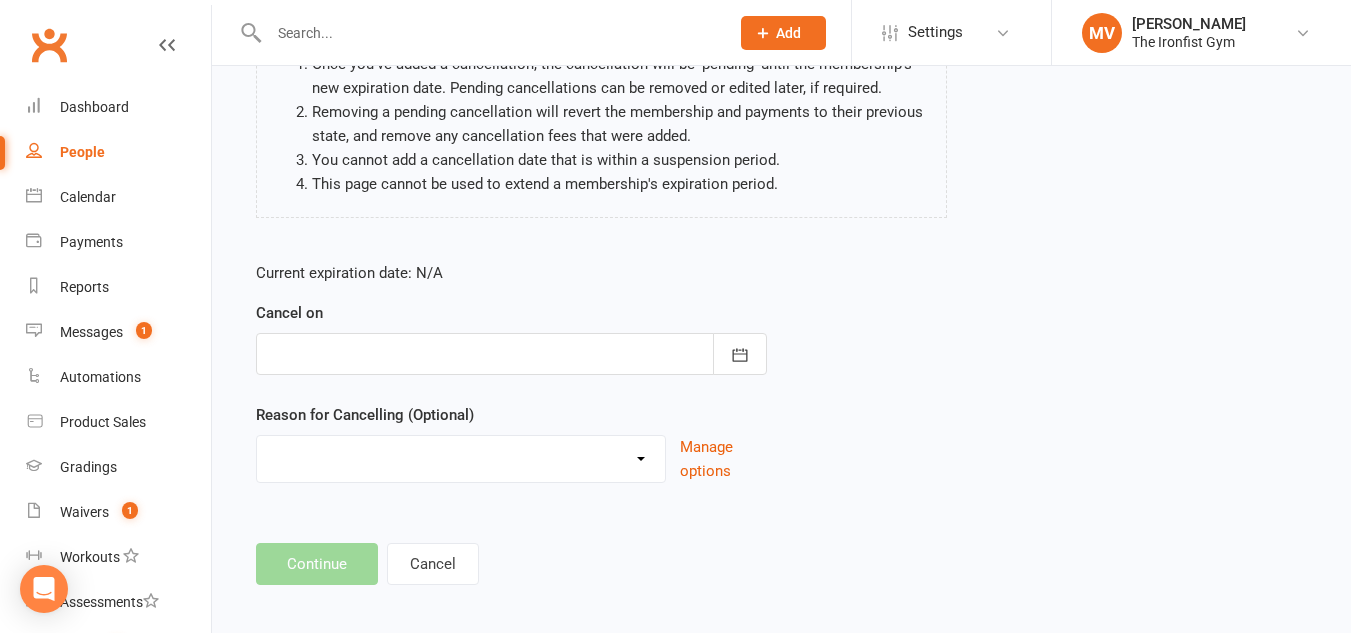 scroll, scrollTop: 231, scrollLeft: 0, axis: vertical 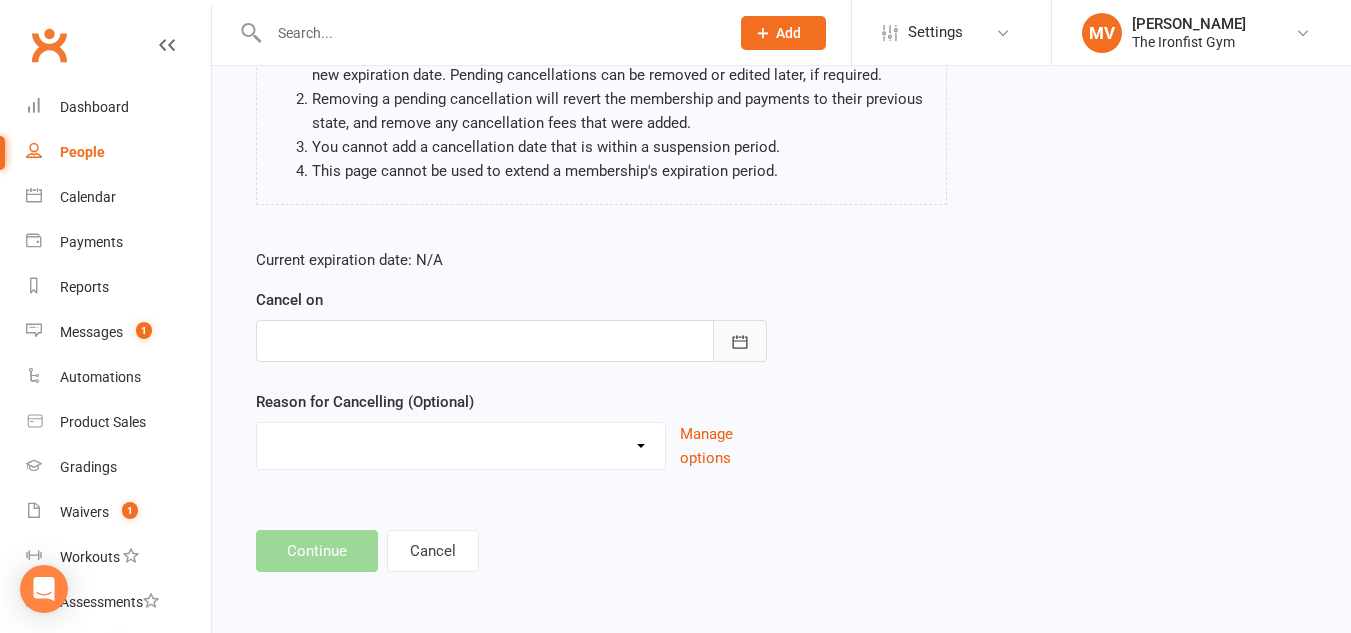 click 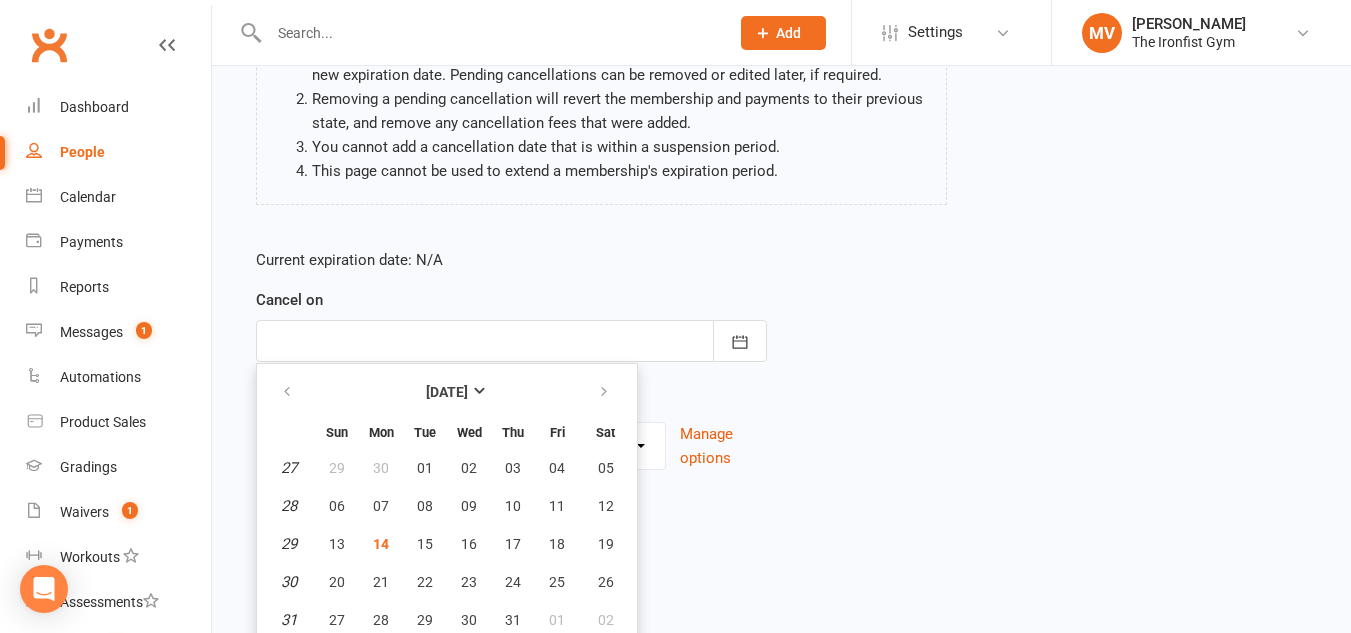 scroll, scrollTop: 276, scrollLeft: 0, axis: vertical 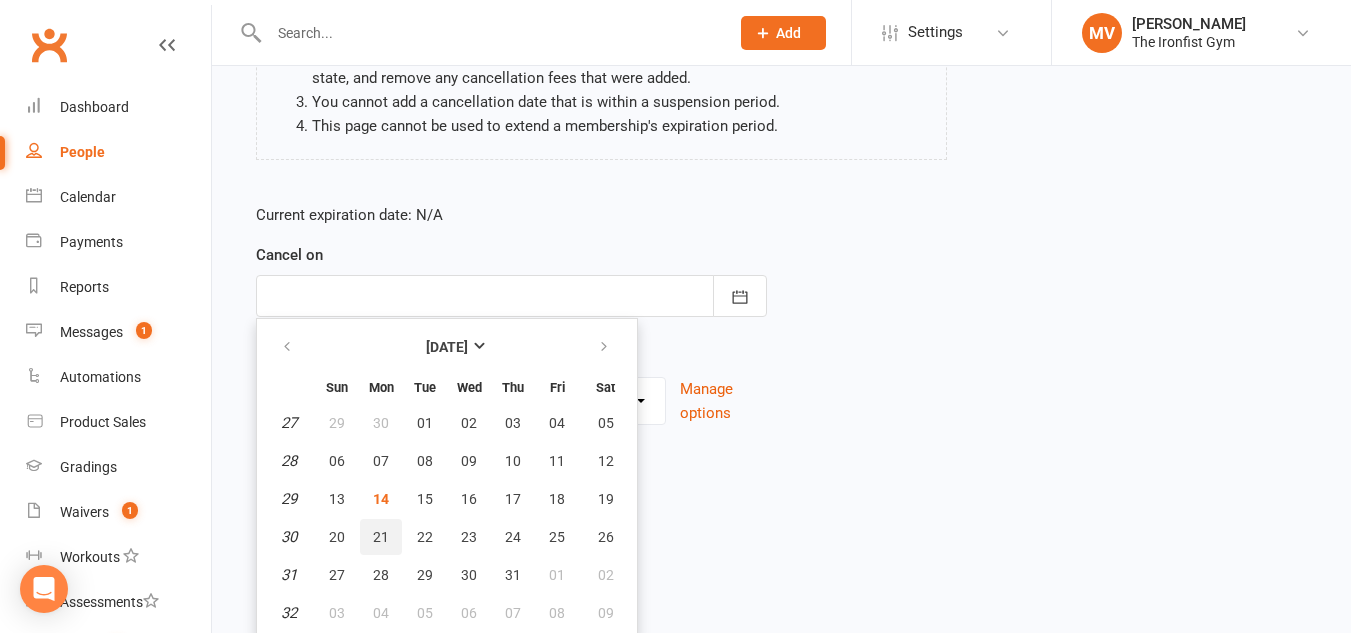click on "21" at bounding box center (381, 537) 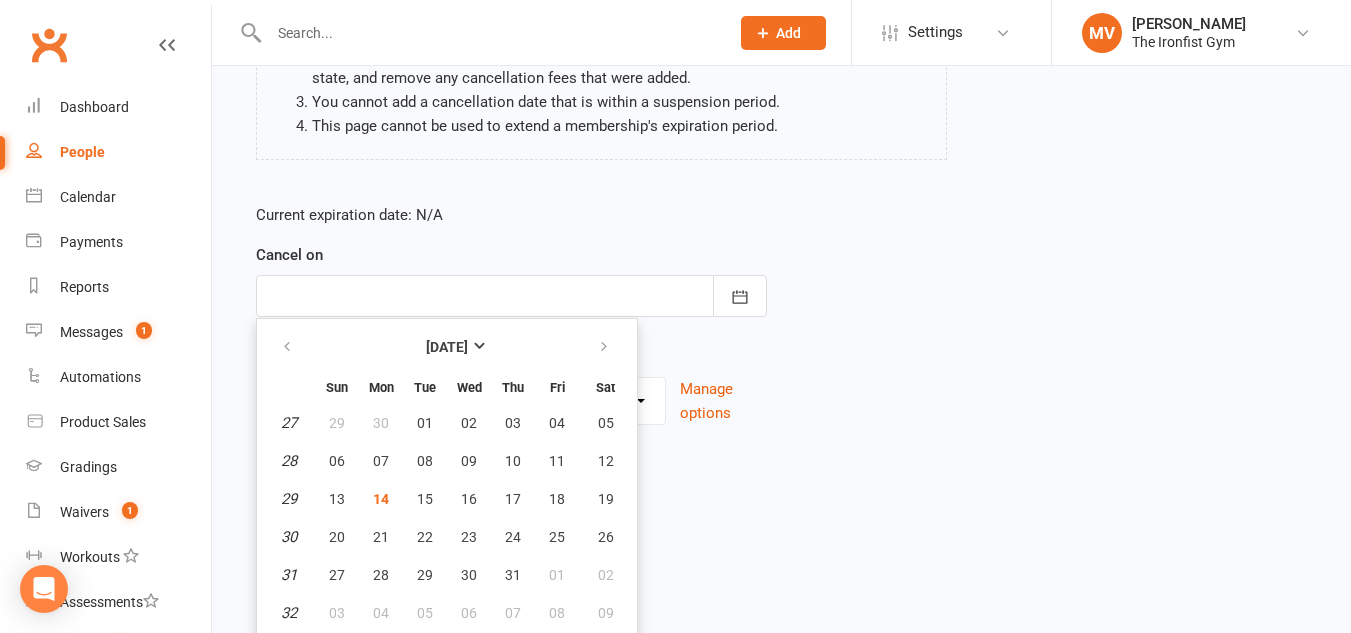 type on "[DATE]" 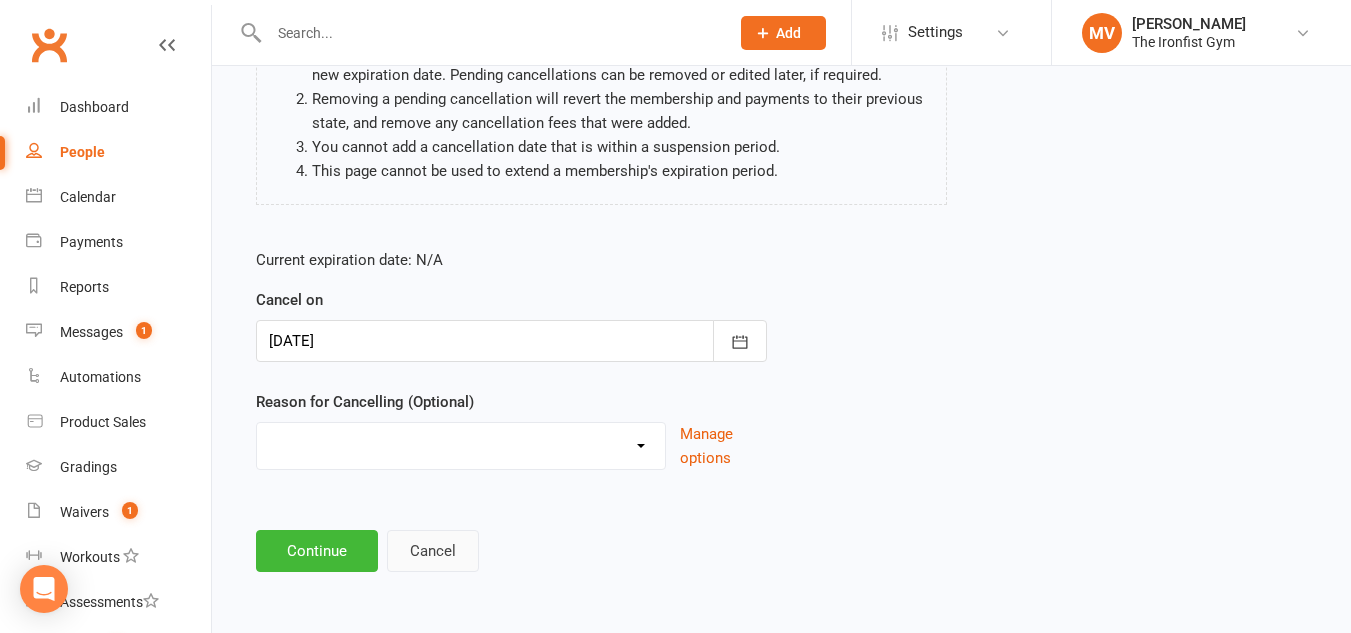 scroll, scrollTop: 231, scrollLeft: 0, axis: vertical 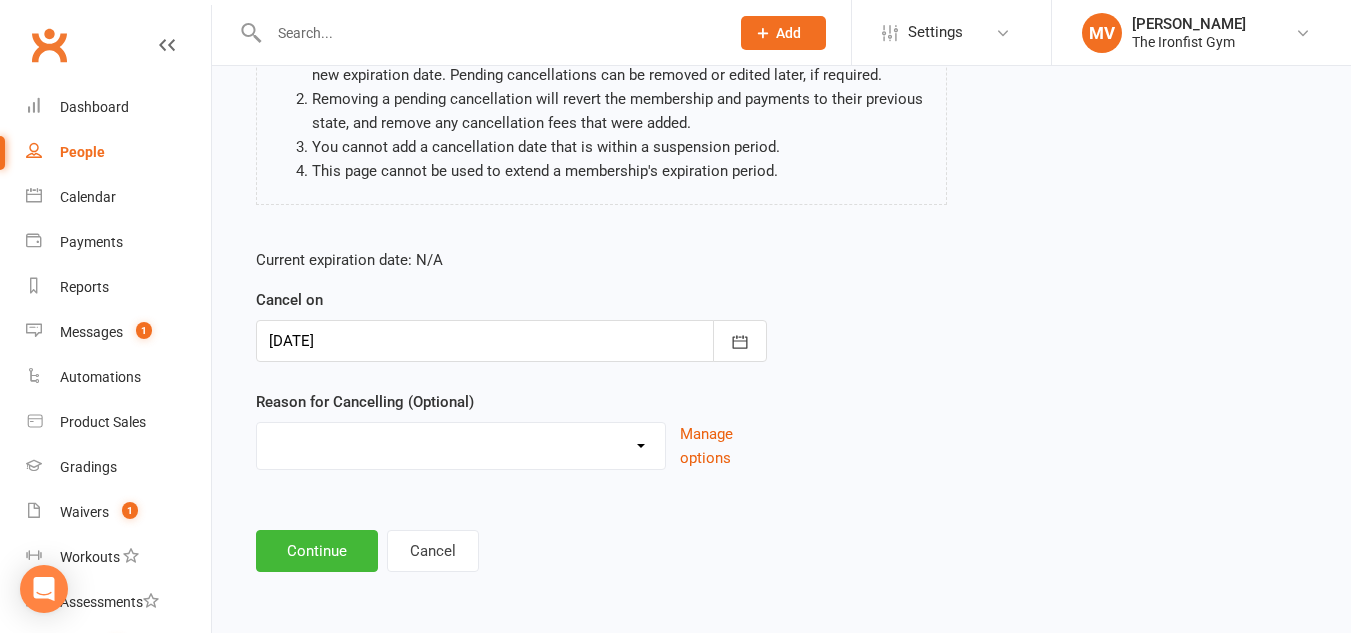 drag, startPoint x: 427, startPoint y: 444, endPoint x: 408, endPoint y: 495, distance: 54.42426 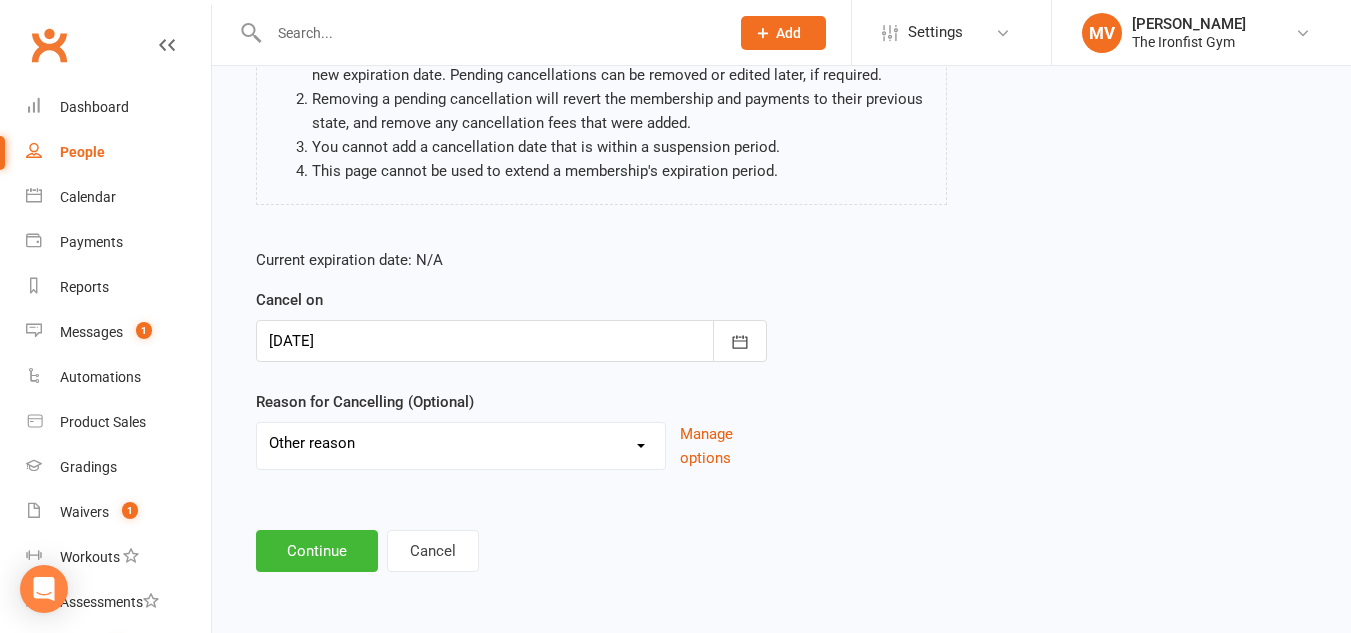 click on "Defaulted Payments  Double Up with Transfer Downgrade End of PIF Term Failed Payments - Balance paid  Holiday Injury Upgrade Upgrade 2 visit Other reason" at bounding box center [461, 443] 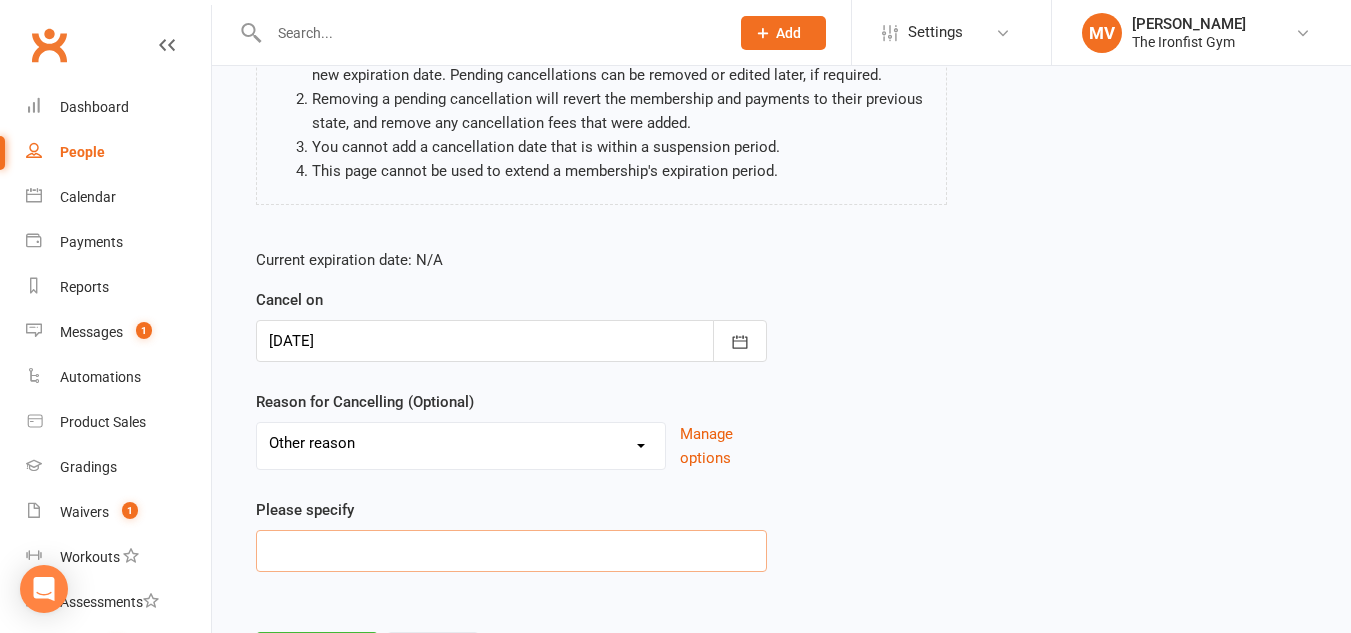 click at bounding box center [511, 551] 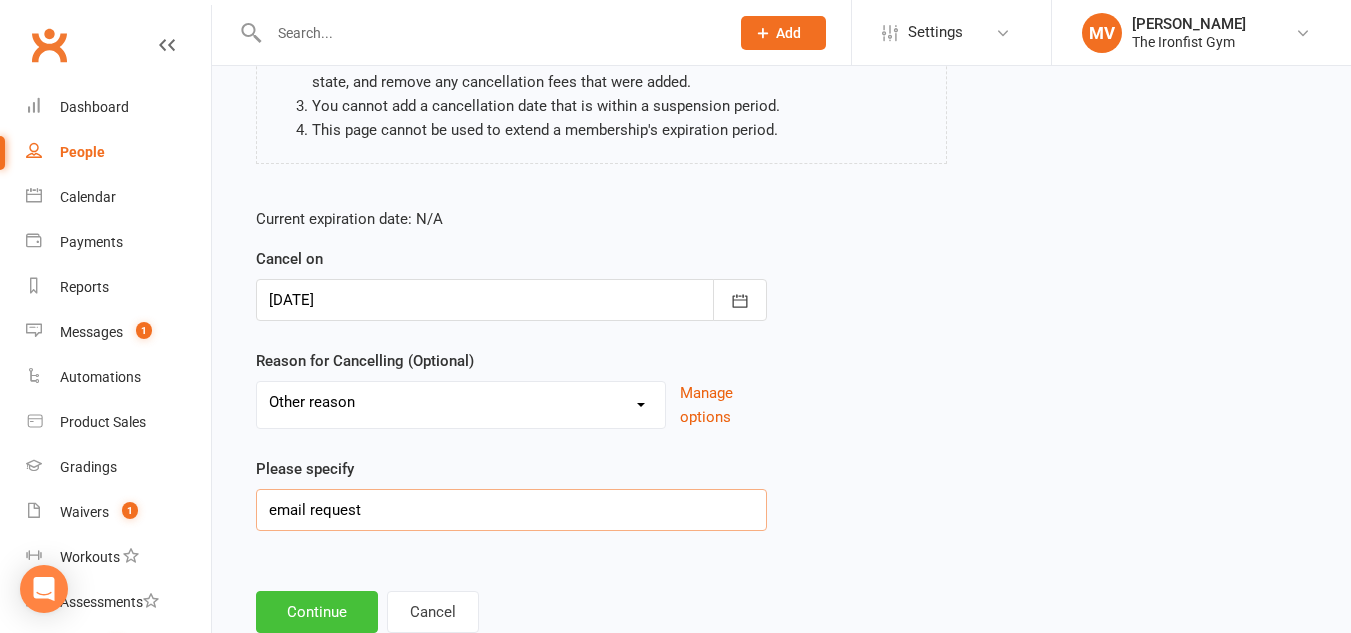 scroll, scrollTop: 331, scrollLeft: 0, axis: vertical 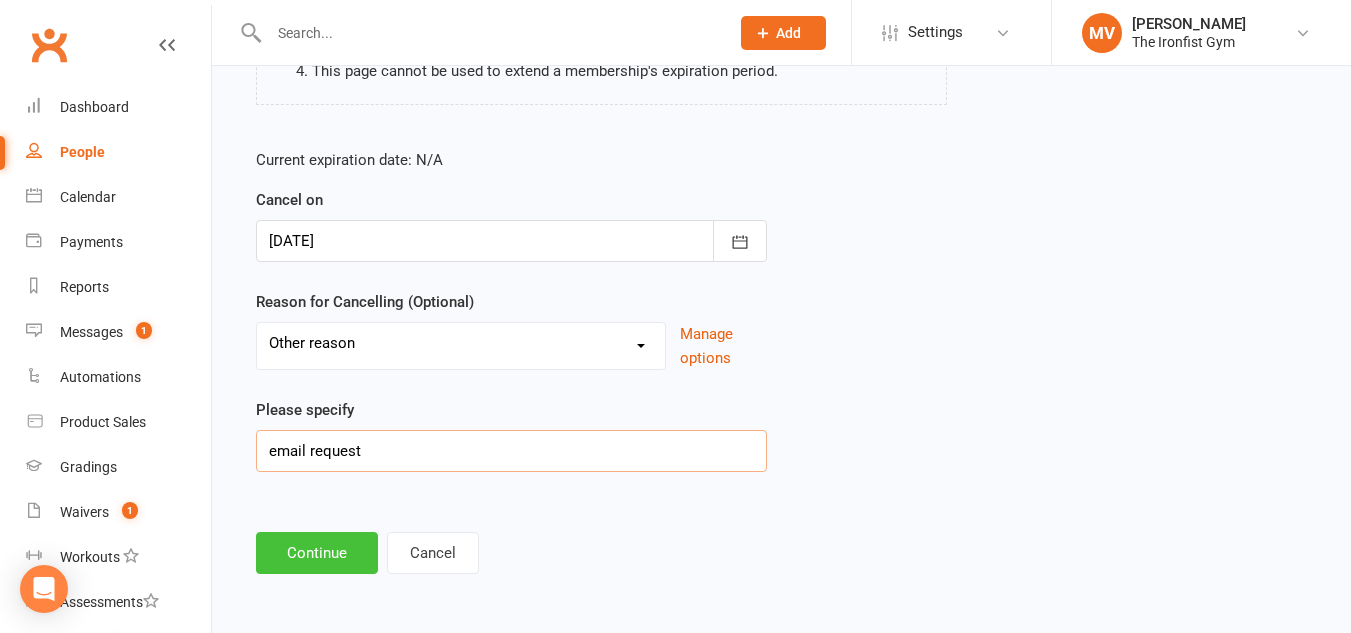 type on "email request" 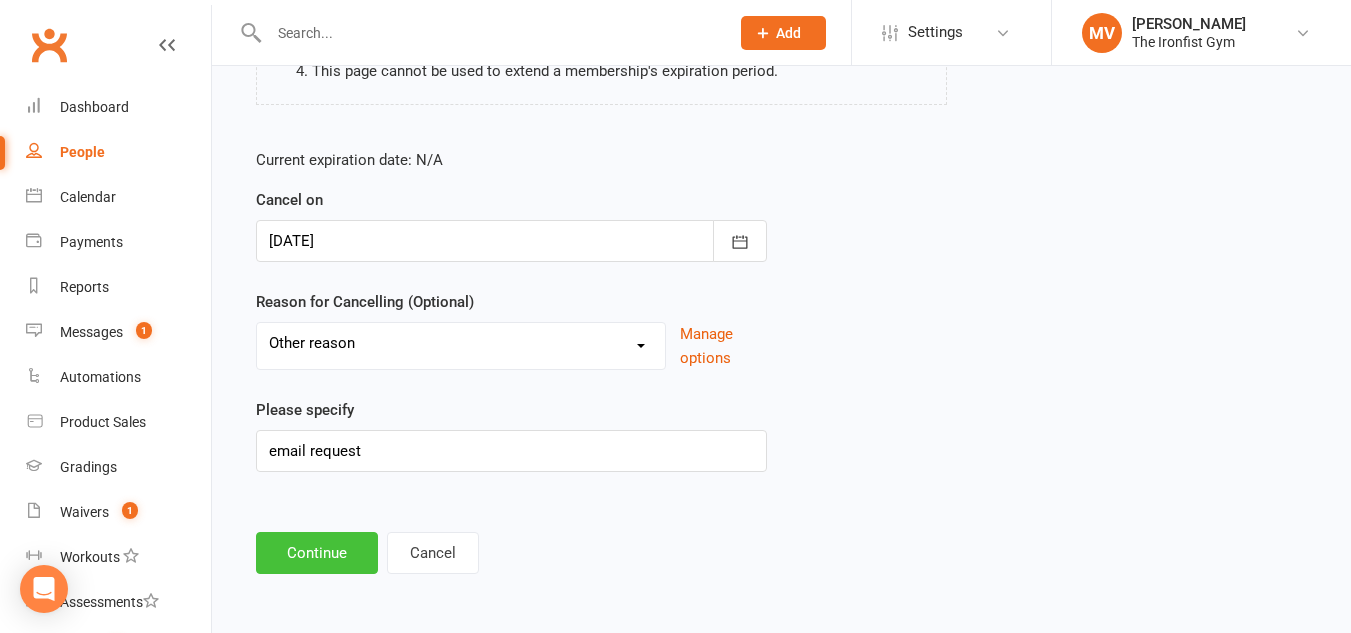 click on "Continue" at bounding box center (317, 553) 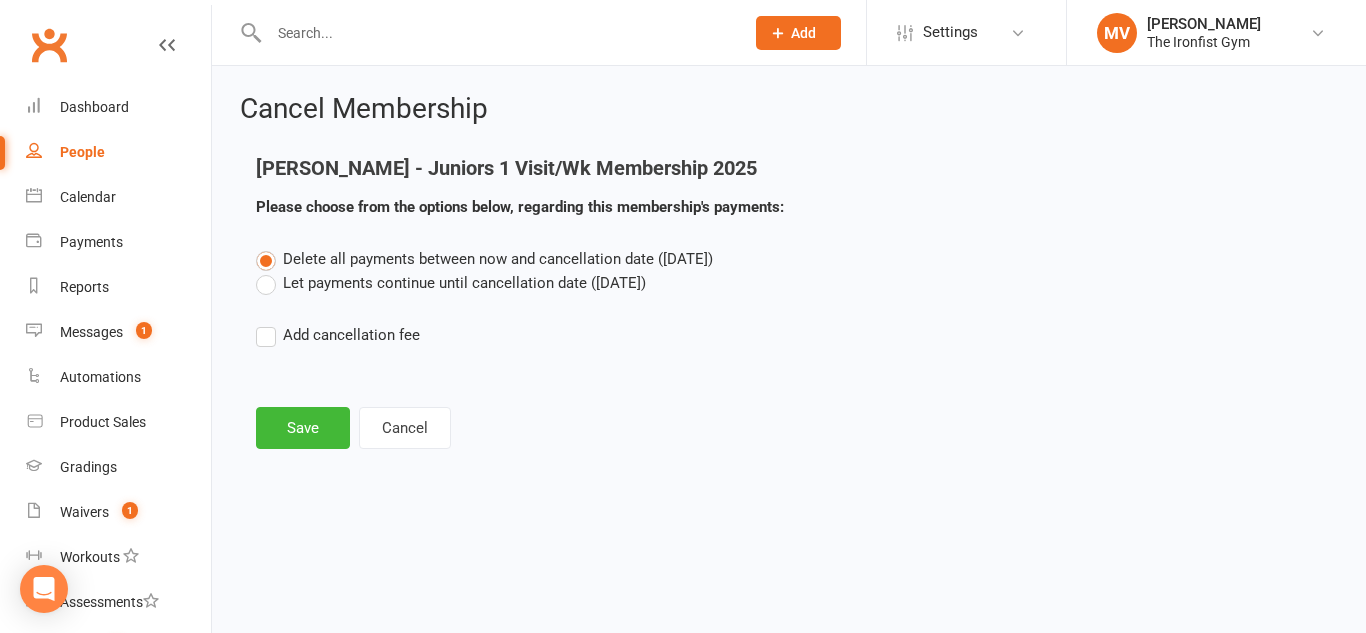 drag, startPoint x: 268, startPoint y: 290, endPoint x: 276, endPoint y: 343, distance: 53.600372 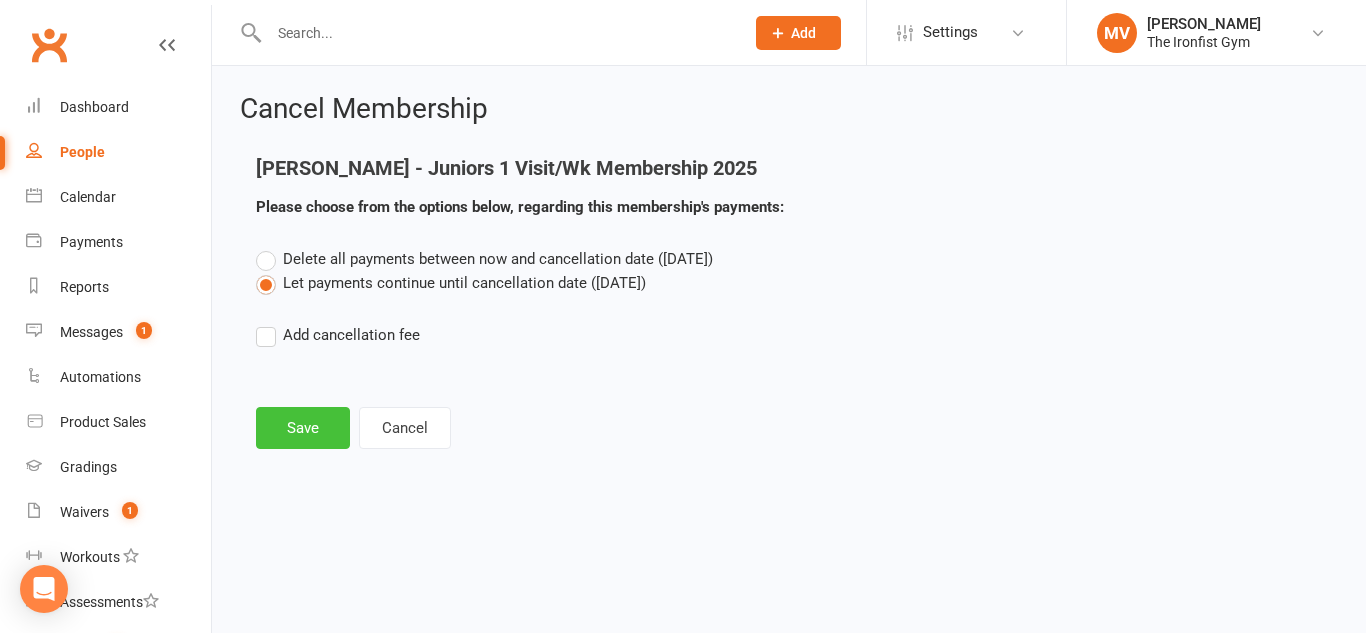 click on "Save" at bounding box center (303, 428) 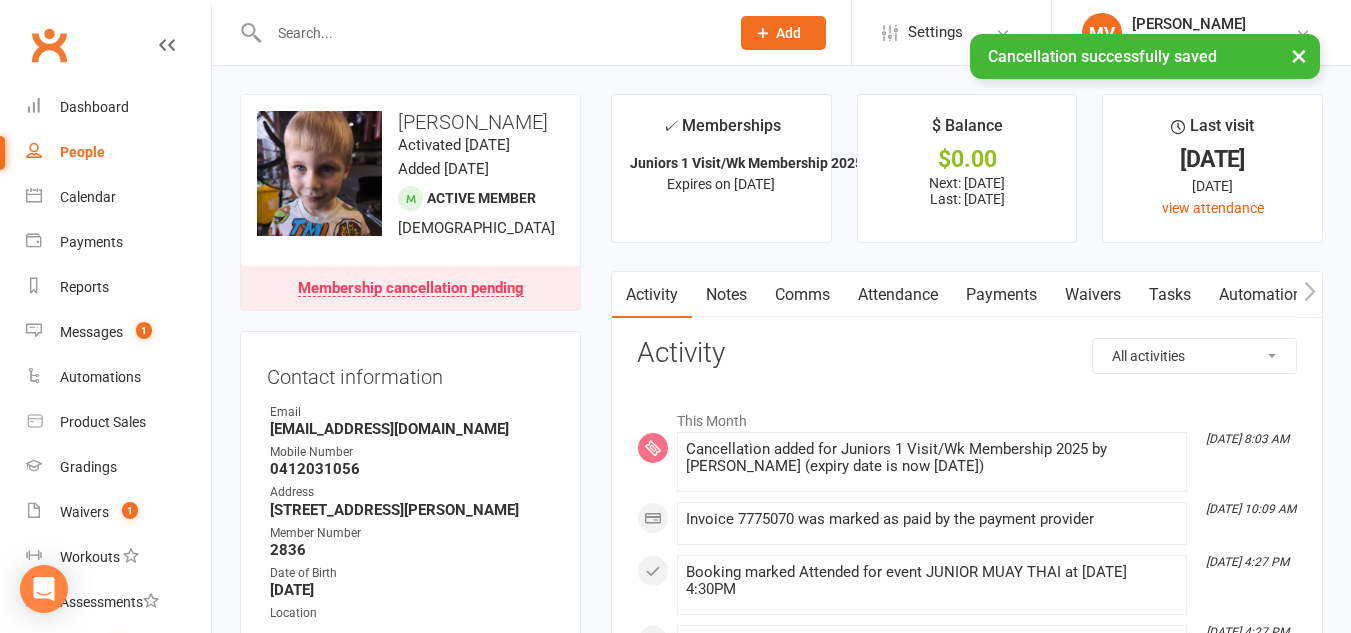 click on "Payments" at bounding box center [1001, 295] 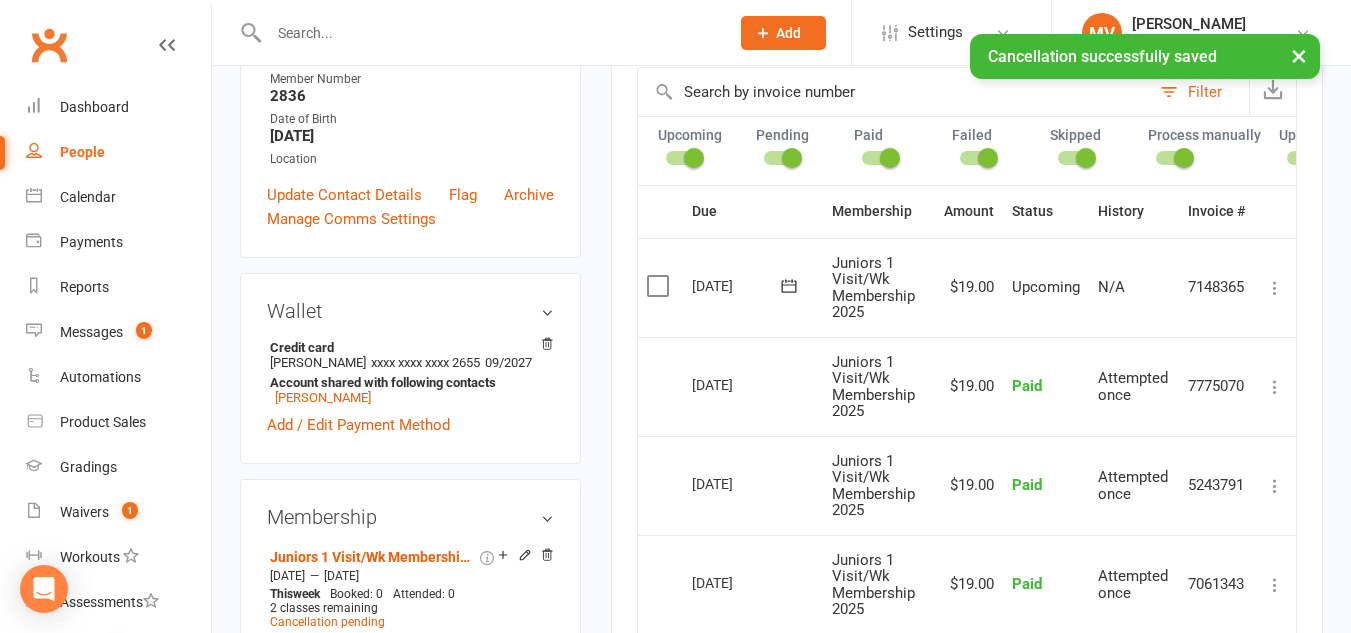 scroll, scrollTop: 500, scrollLeft: 0, axis: vertical 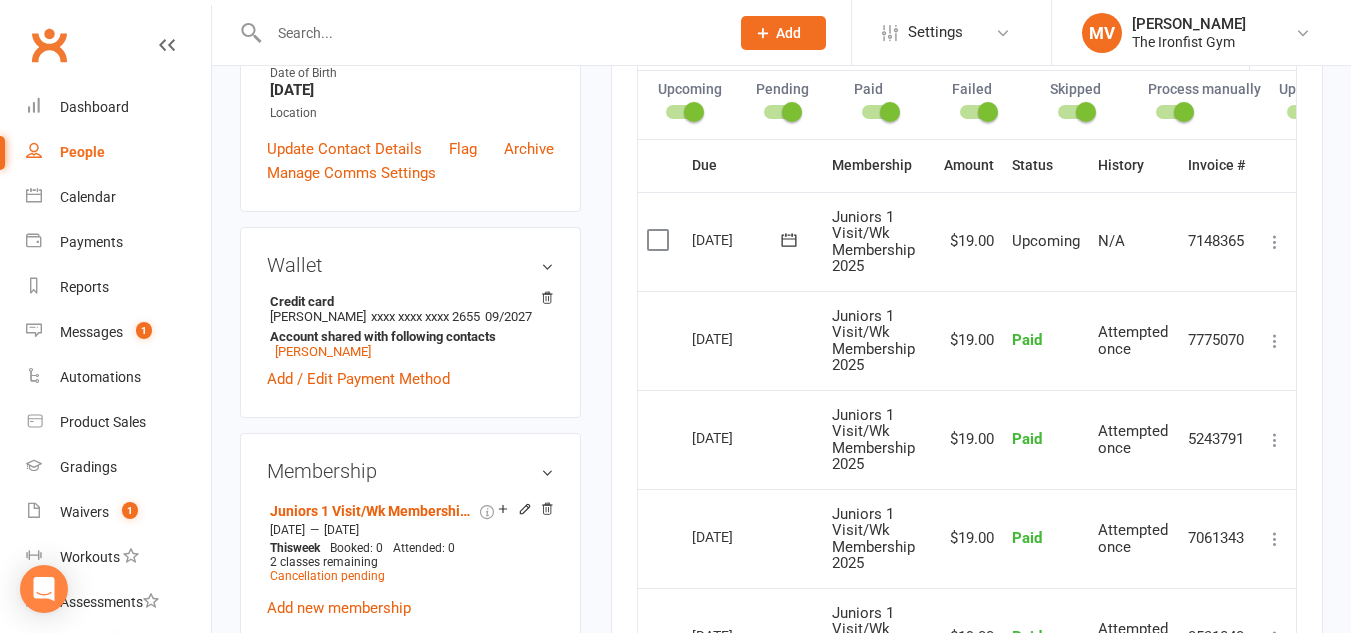 click at bounding box center [489, 33] 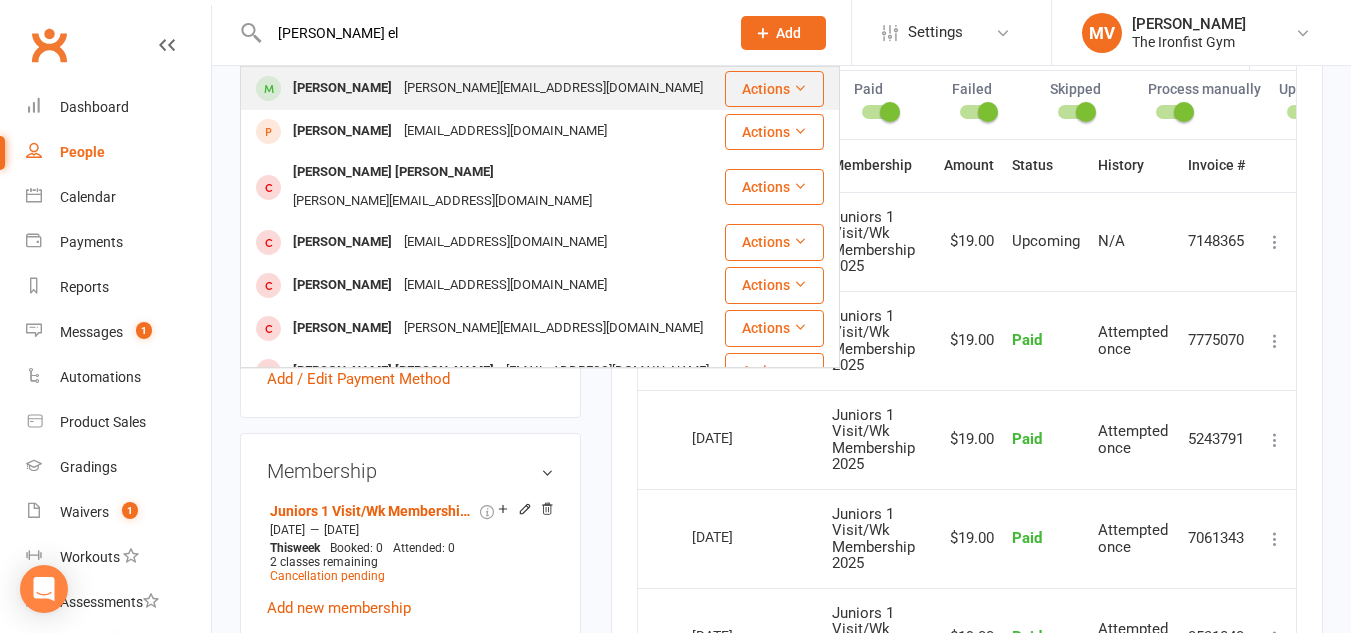 type on "[PERSON_NAME] el" 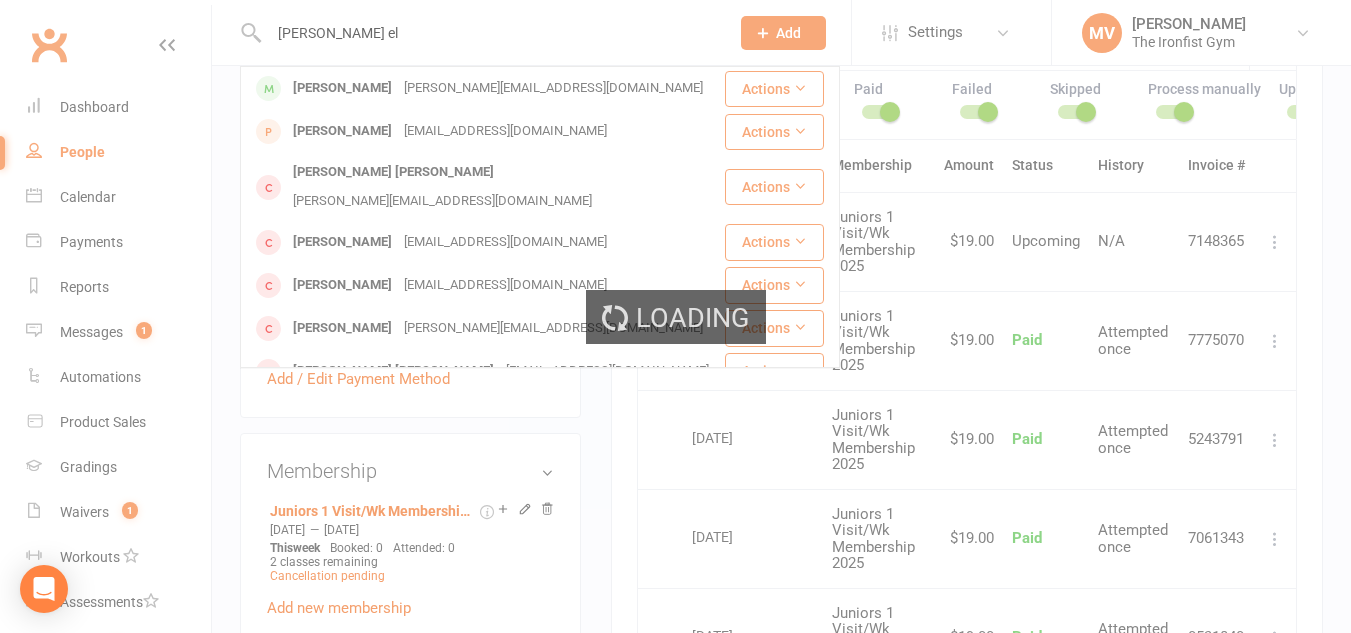 type 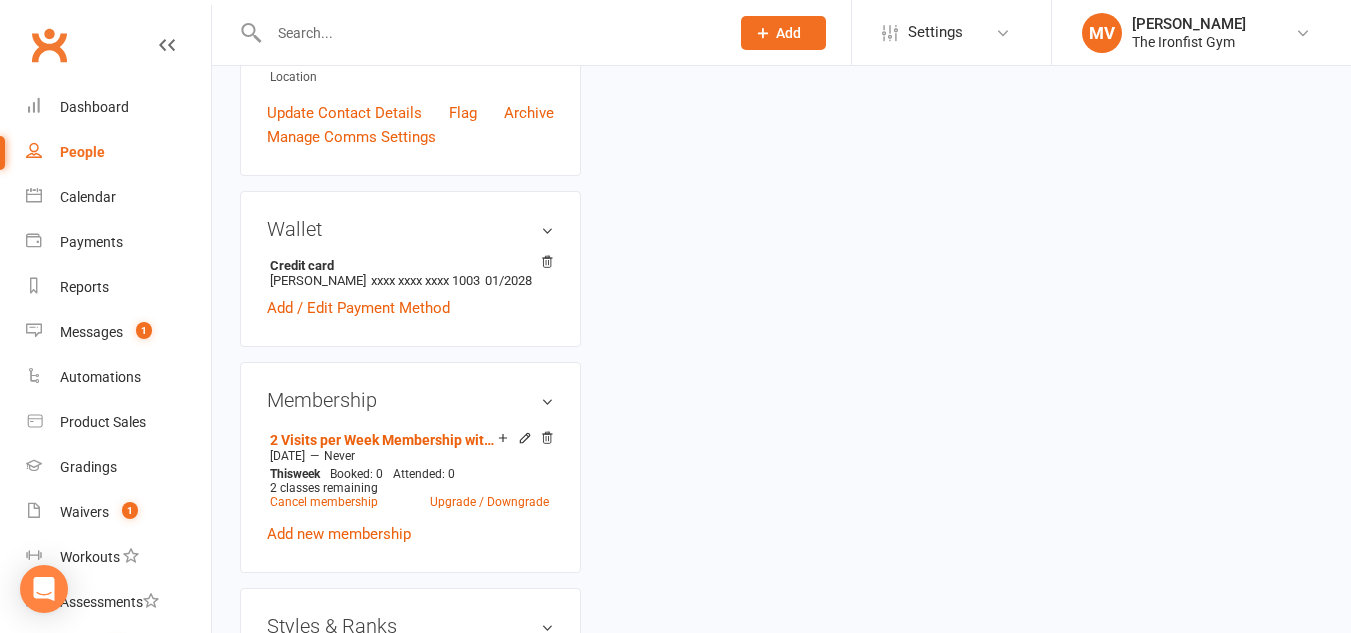 scroll, scrollTop: 0, scrollLeft: 0, axis: both 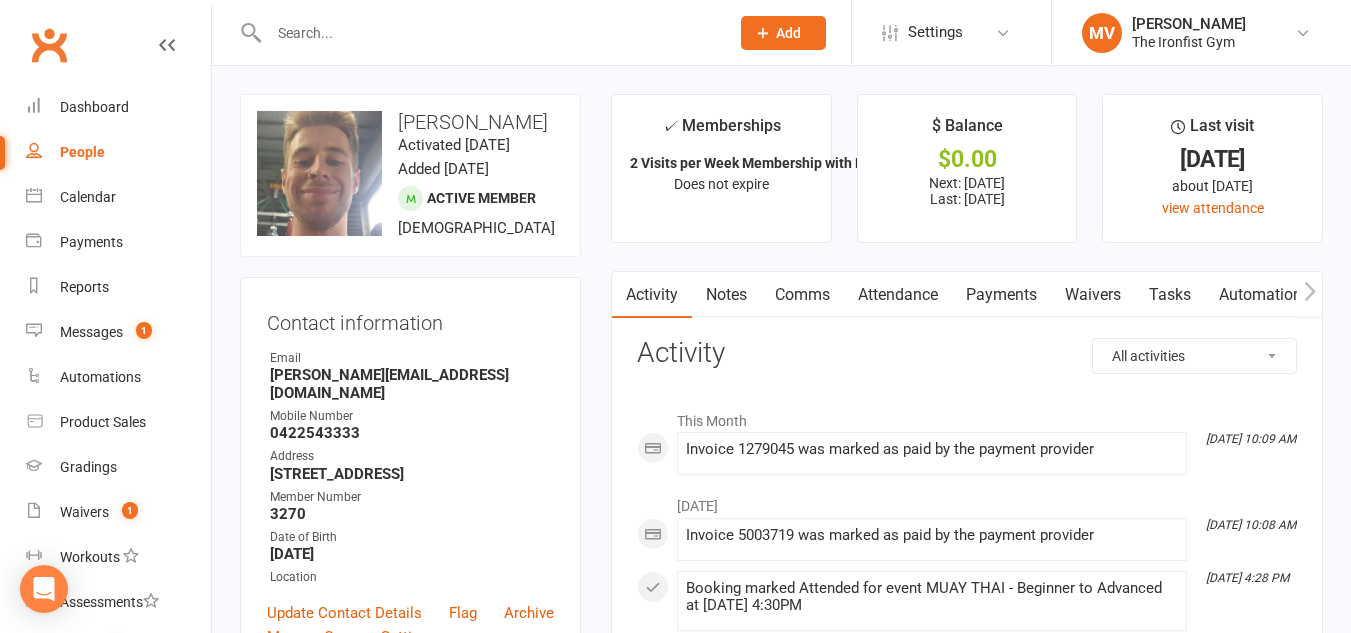 drag, startPoint x: 1010, startPoint y: 273, endPoint x: 1011, endPoint y: 286, distance: 13.038404 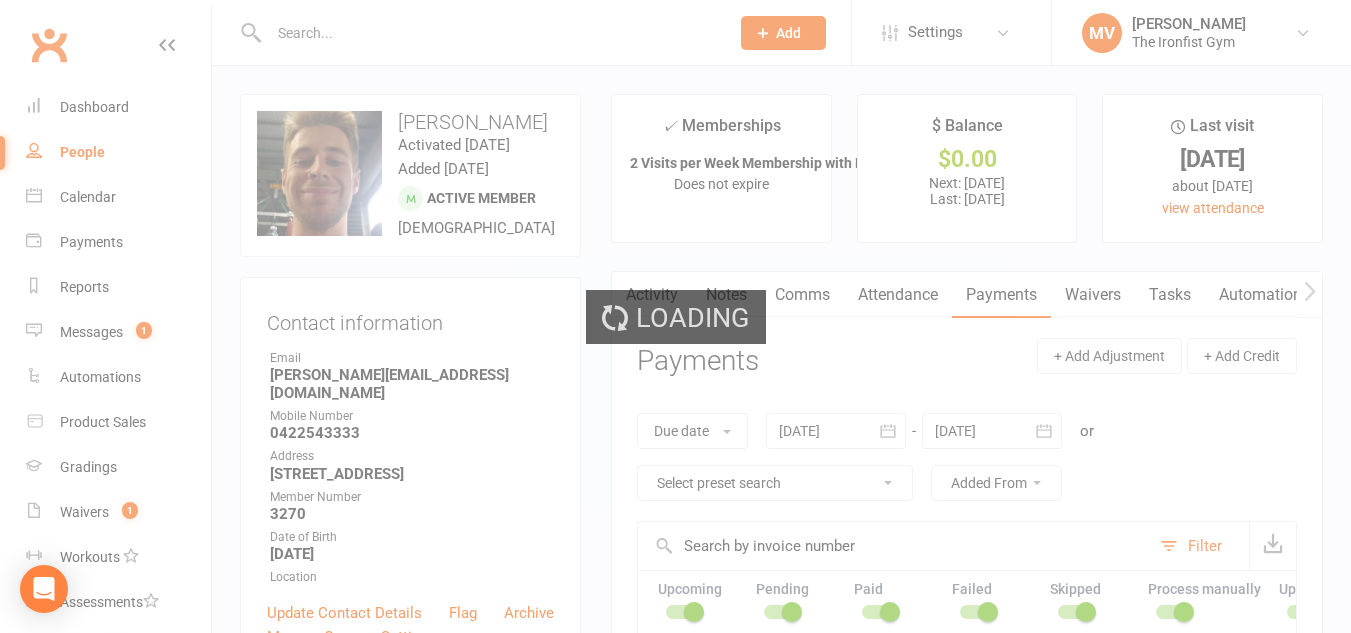 click on "Loading" at bounding box center [675, 316] 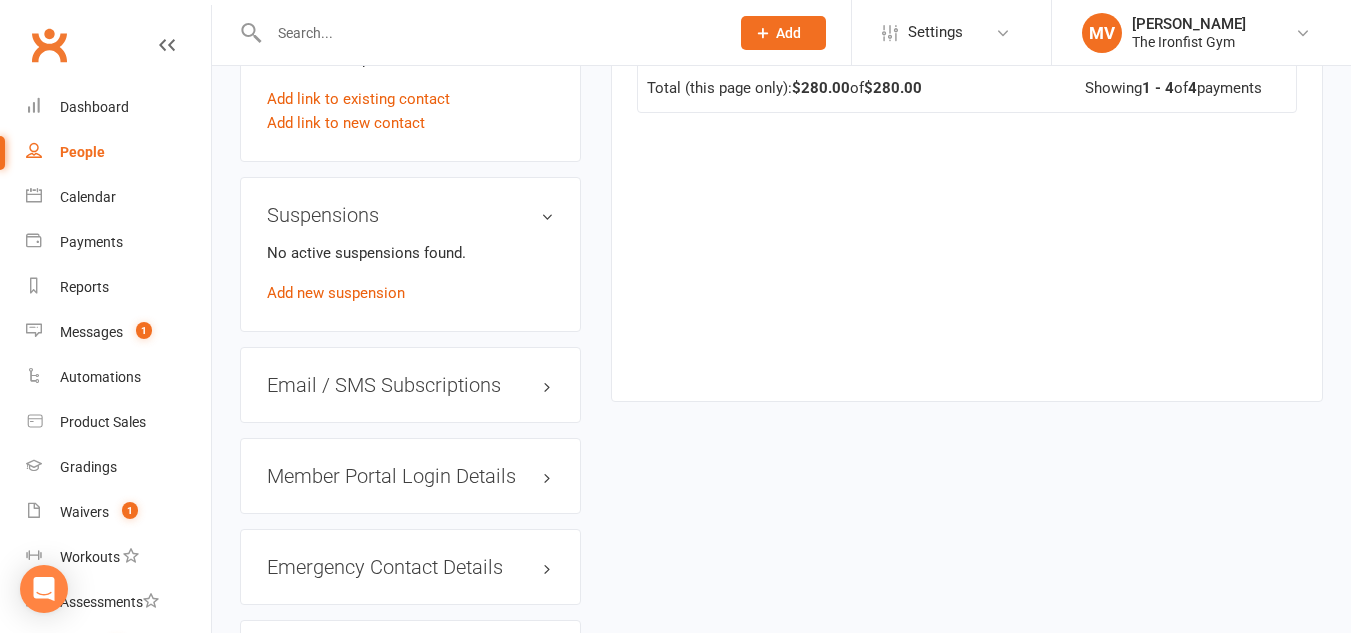 scroll, scrollTop: 1300, scrollLeft: 0, axis: vertical 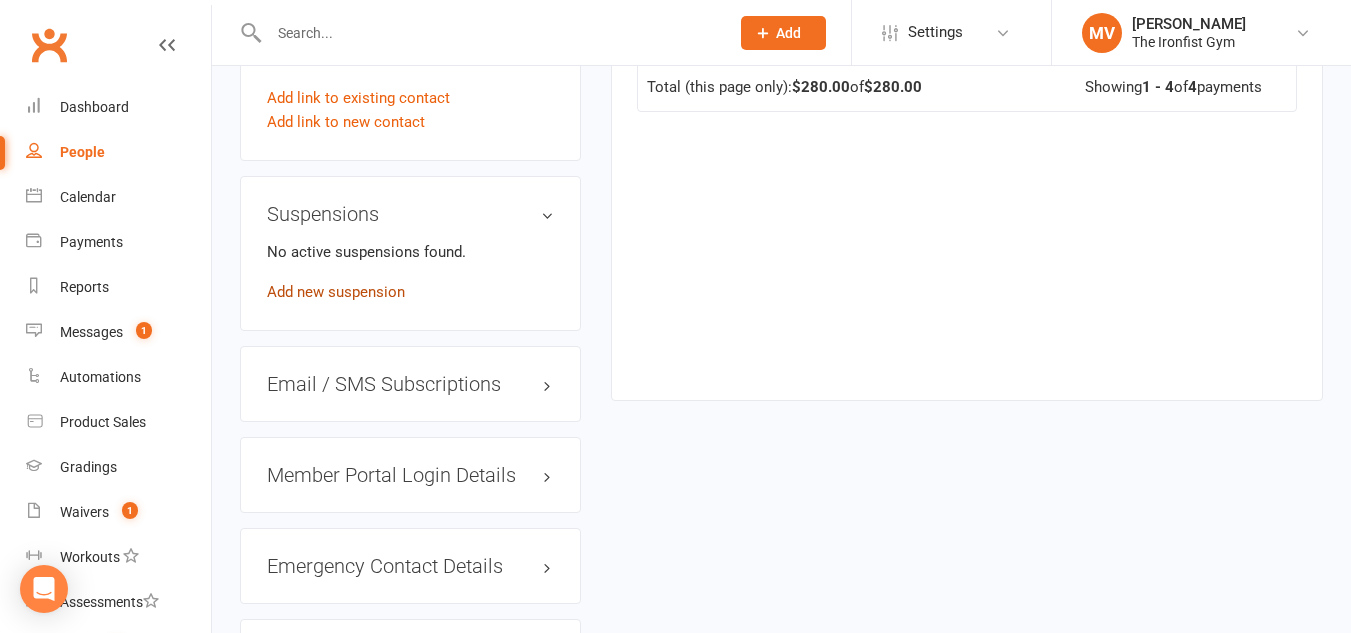 click on "Add new suspension" at bounding box center [336, 292] 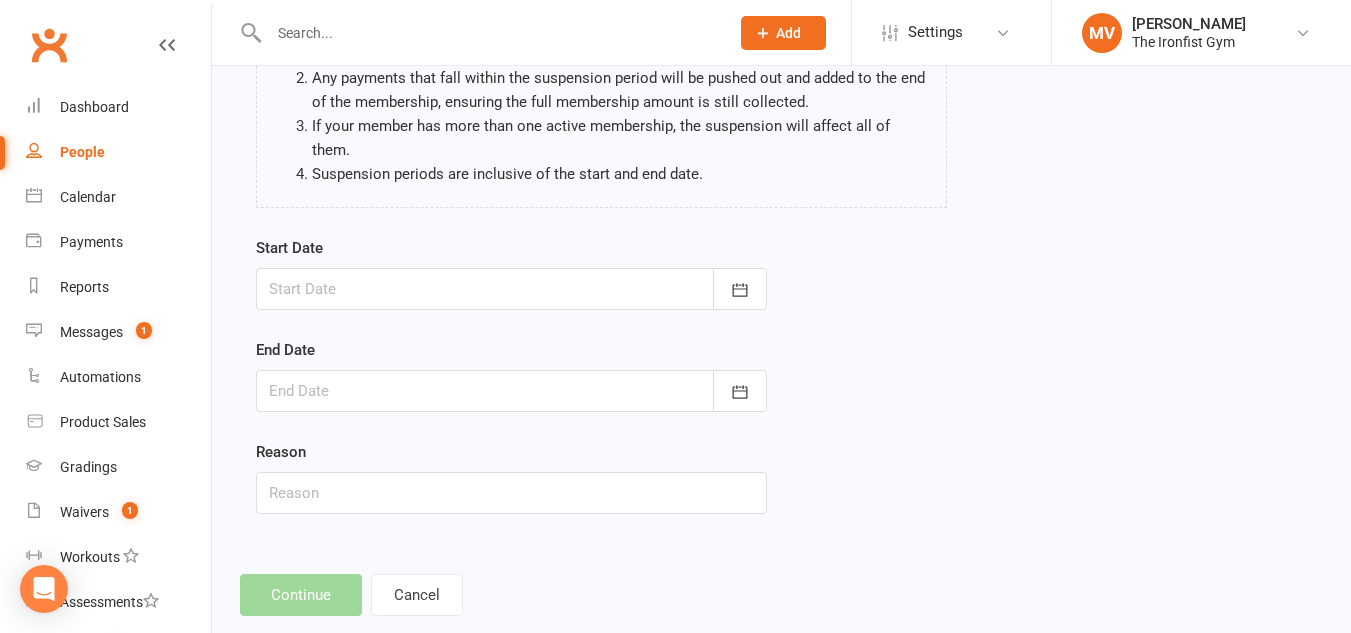 scroll, scrollTop: 246, scrollLeft: 0, axis: vertical 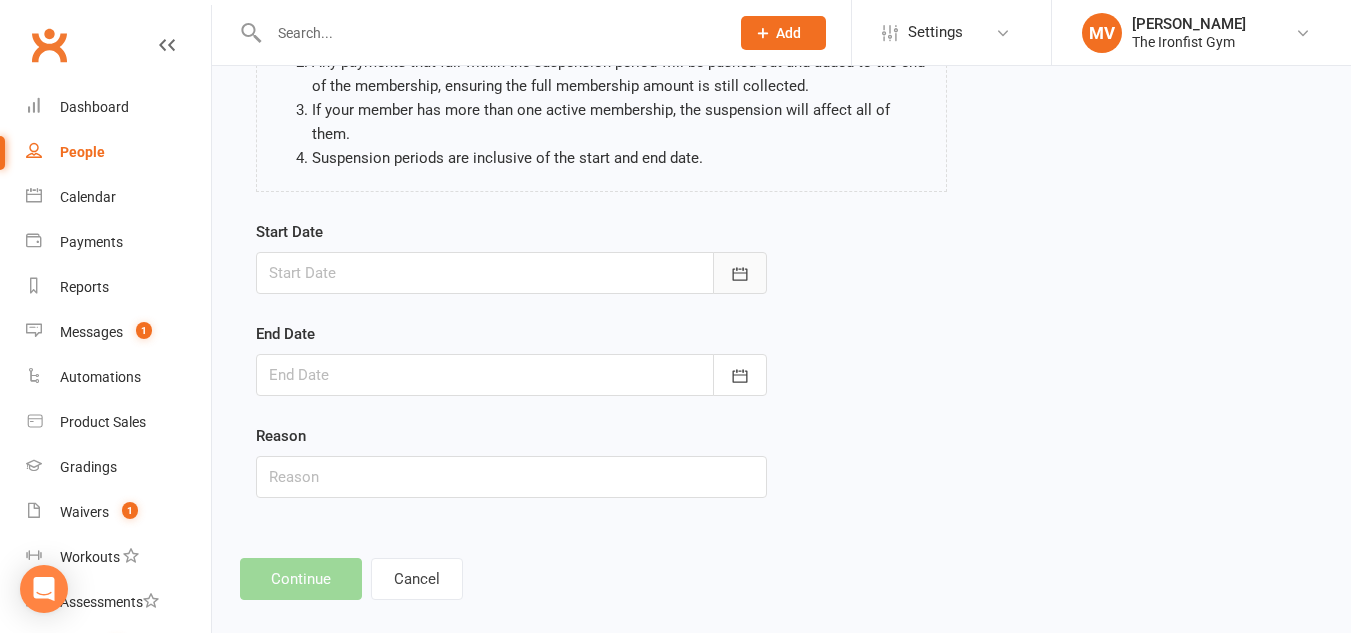click 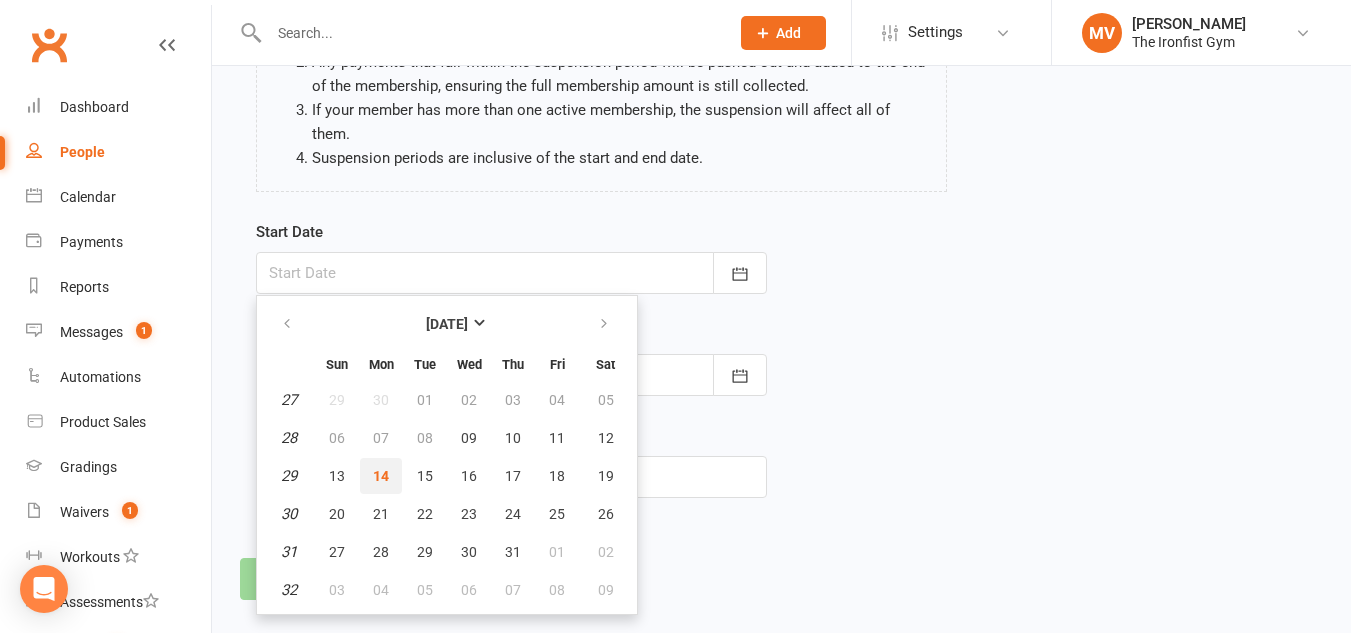 click on "14" at bounding box center [381, 476] 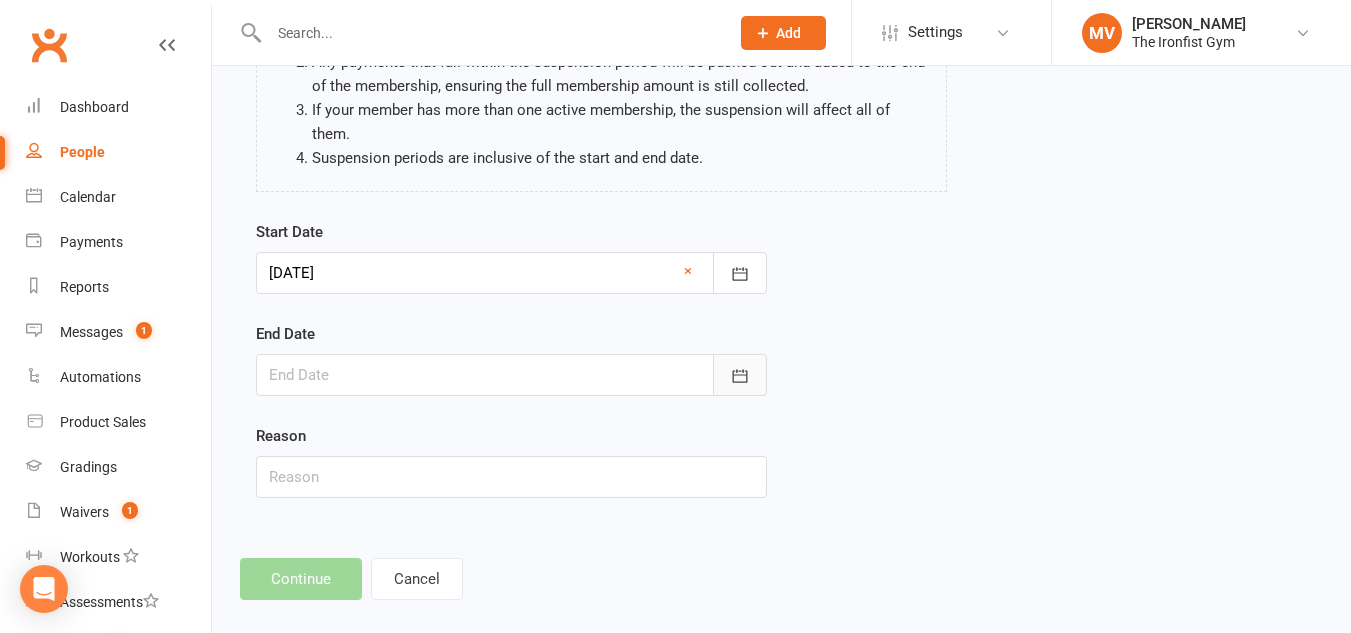click 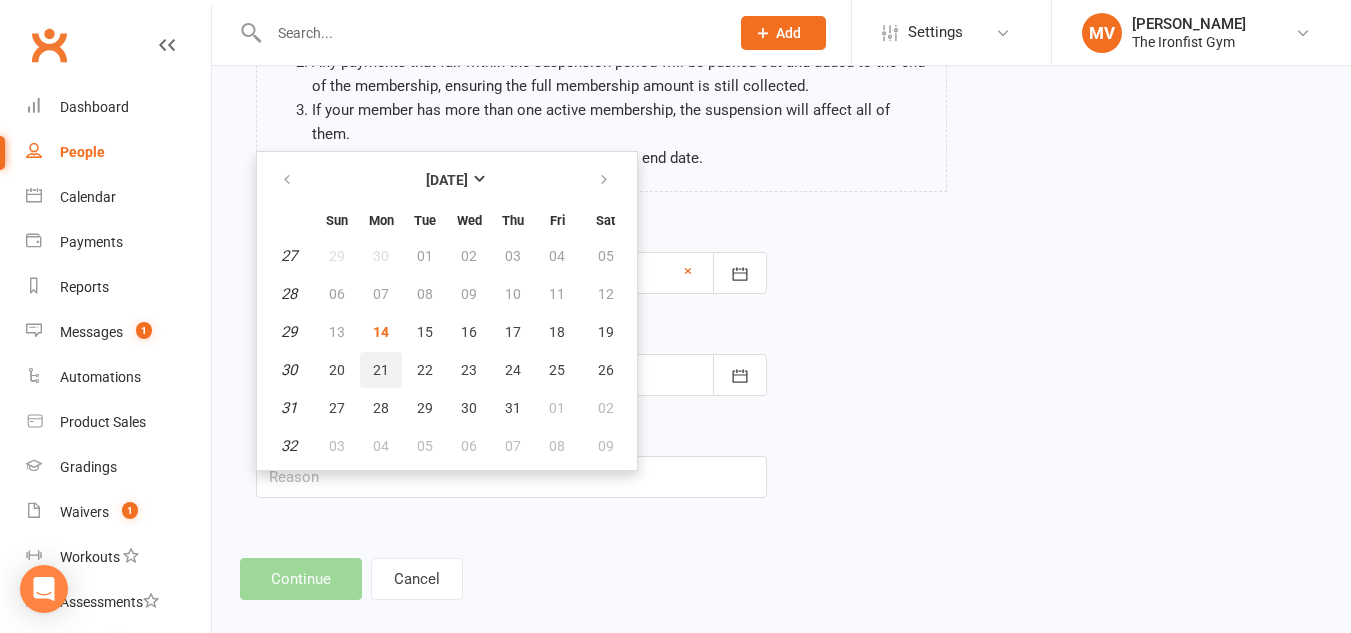 click on "21" at bounding box center (381, 370) 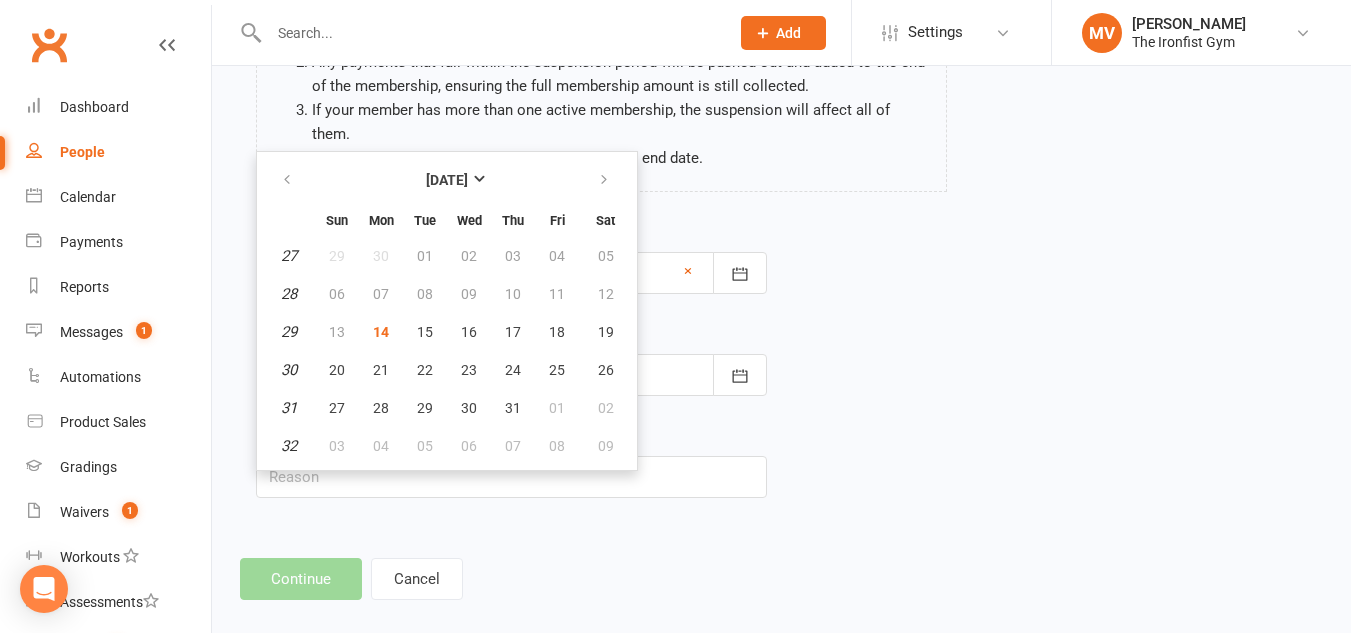 type on "[DATE]" 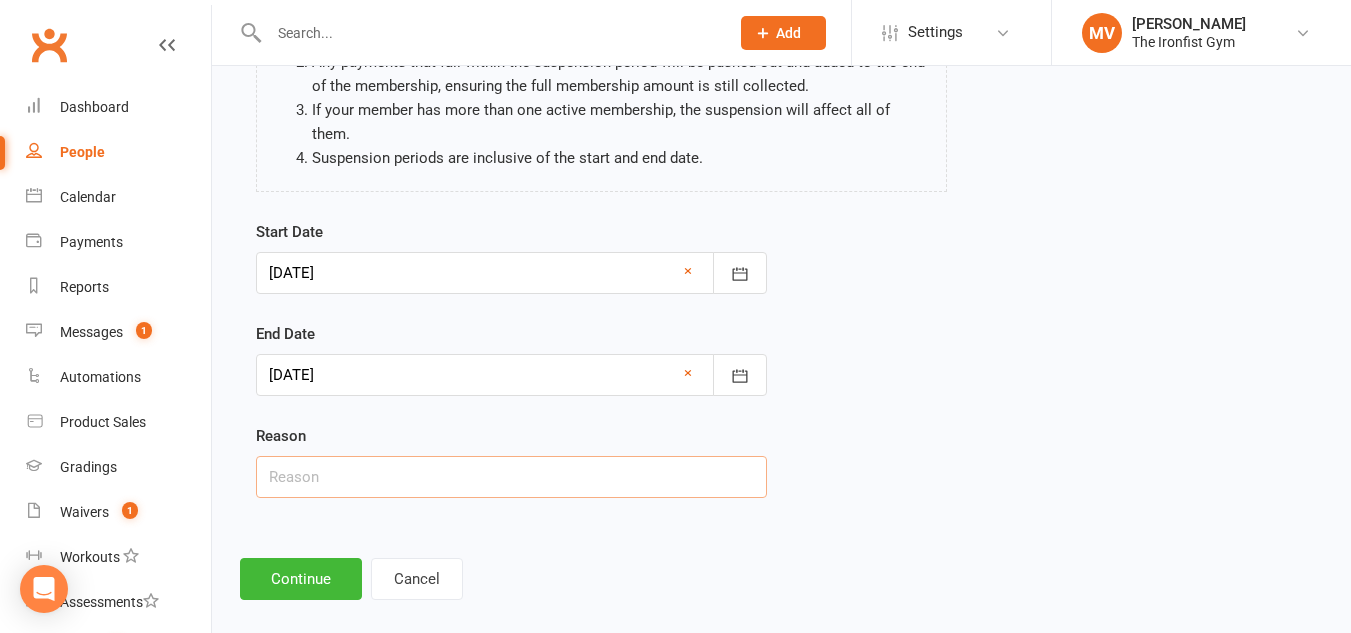 click at bounding box center [511, 477] 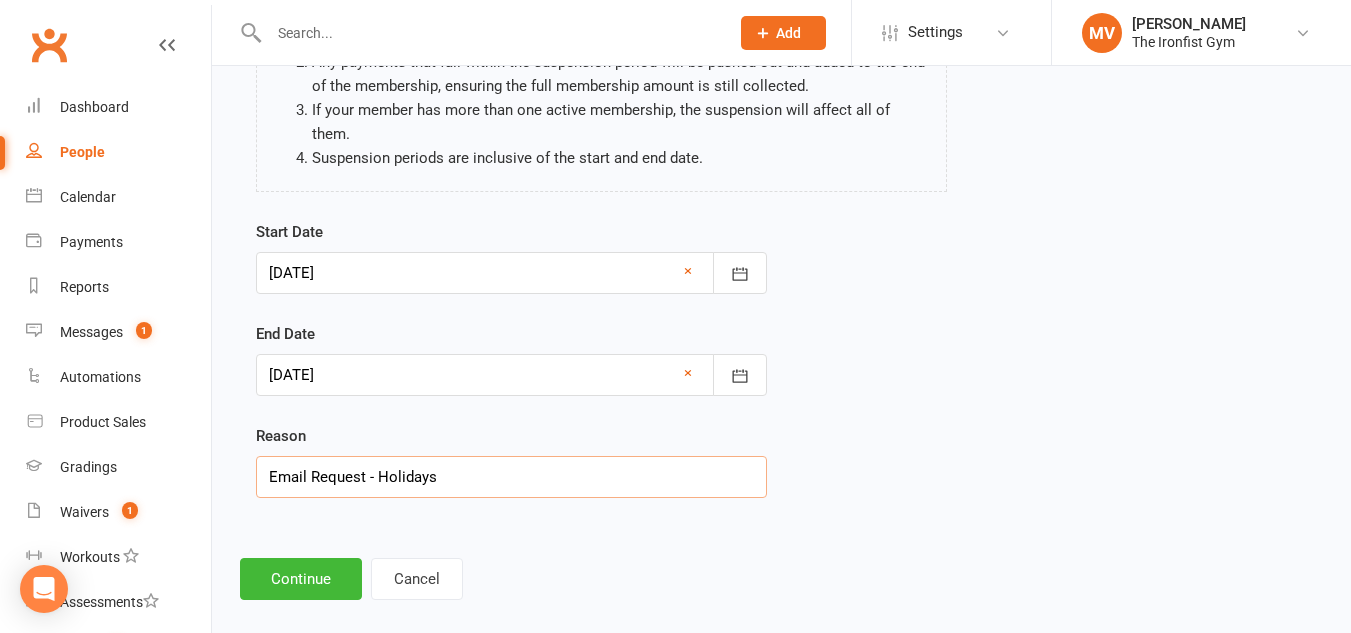drag, startPoint x: 367, startPoint y: 449, endPoint x: 661, endPoint y: 485, distance: 296.1959 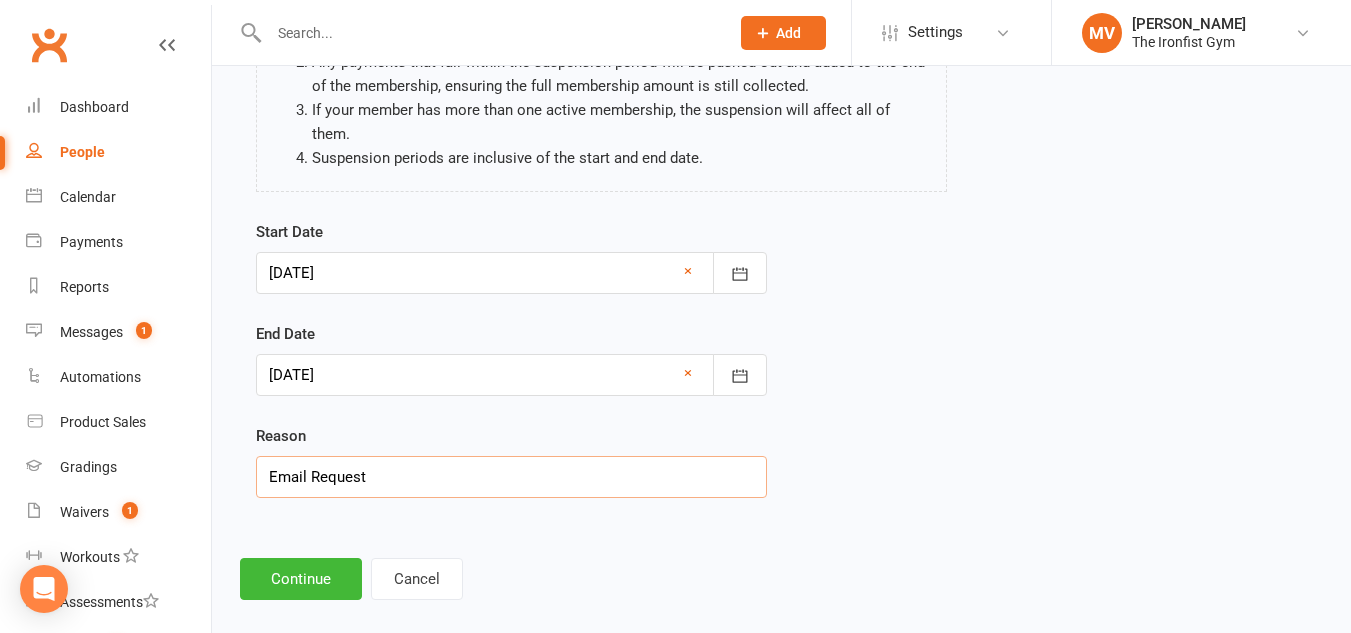 type on "Email Request" 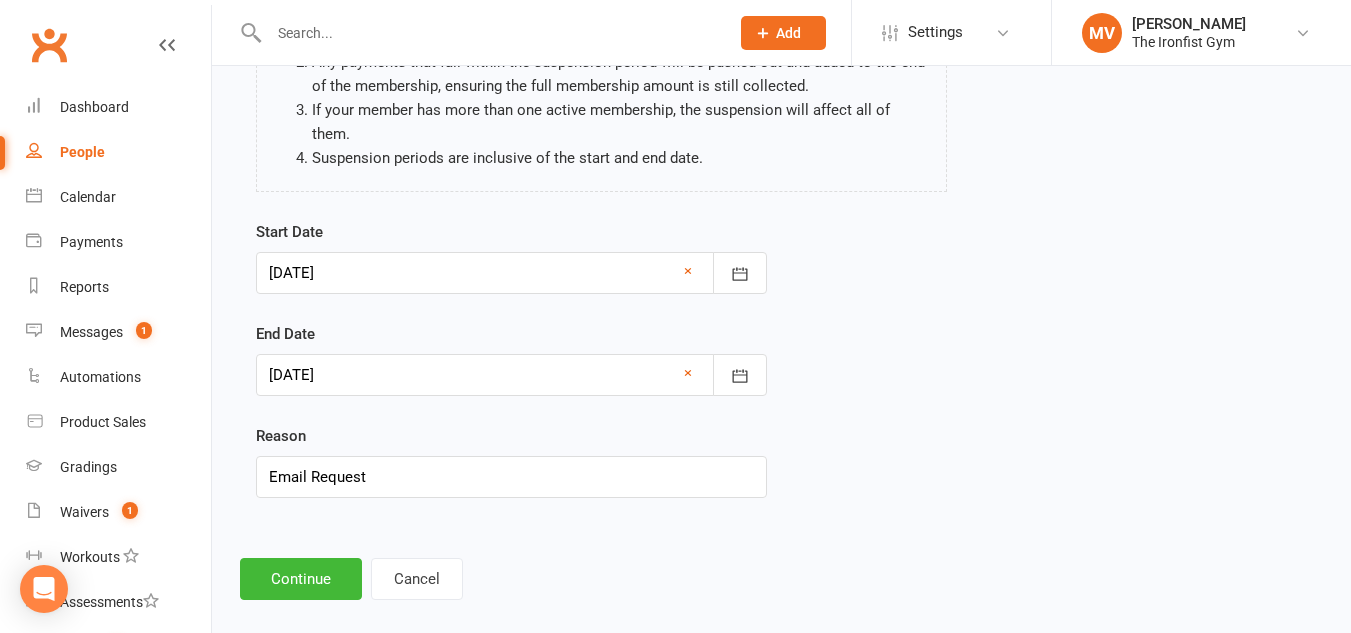 drag, startPoint x: 570, startPoint y: 547, endPoint x: 470, endPoint y: 559, distance: 100.71743 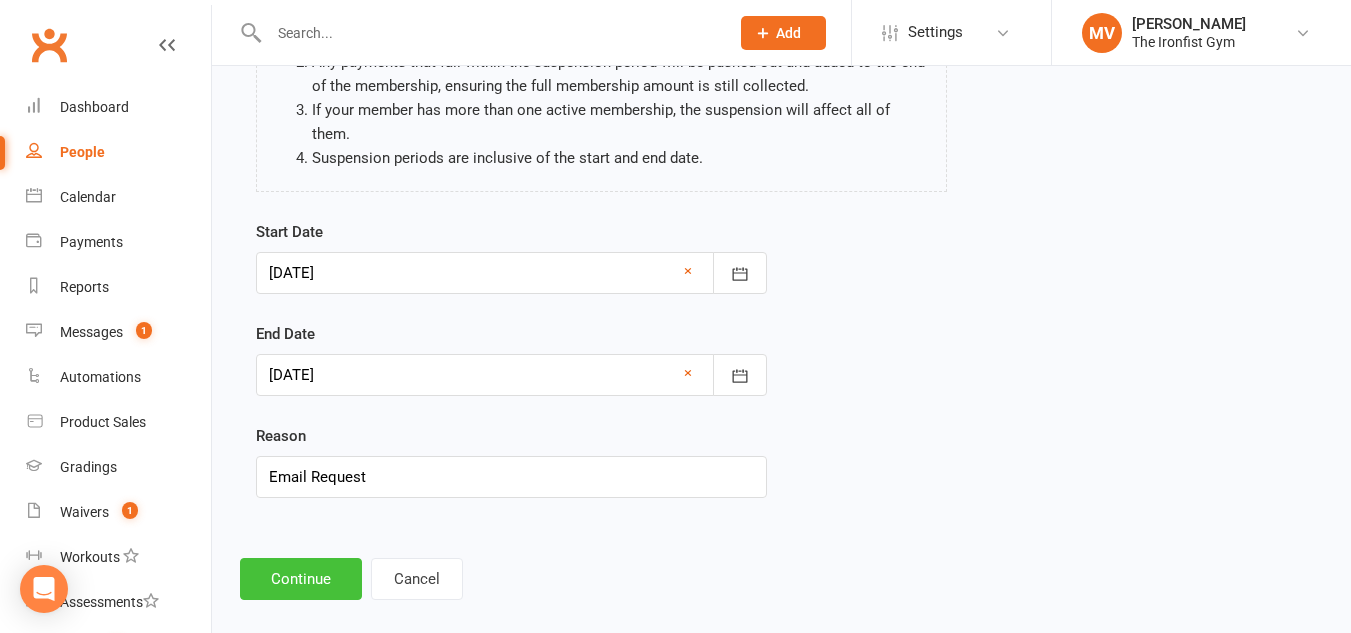 click on "Continue" at bounding box center [301, 579] 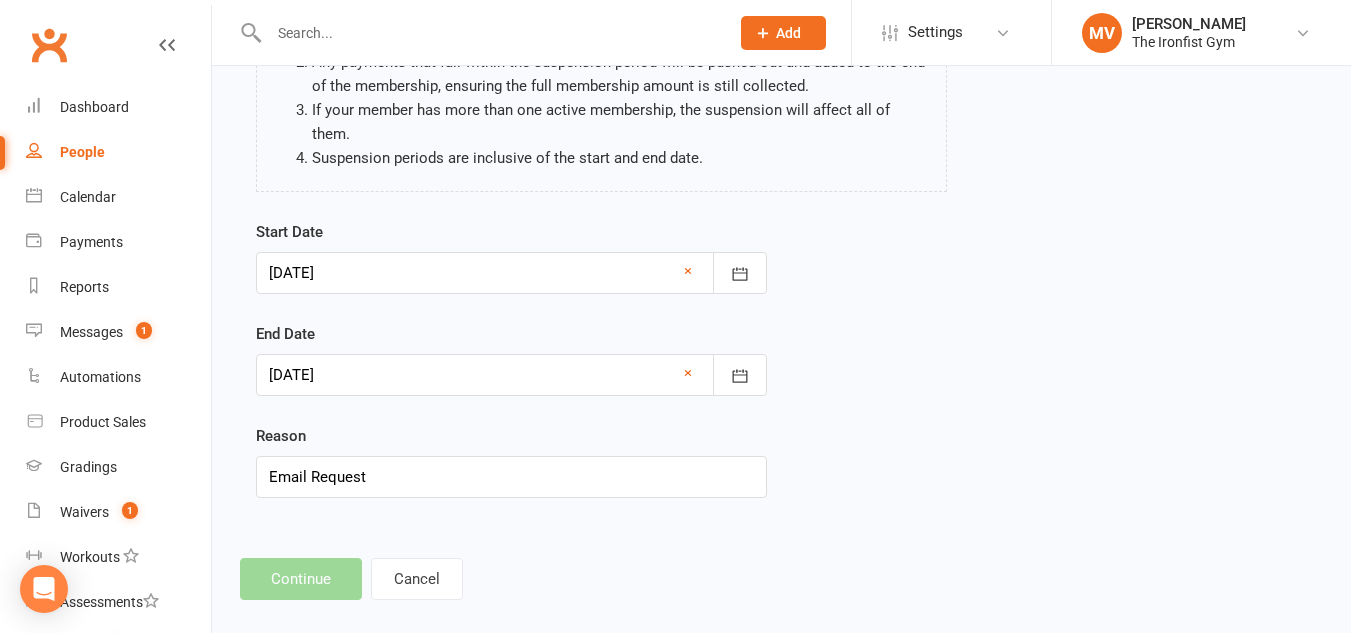 scroll, scrollTop: 0, scrollLeft: 0, axis: both 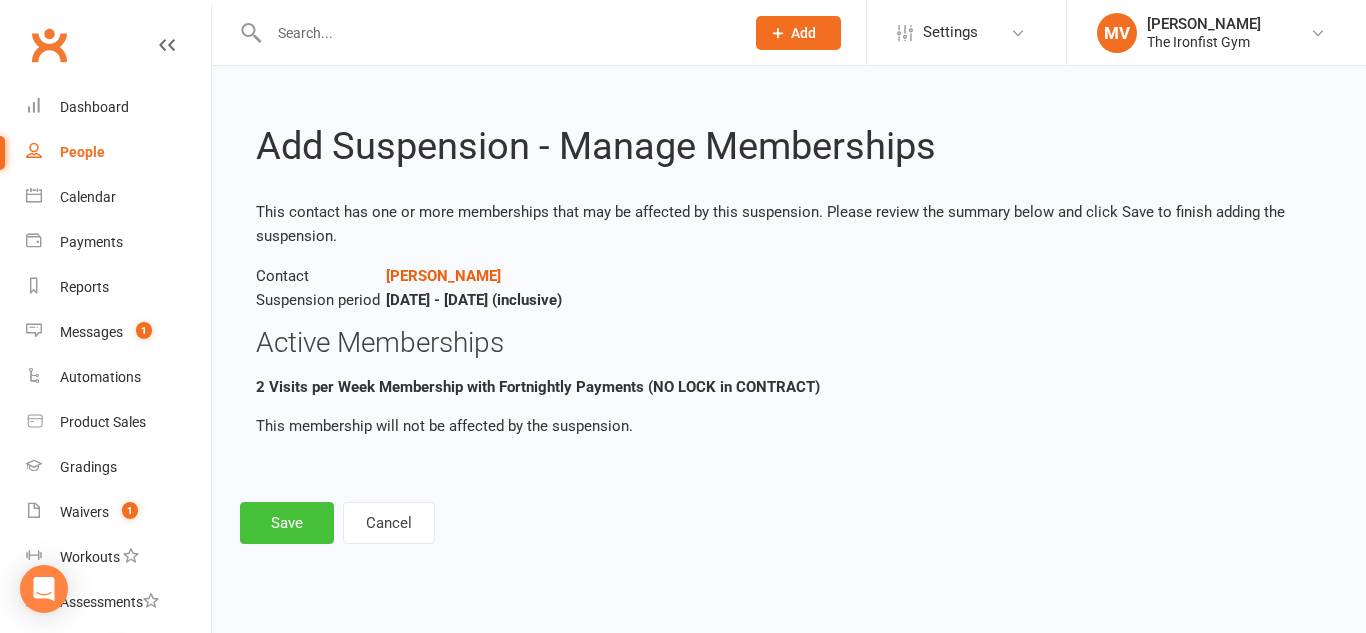 click on "Save" at bounding box center [287, 523] 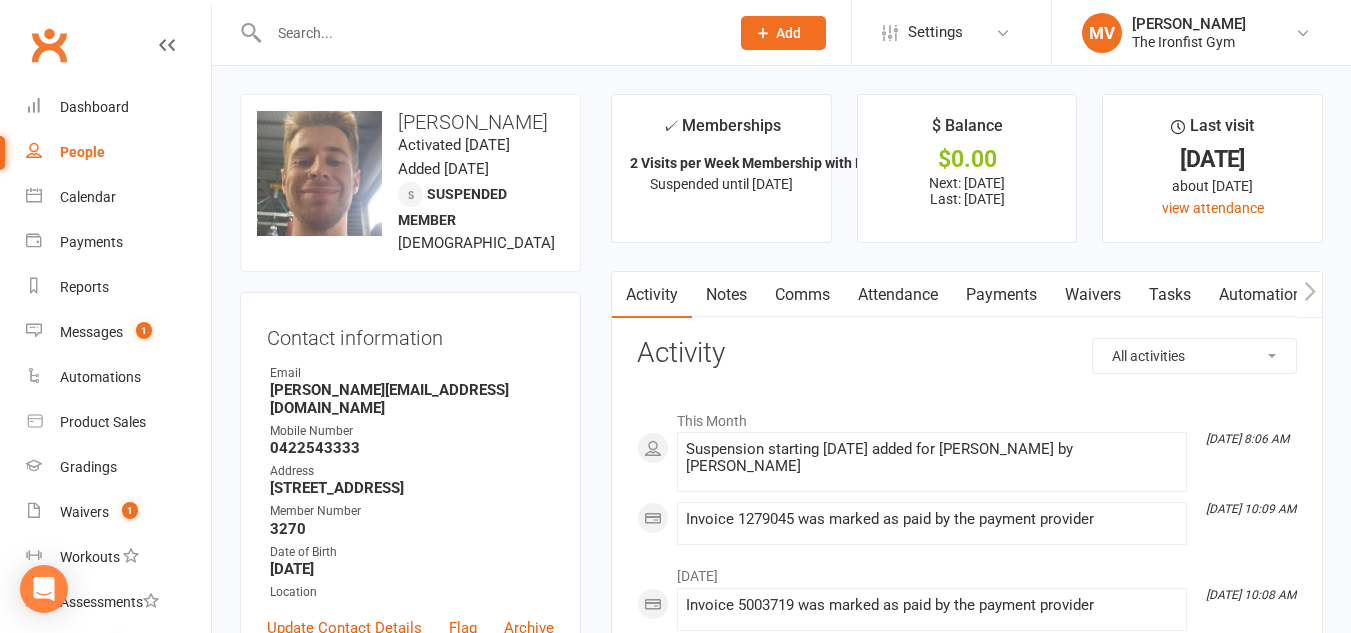 click at bounding box center [489, 33] 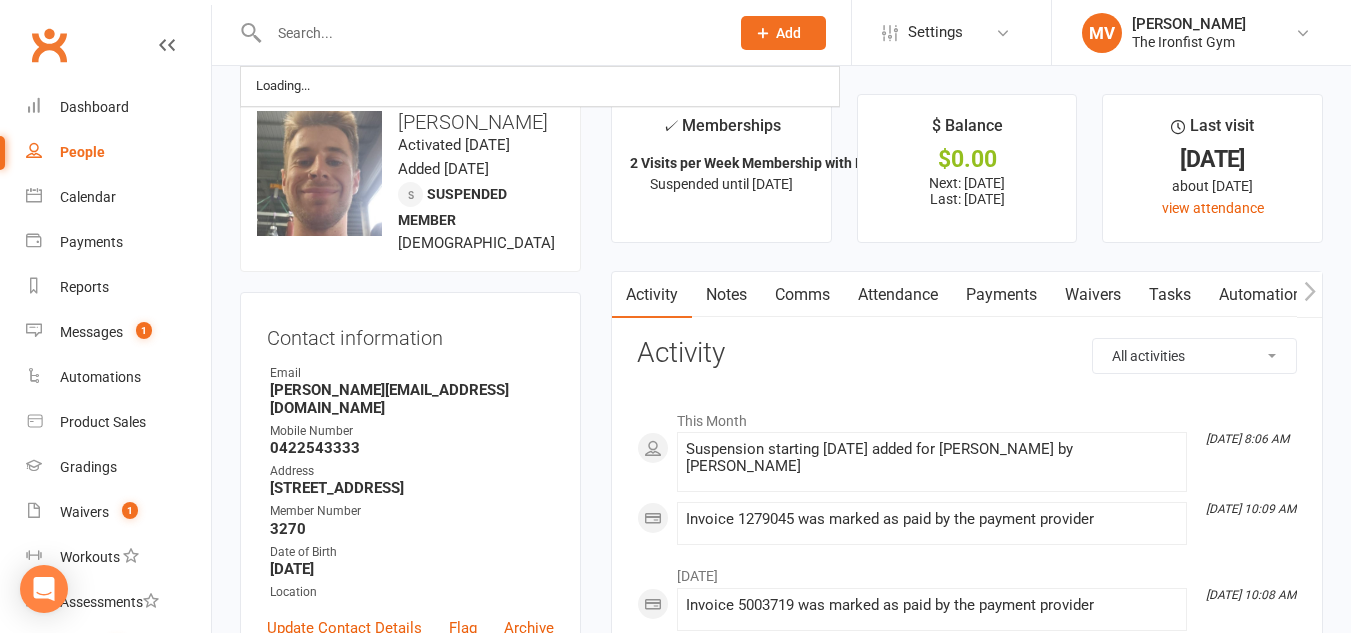 scroll, scrollTop: 0, scrollLeft: 0, axis: both 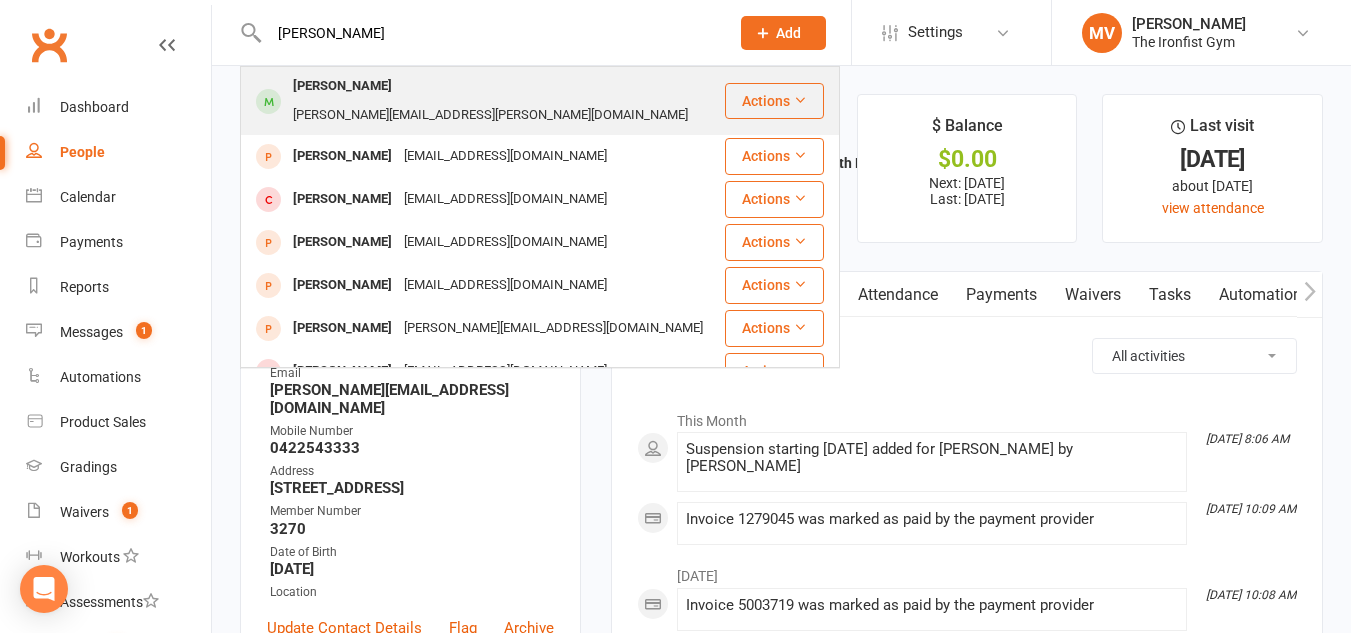 type on "[PERSON_NAME]" 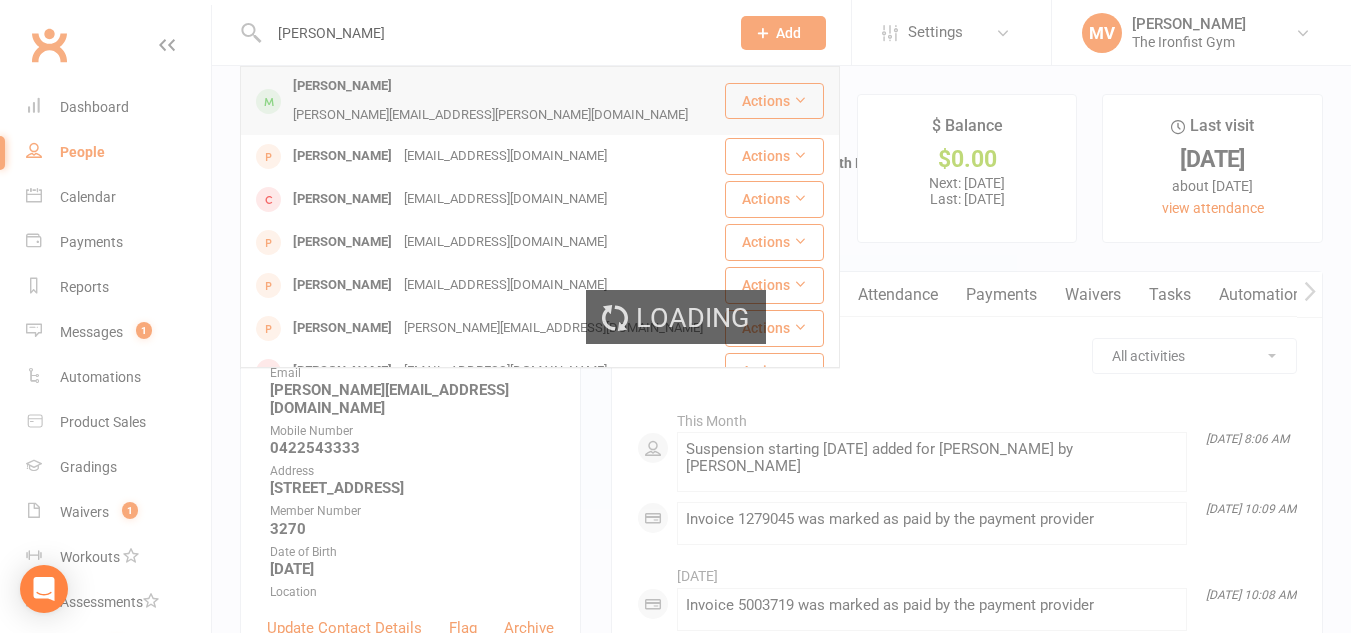 type 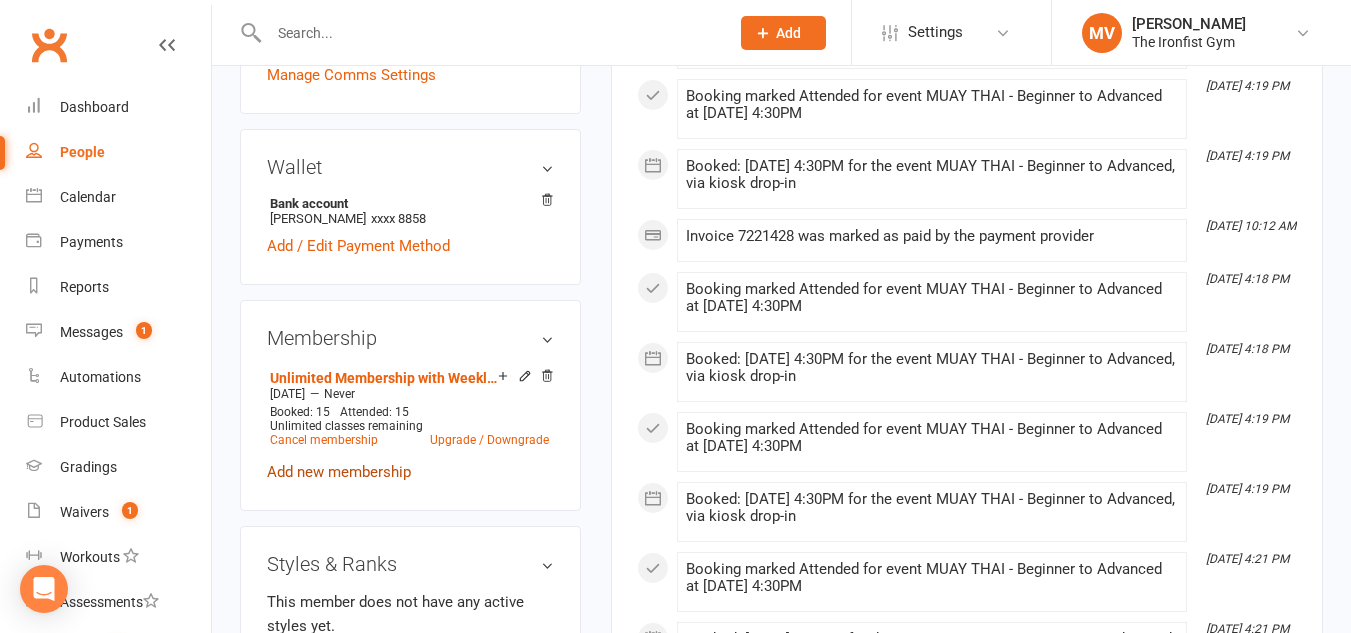 scroll, scrollTop: 600, scrollLeft: 0, axis: vertical 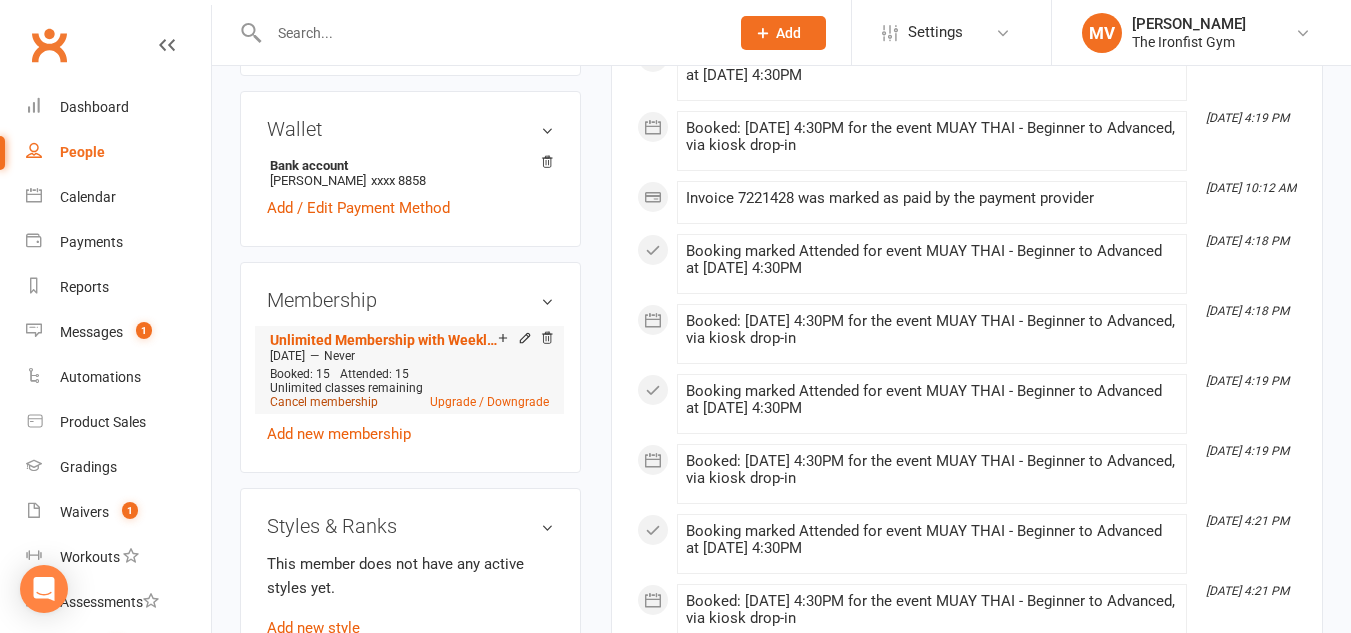 click on "Cancel membership" at bounding box center [324, 402] 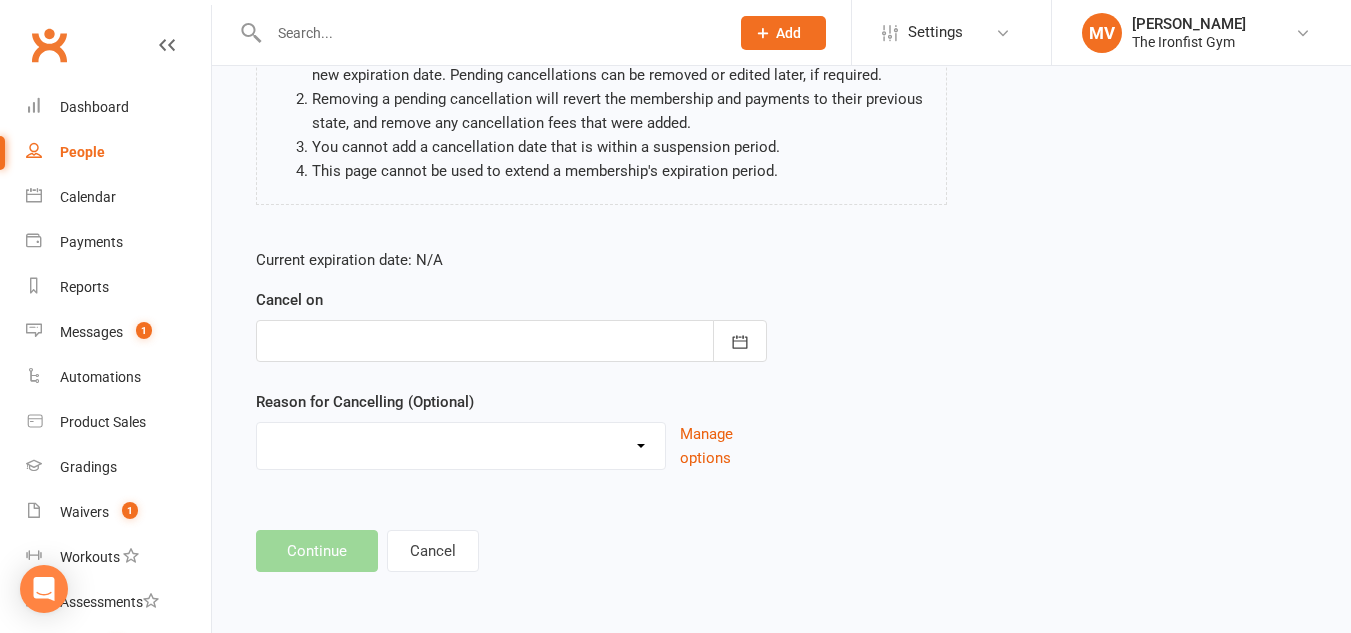 scroll, scrollTop: 0, scrollLeft: 0, axis: both 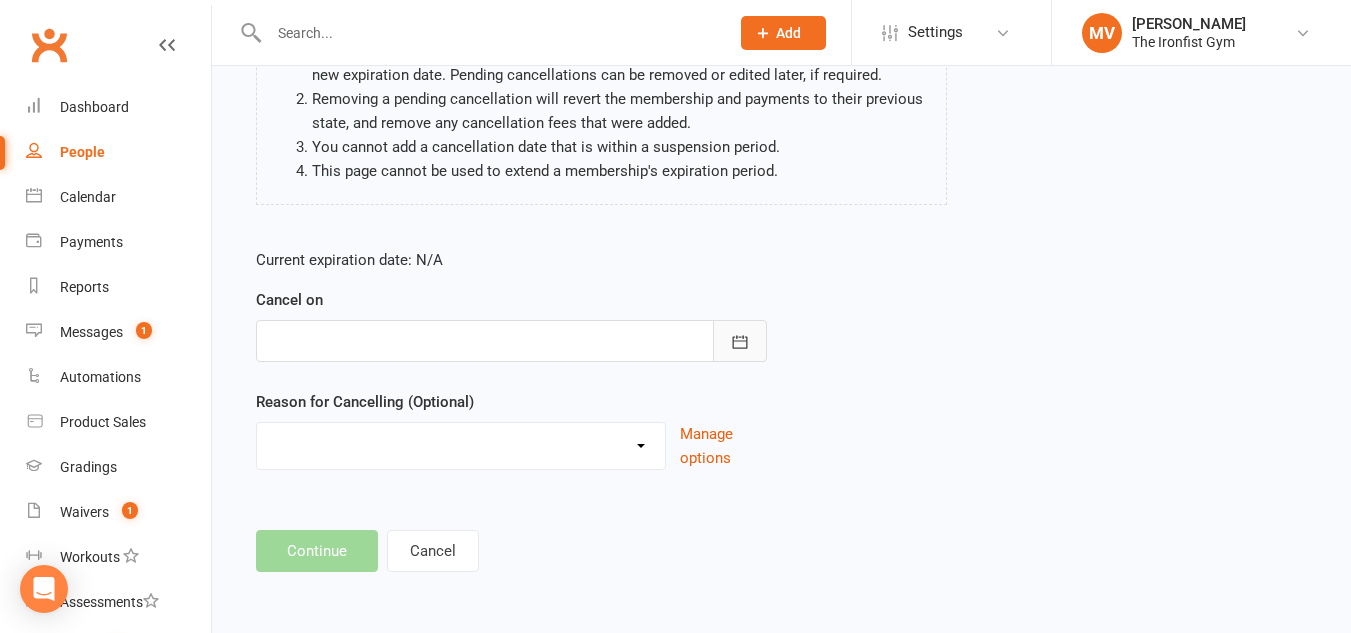 click 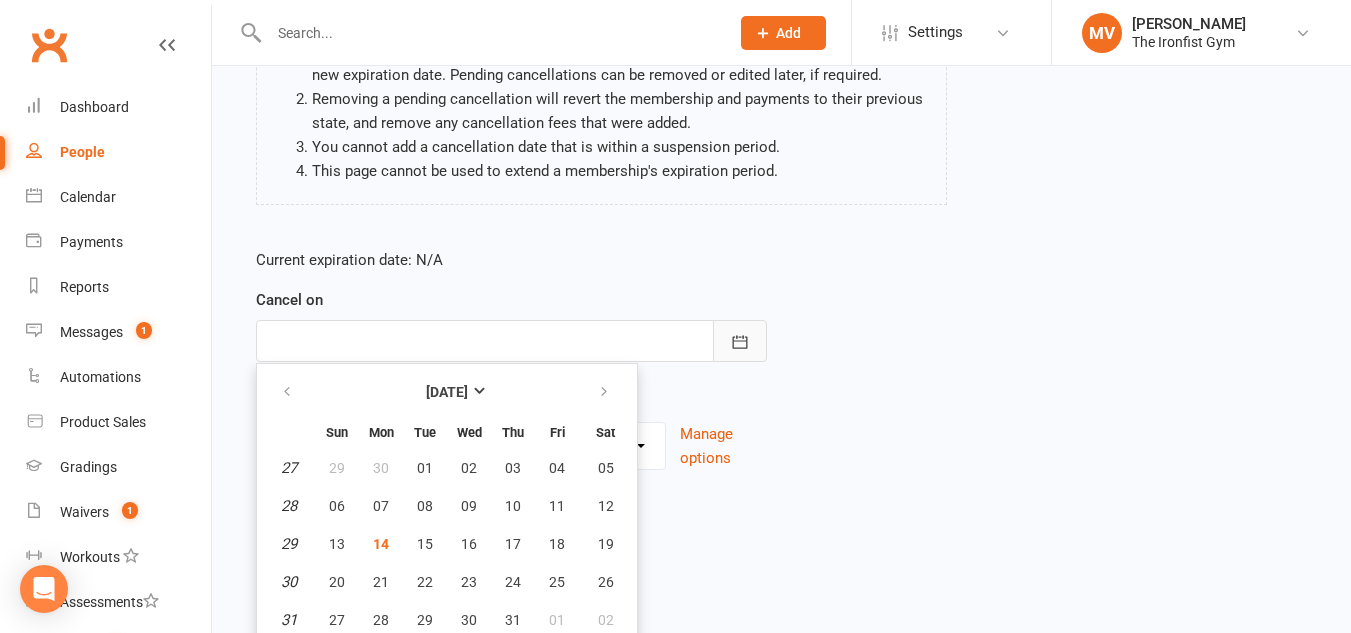 scroll, scrollTop: 298, scrollLeft: 0, axis: vertical 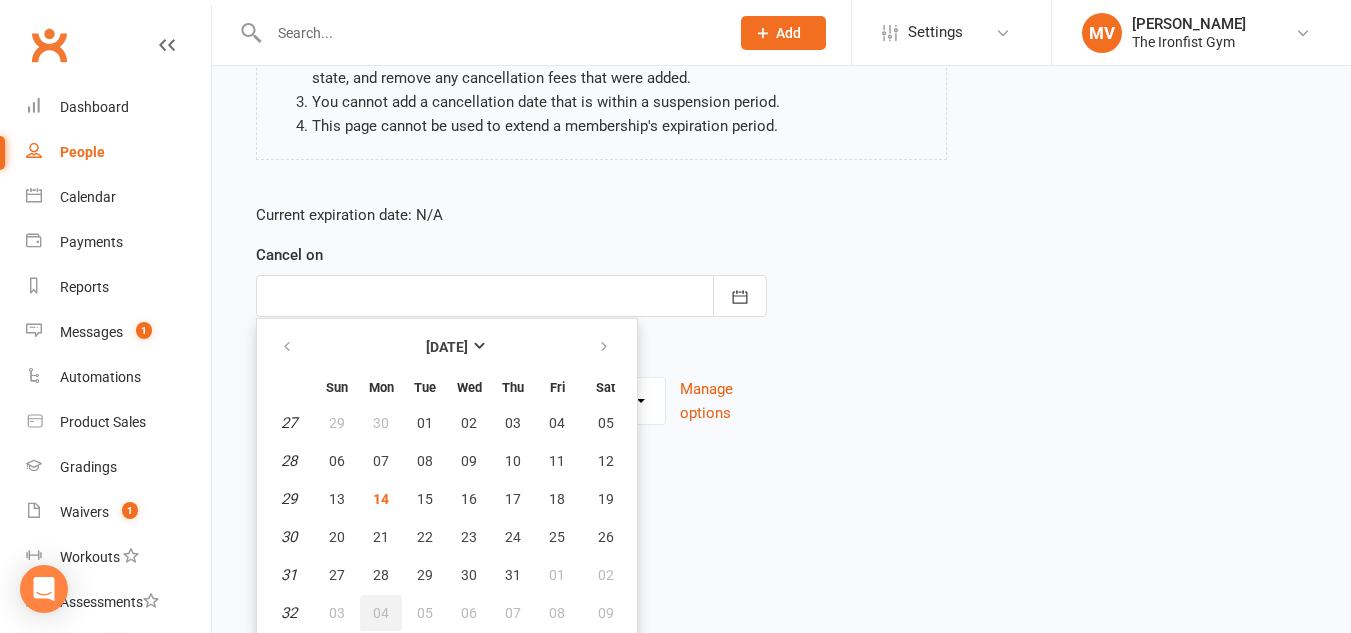 drag, startPoint x: 382, startPoint y: 614, endPoint x: 599, endPoint y: 421, distance: 290.41006 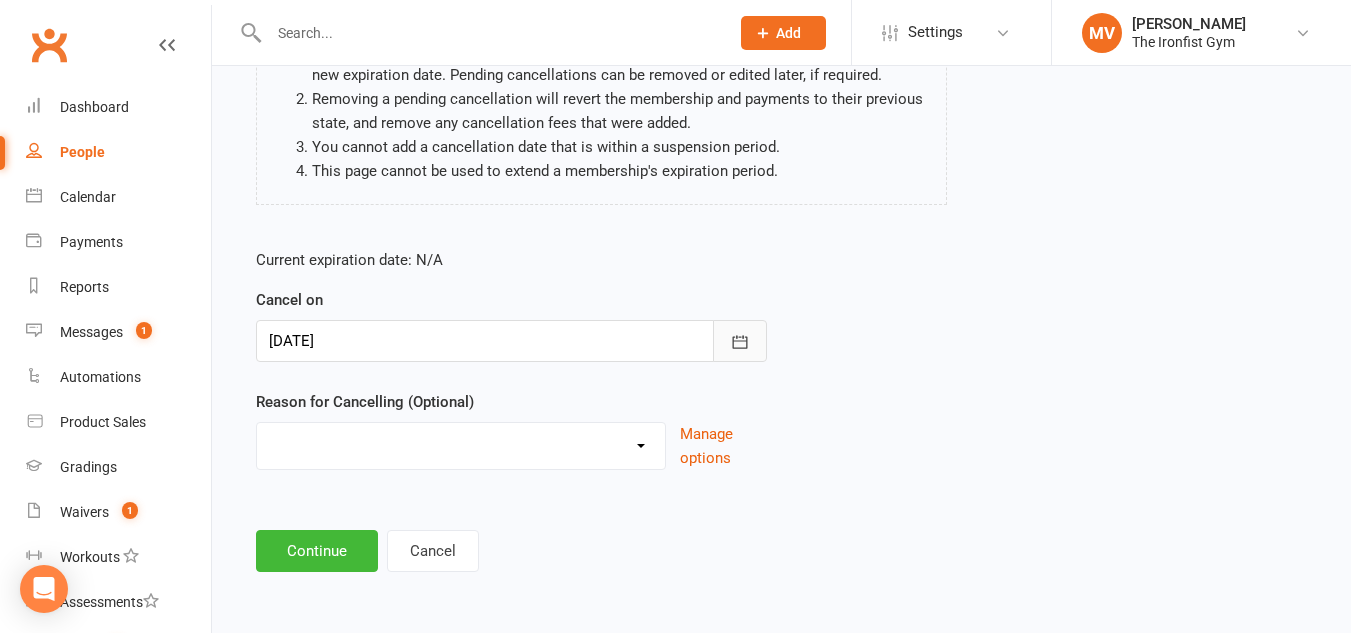 click 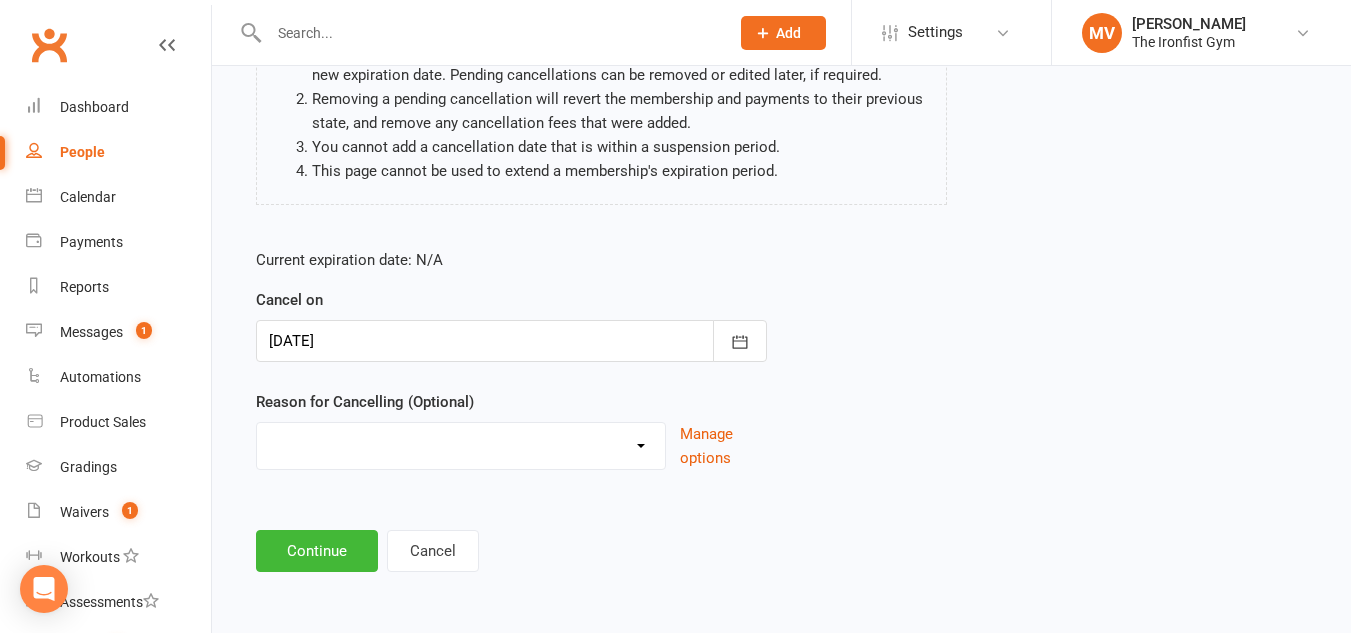 scroll, scrollTop: 298, scrollLeft: 0, axis: vertical 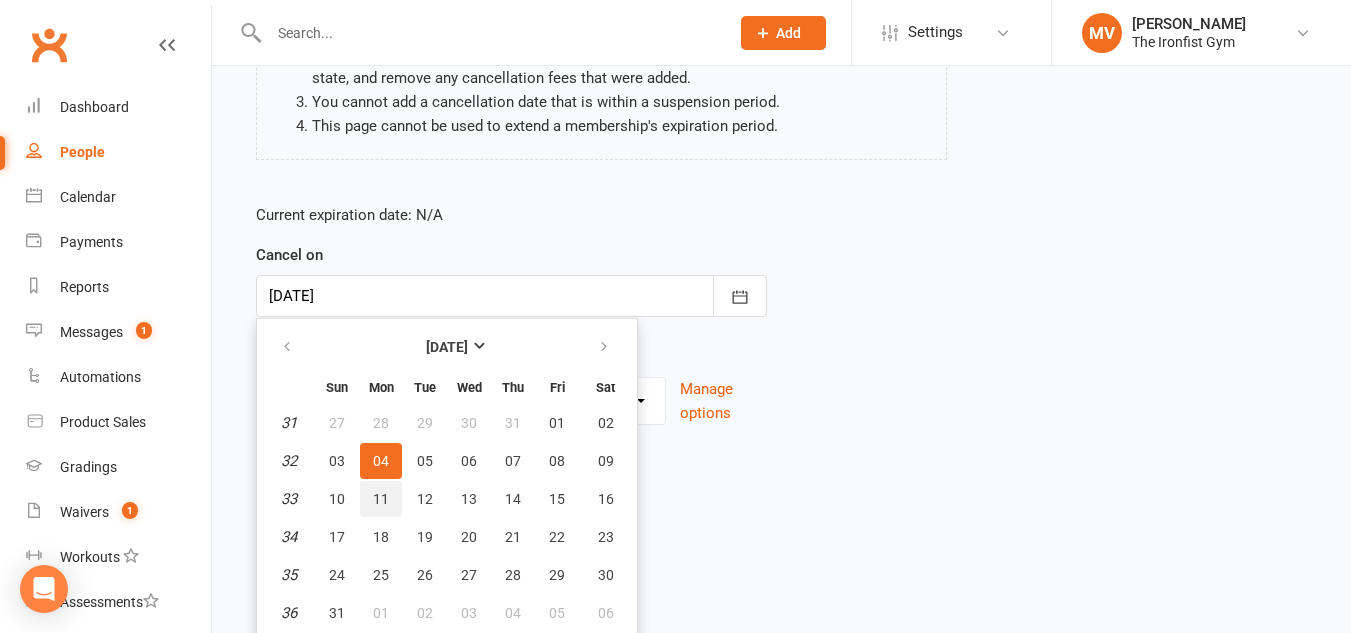 click on "11" at bounding box center (381, 499) 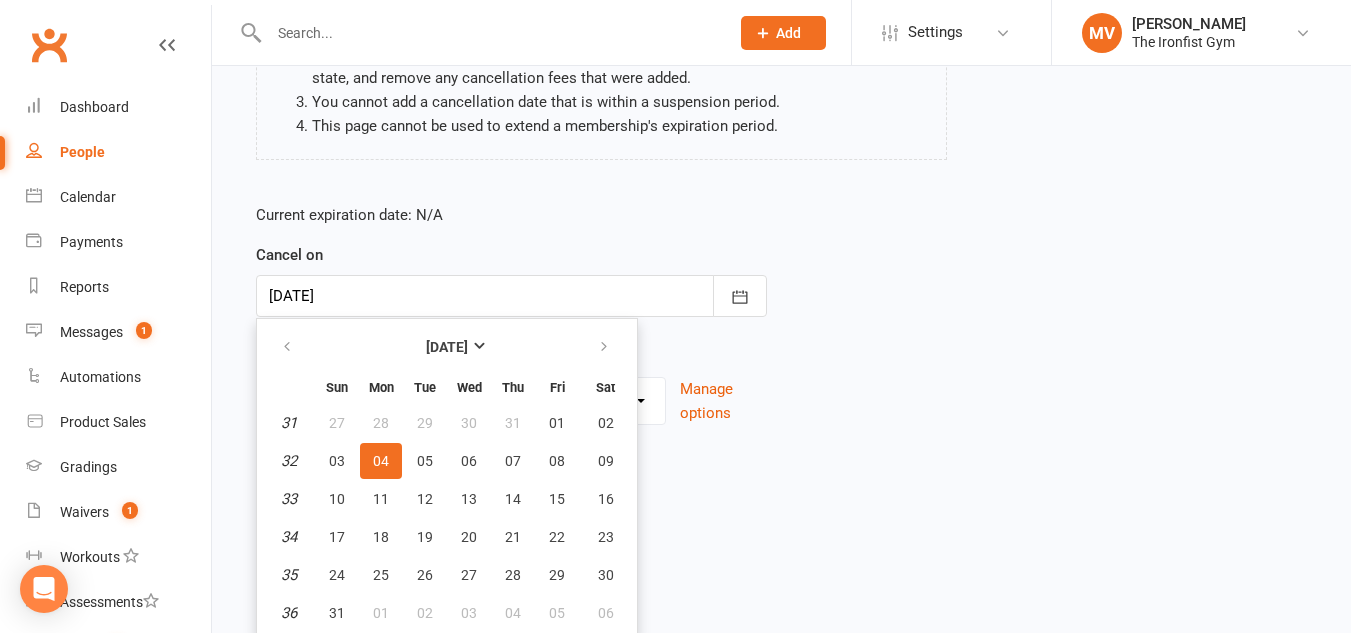 scroll, scrollTop: 253, scrollLeft: 0, axis: vertical 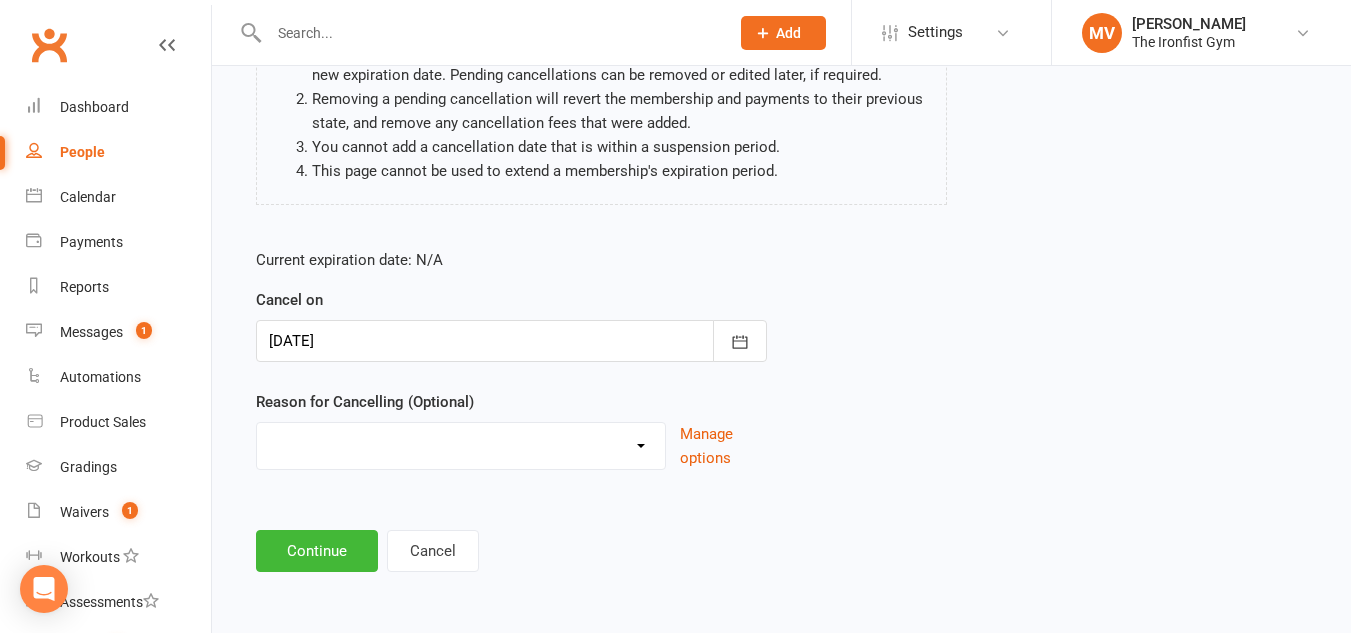 click on "Defaulted Payments  Double Up with Transfer Downgrade End of PIF Term Failed Payments - Balance paid  Holiday Injury Upgrade Upgrade 2 visit Other reason" at bounding box center (461, 443) 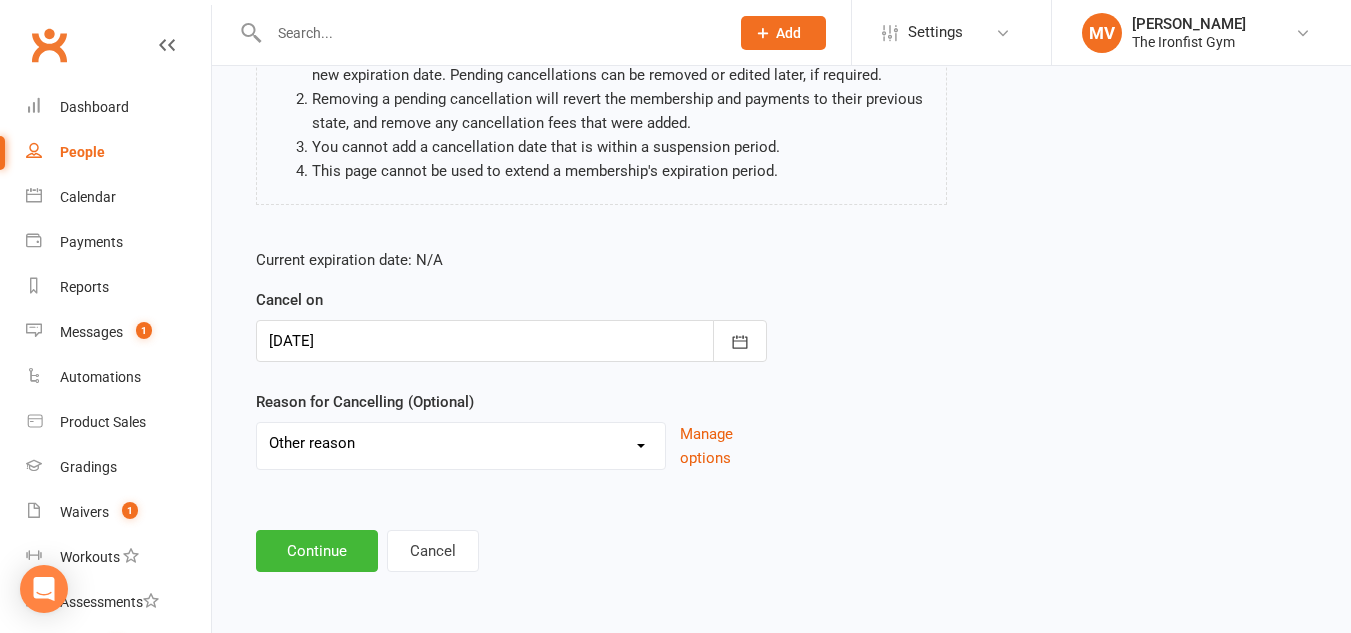 click on "Defaulted Payments  Double Up with Transfer Downgrade End of PIF Term Failed Payments - Balance paid  Holiday Injury Upgrade Upgrade 2 visit Other reason" at bounding box center (461, 443) 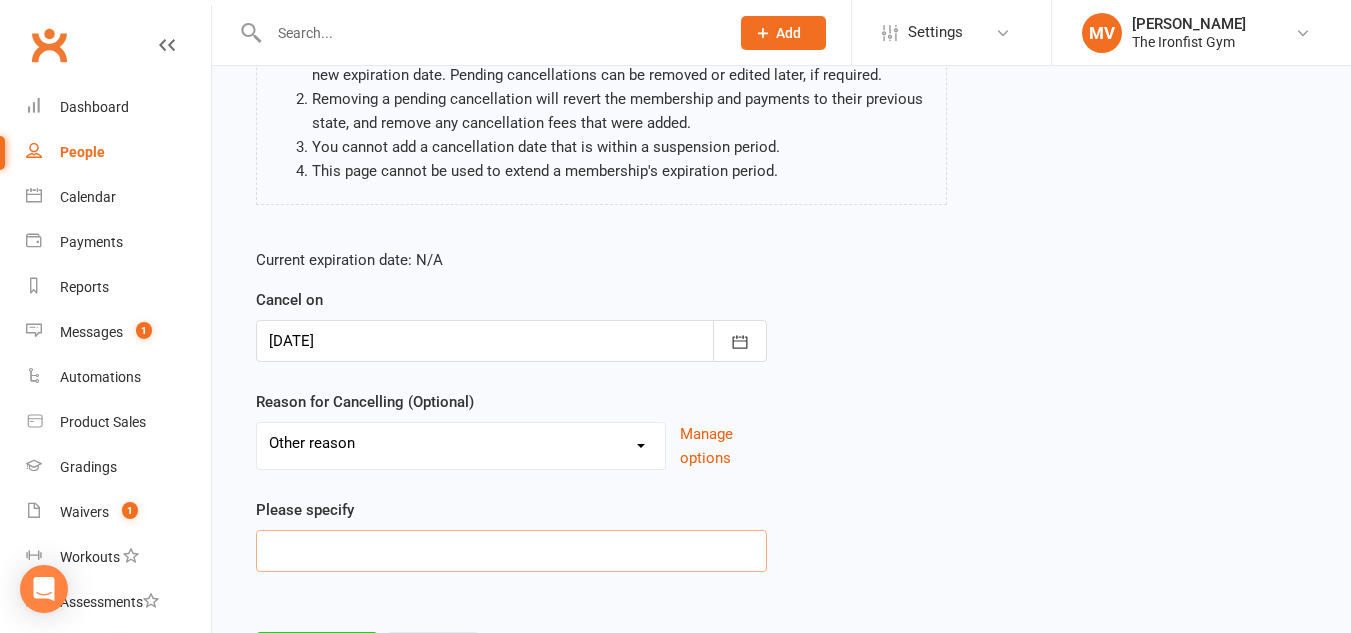 drag, startPoint x: 374, startPoint y: 552, endPoint x: 386, endPoint y: 545, distance: 13.892444 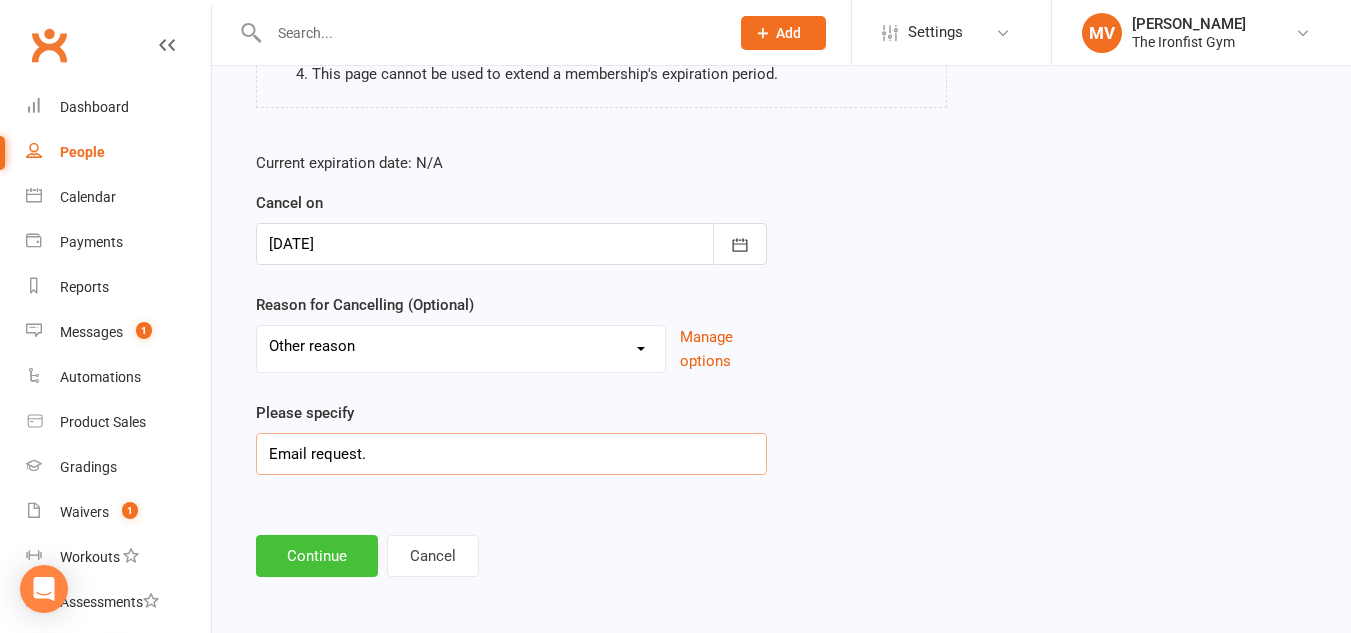 scroll, scrollTop: 355, scrollLeft: 0, axis: vertical 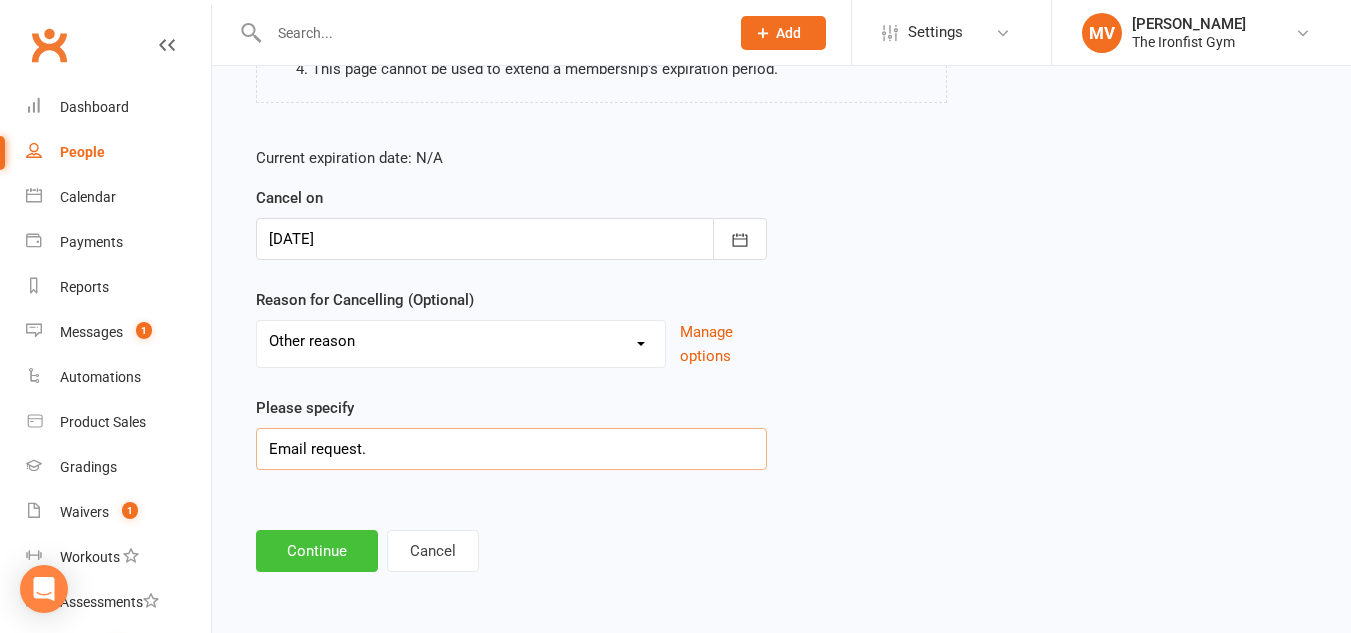 type on "Email request." 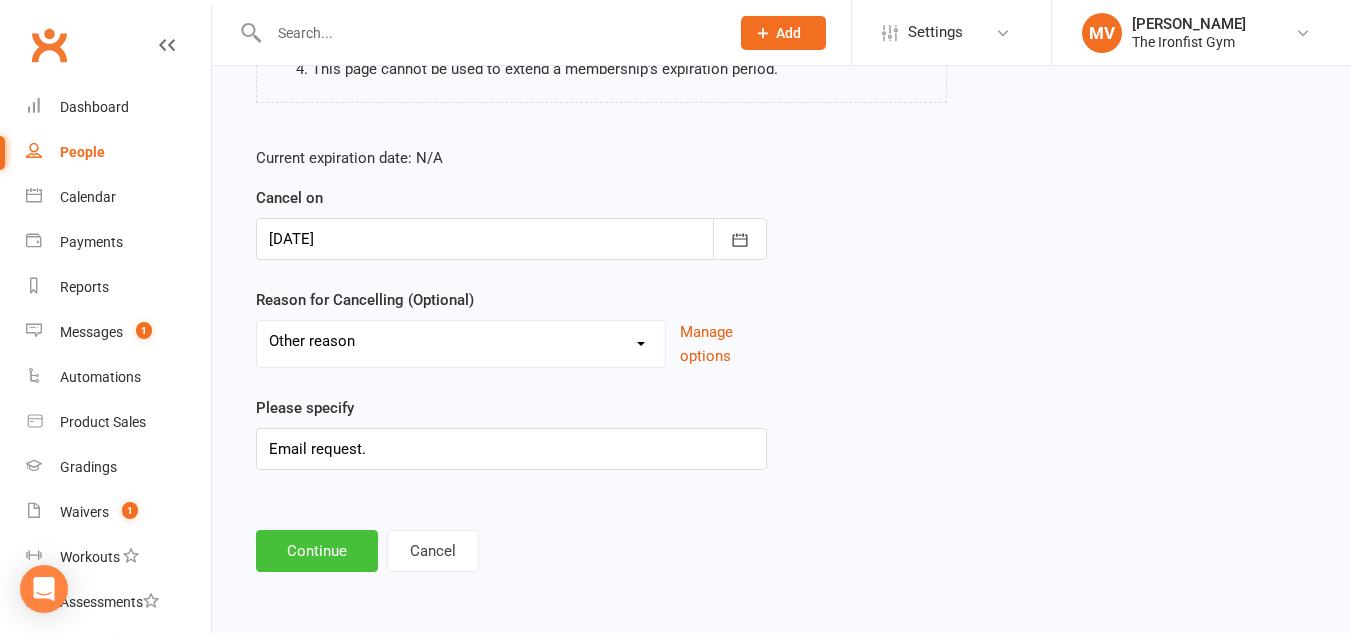 click on "Continue" at bounding box center (317, 551) 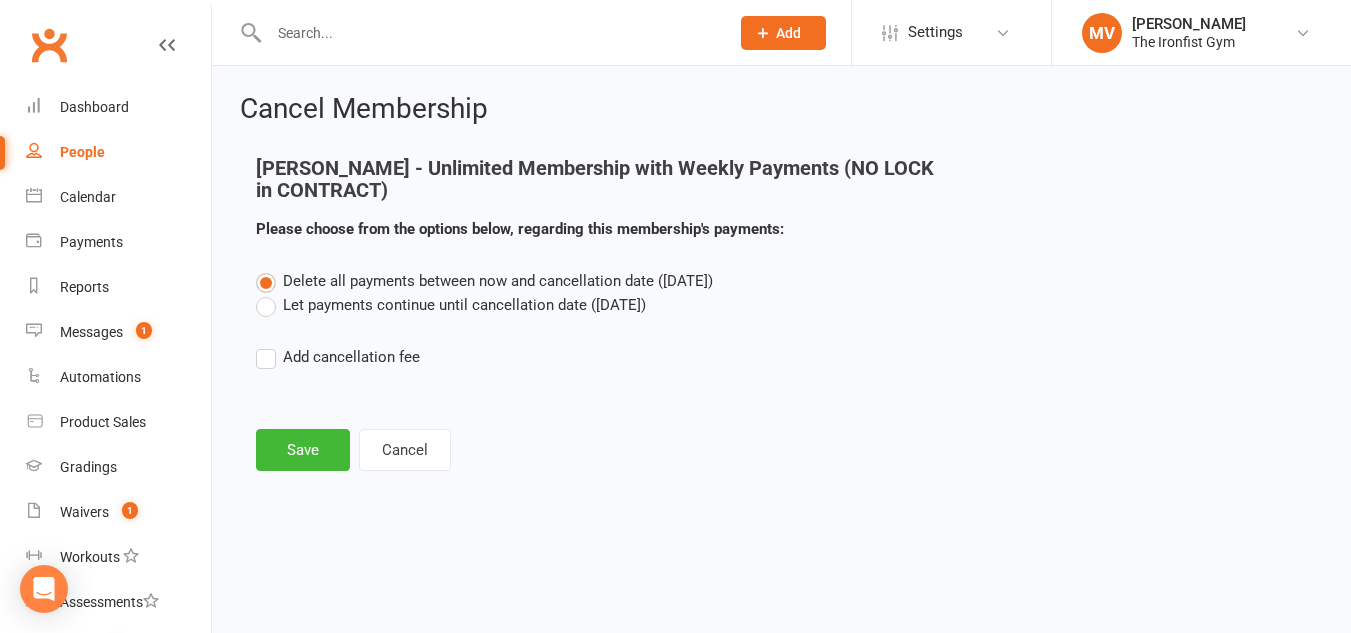 scroll, scrollTop: 0, scrollLeft: 0, axis: both 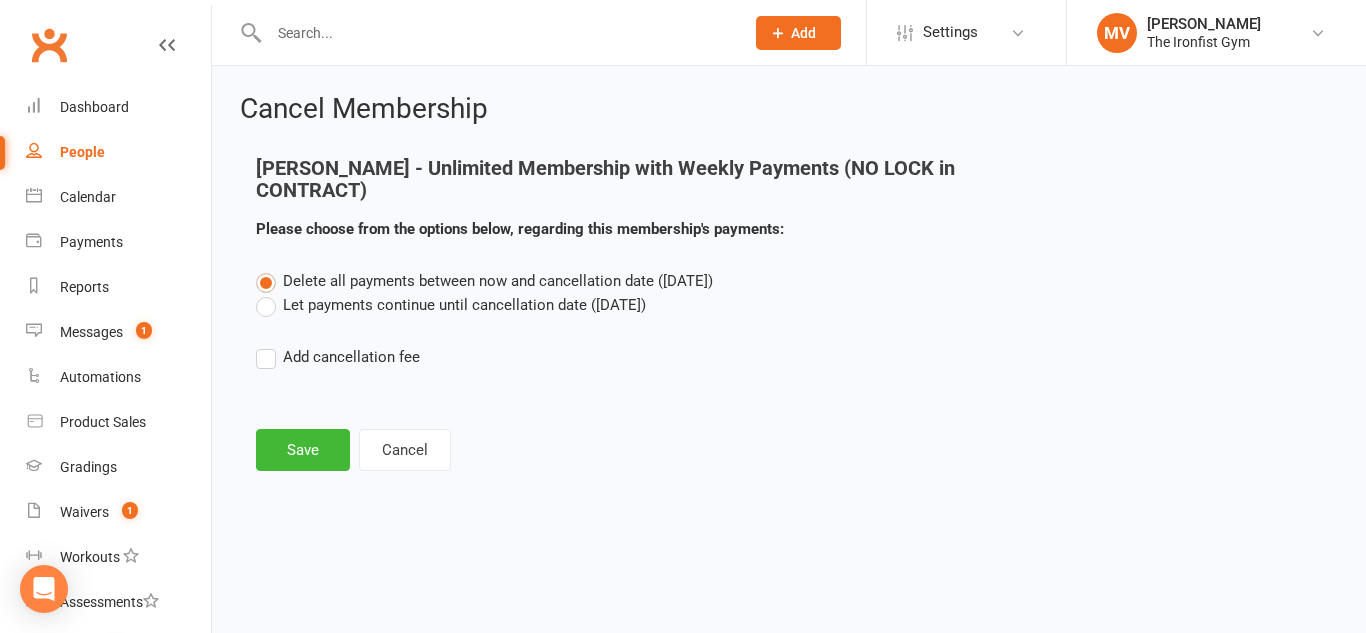 click on "Let payments continue until cancellation date ([DATE])" at bounding box center [451, 305] 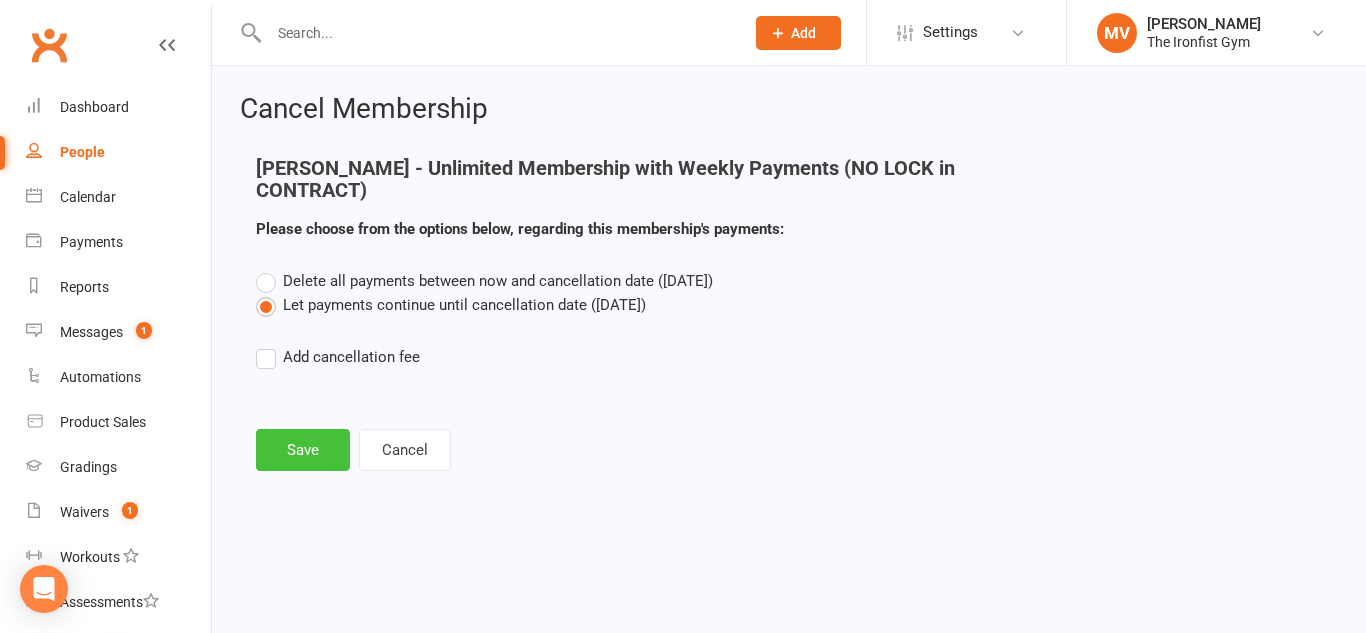 click on "Save" at bounding box center [303, 450] 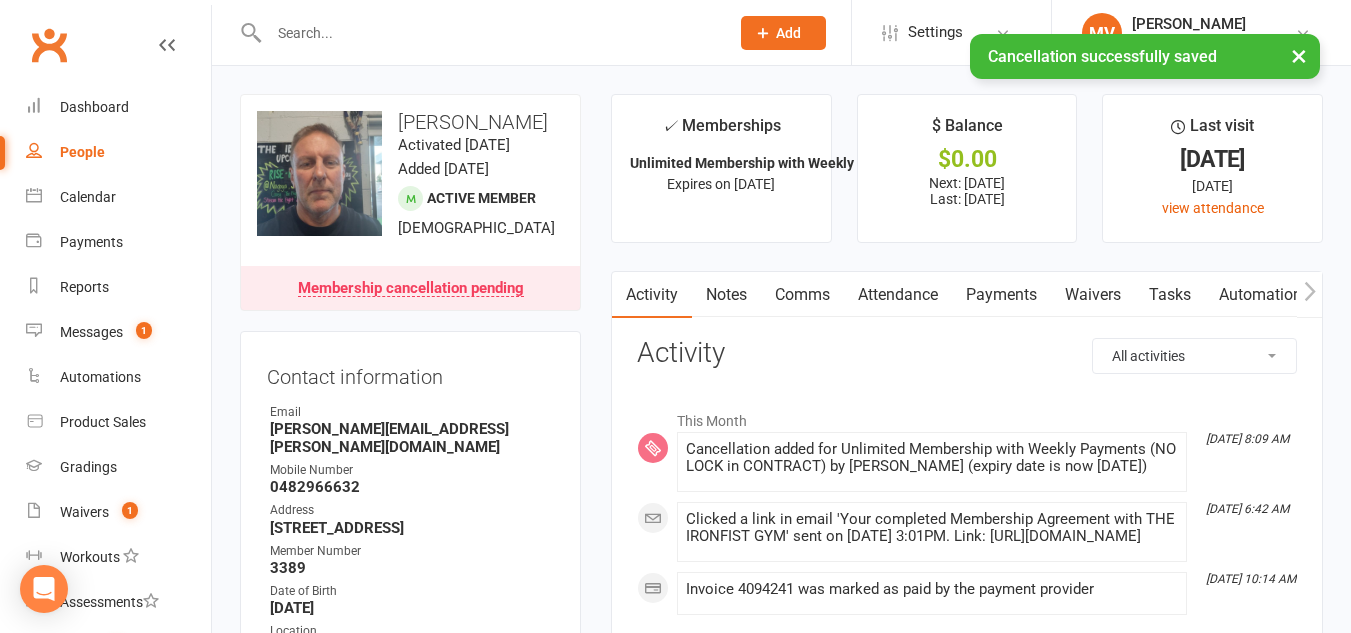 drag, startPoint x: 1010, startPoint y: 289, endPoint x: 1016, endPoint y: 304, distance: 16.155495 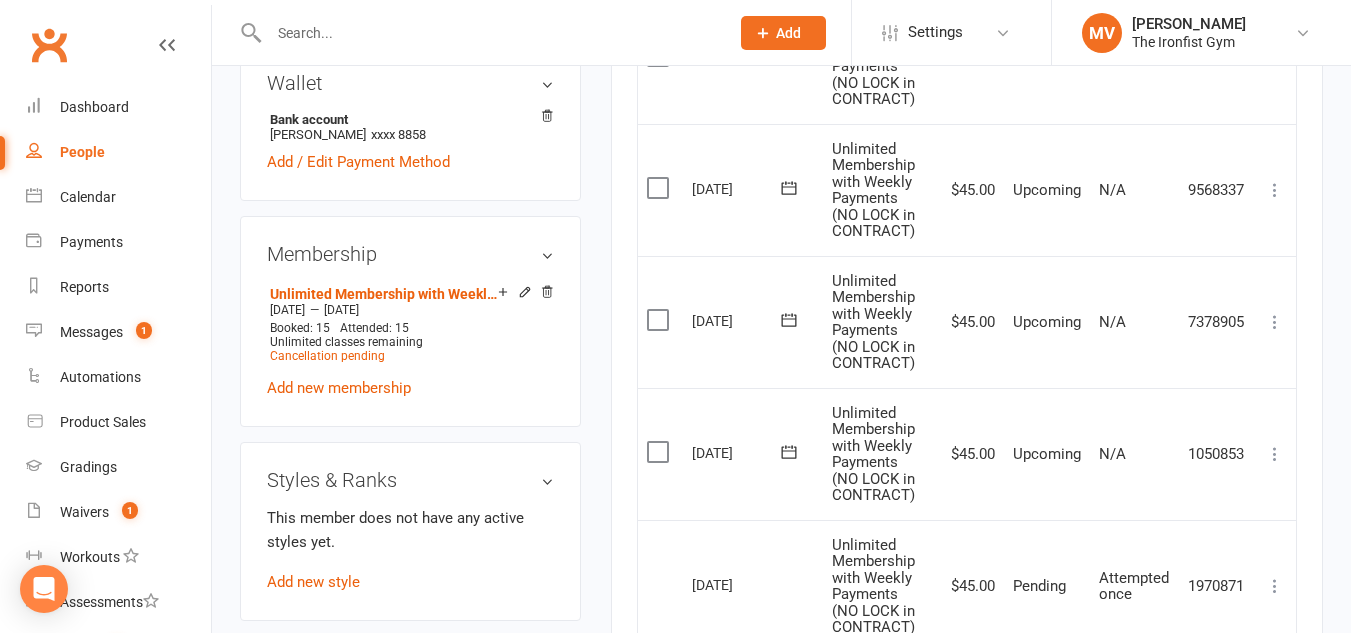 scroll, scrollTop: 200, scrollLeft: 0, axis: vertical 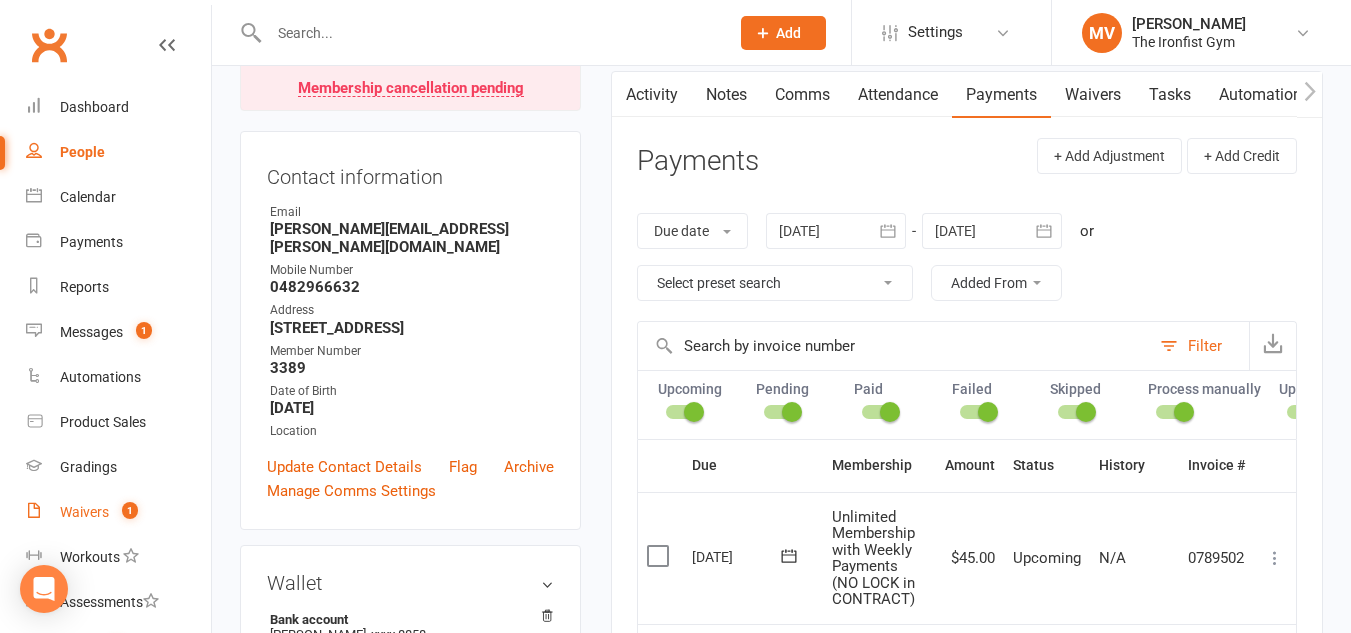 click on "Waivers   1" at bounding box center (118, 512) 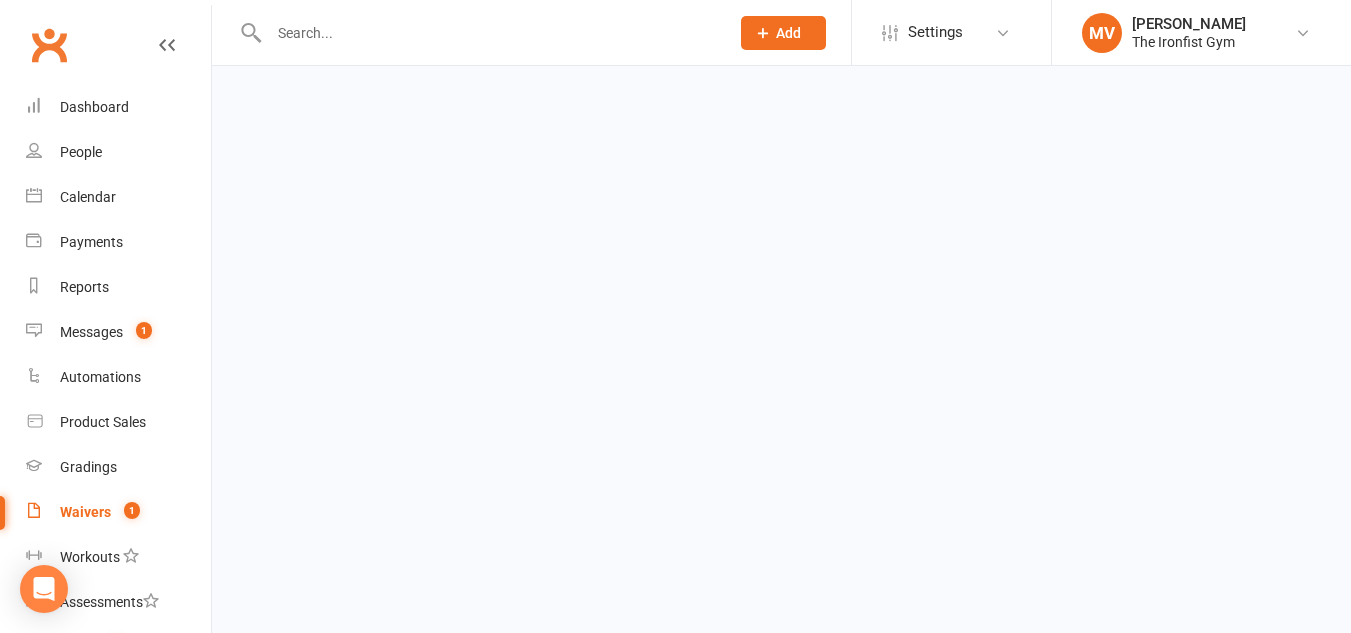 scroll, scrollTop: 0, scrollLeft: 0, axis: both 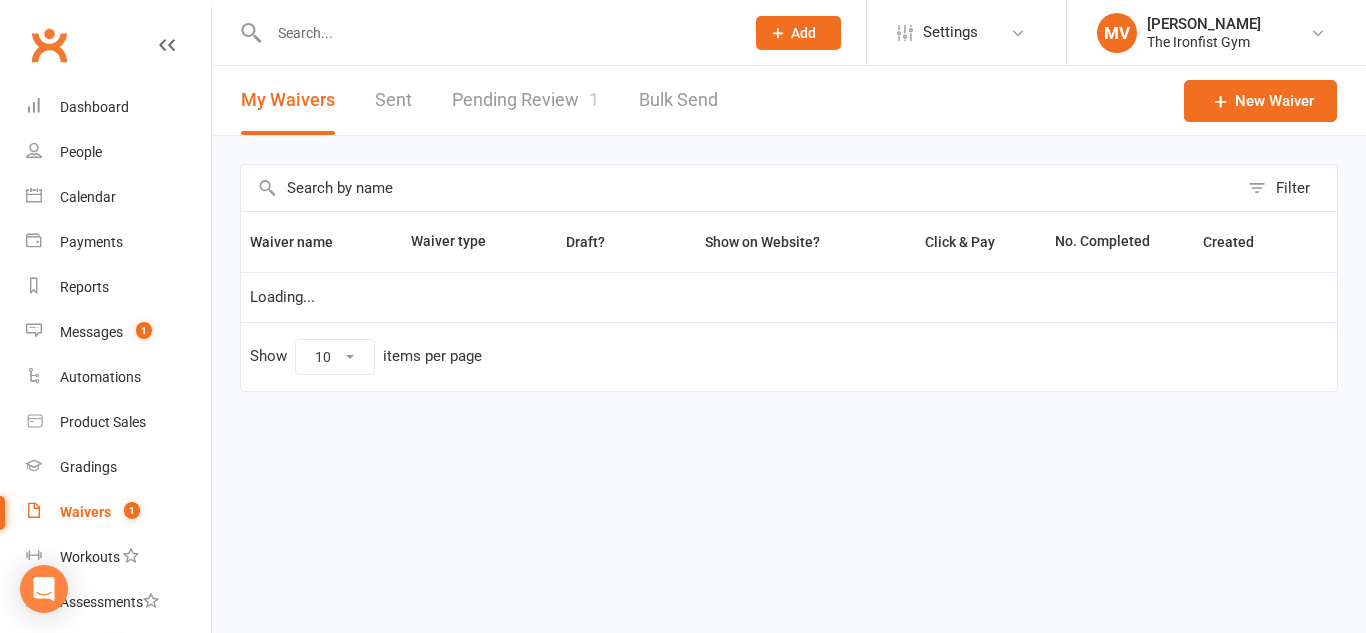 select on "100" 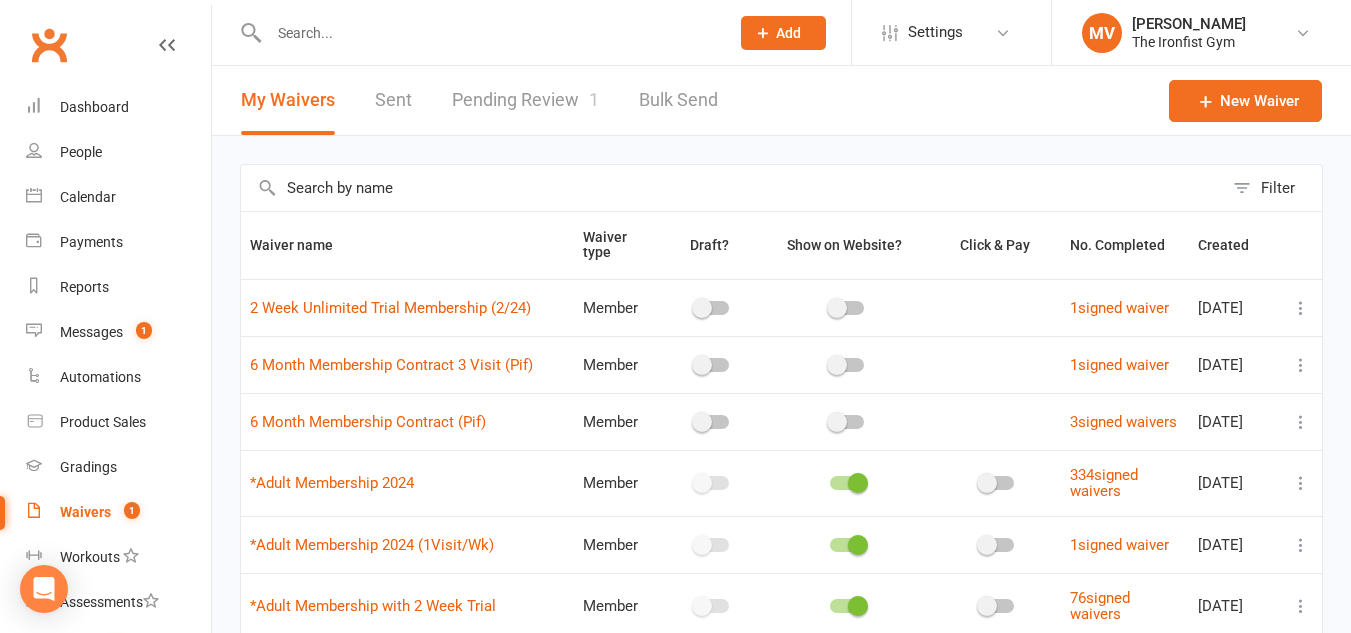 click on "Pending Review 1" at bounding box center (525, 100) 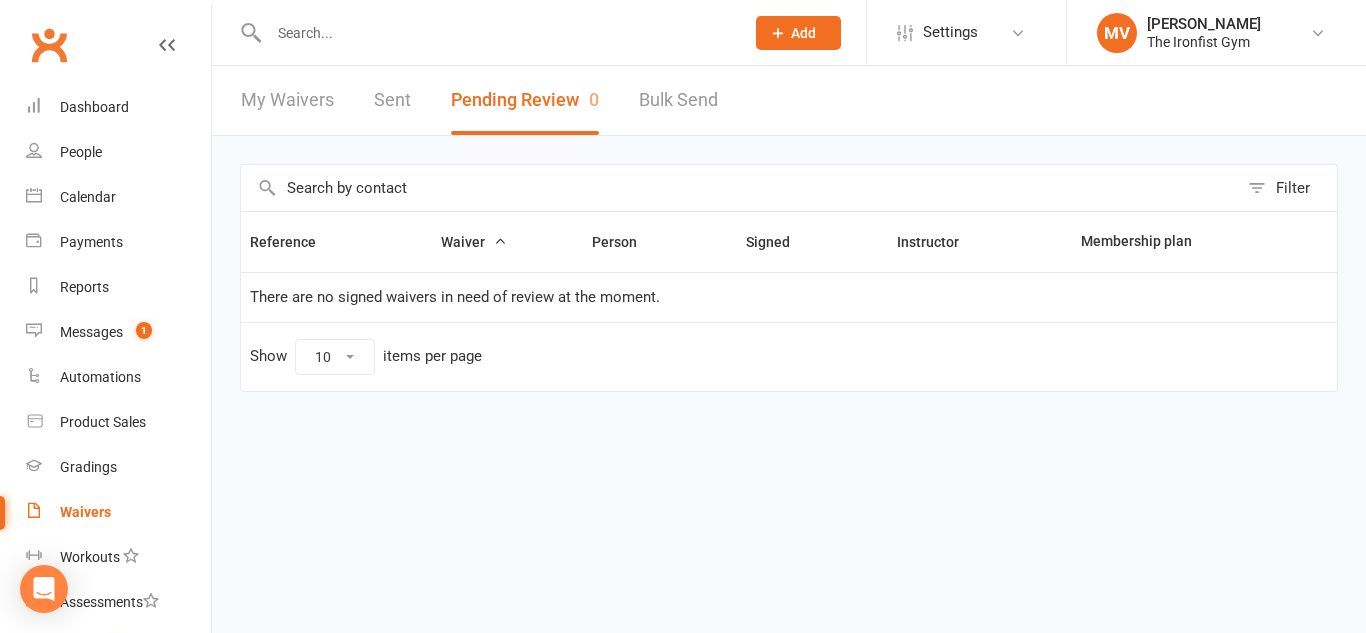 drag, startPoint x: 348, startPoint y: 505, endPoint x: 264, endPoint y: 498, distance: 84.29116 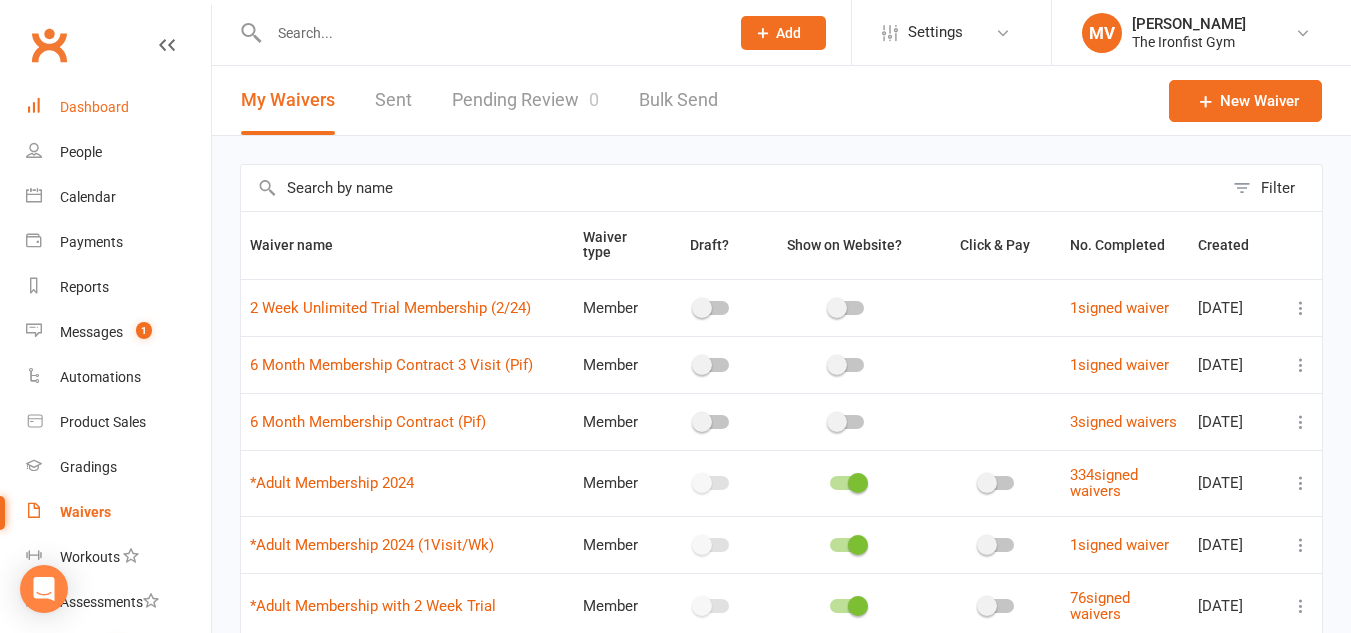drag, startPoint x: 123, startPoint y: 104, endPoint x: 645, endPoint y: 320, distance: 564.92474 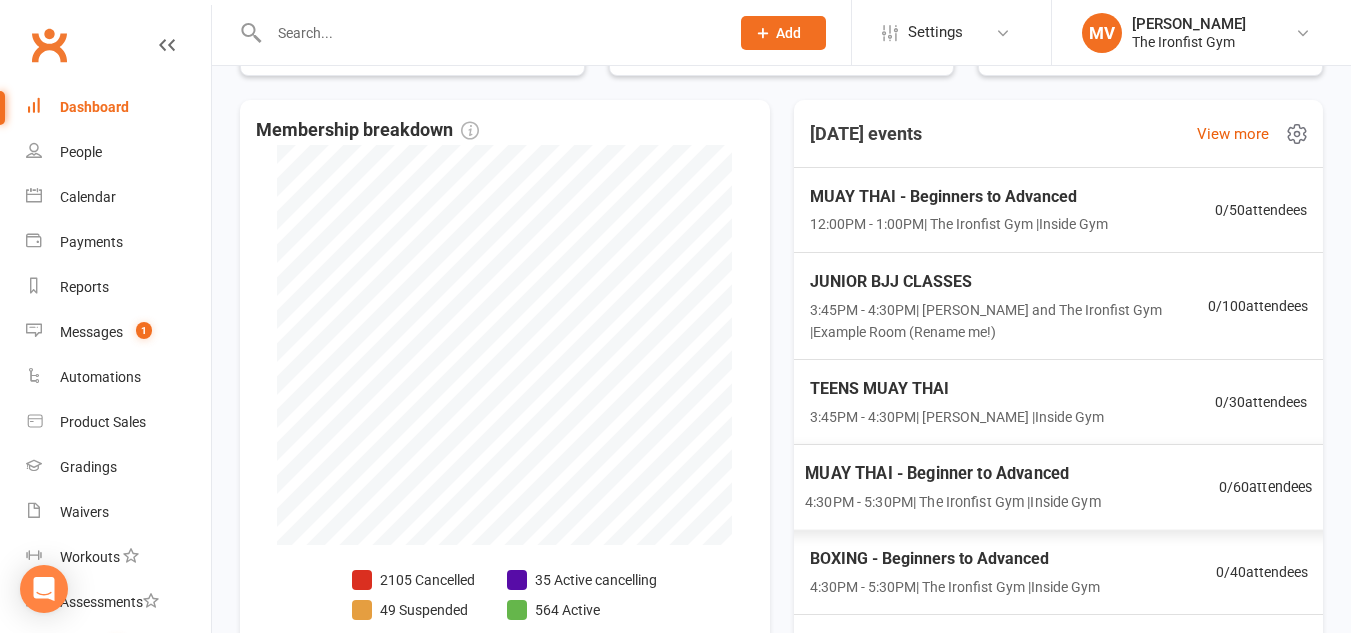 scroll, scrollTop: 200, scrollLeft: 0, axis: vertical 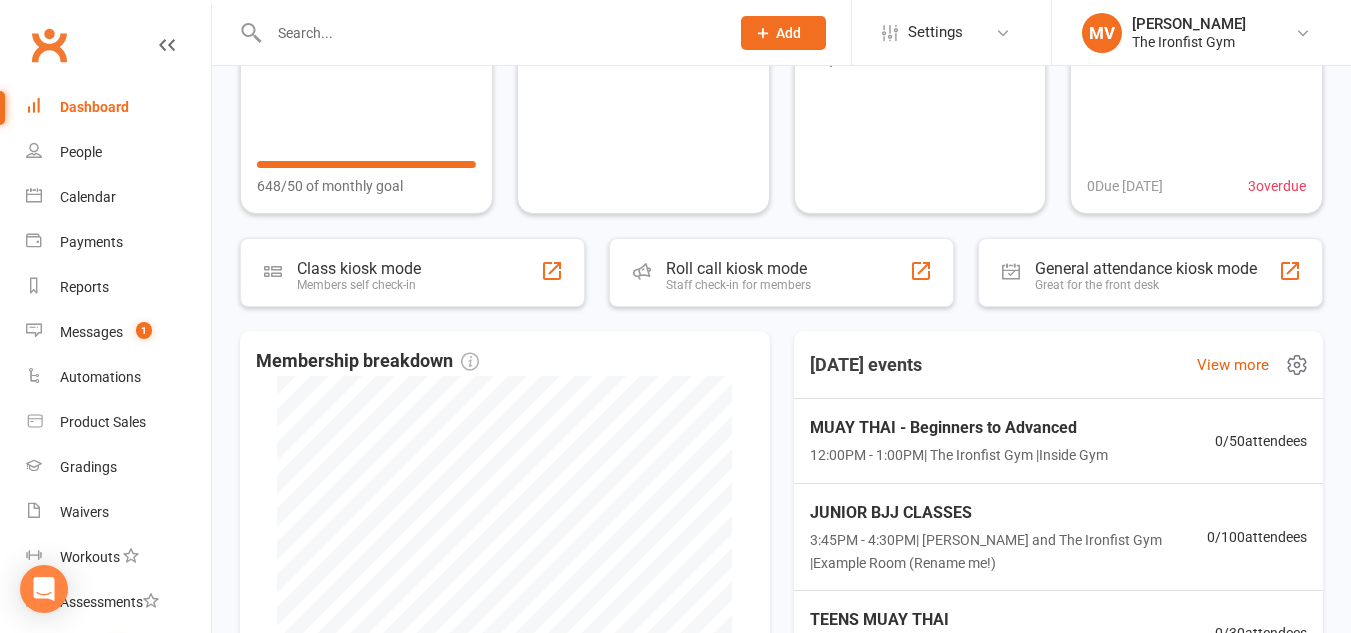 click 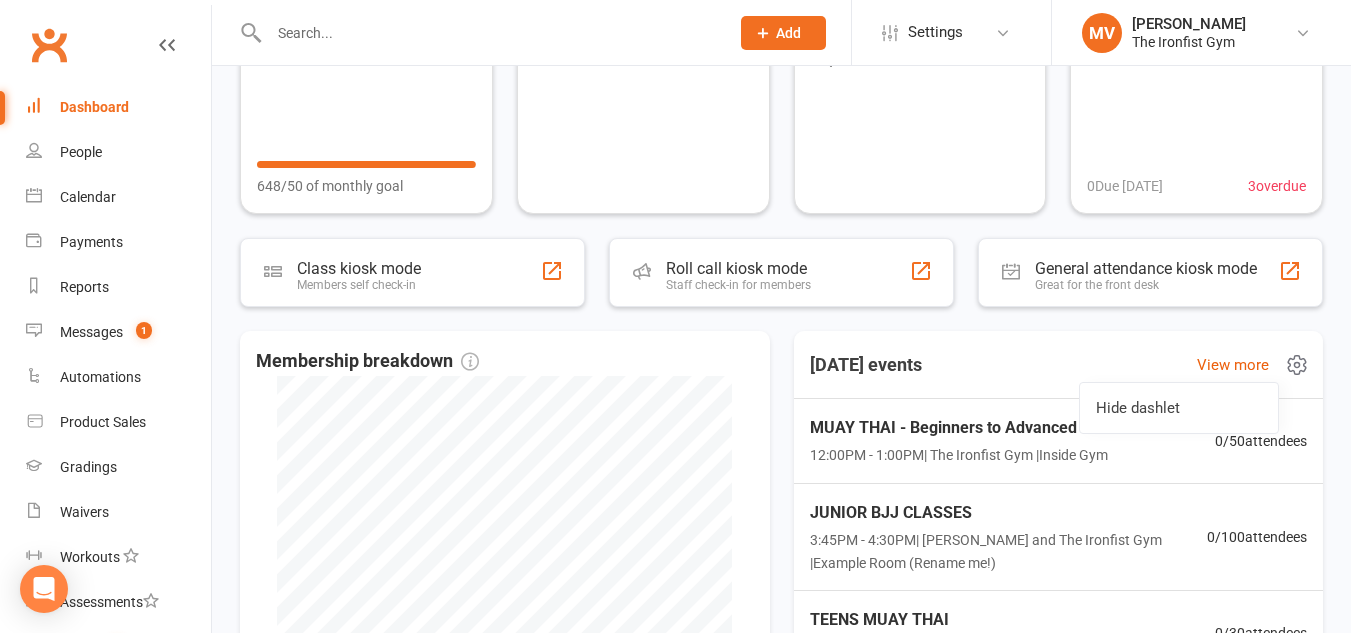 click on "[DATE] events View more" at bounding box center (1059, 365) 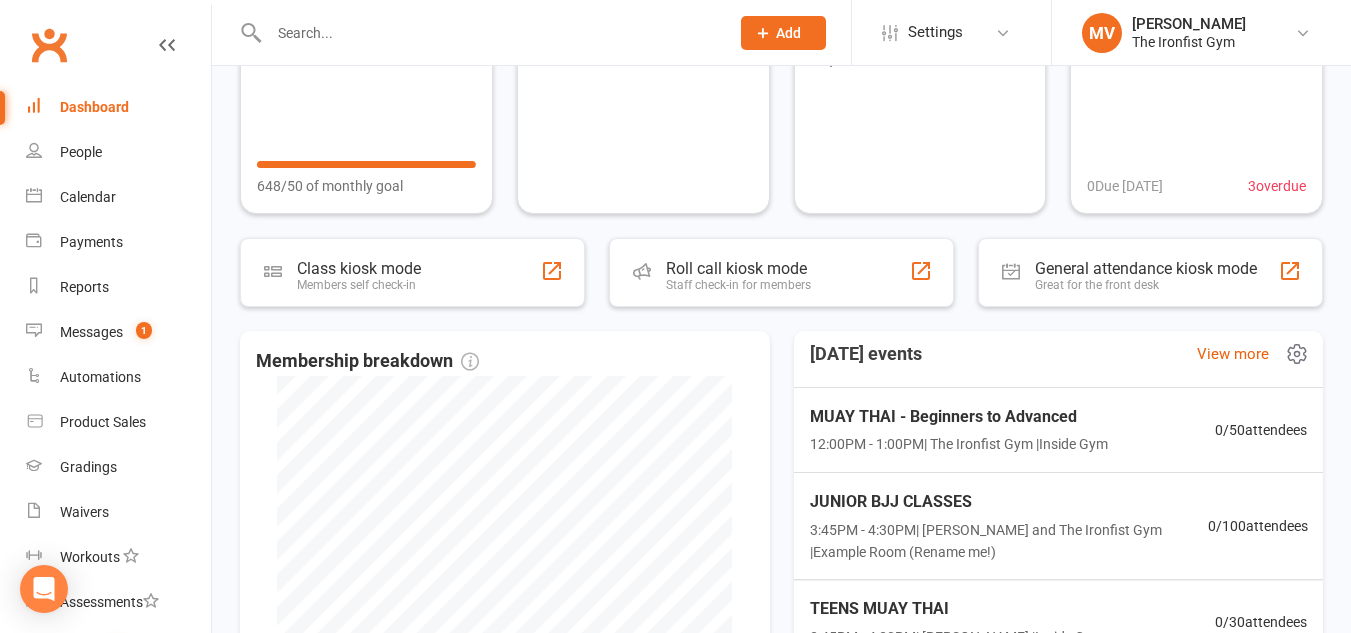 scroll, scrollTop: 0, scrollLeft: 0, axis: both 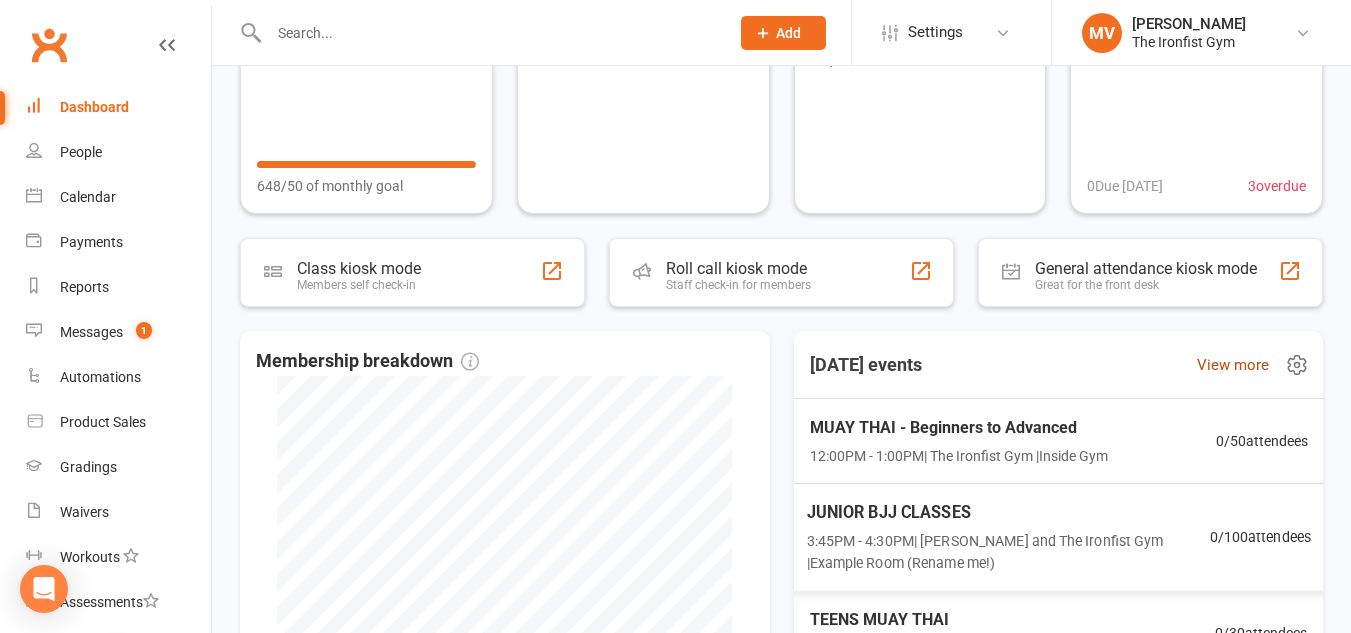 drag, startPoint x: 1216, startPoint y: 359, endPoint x: 903, endPoint y: 439, distance: 323.06192 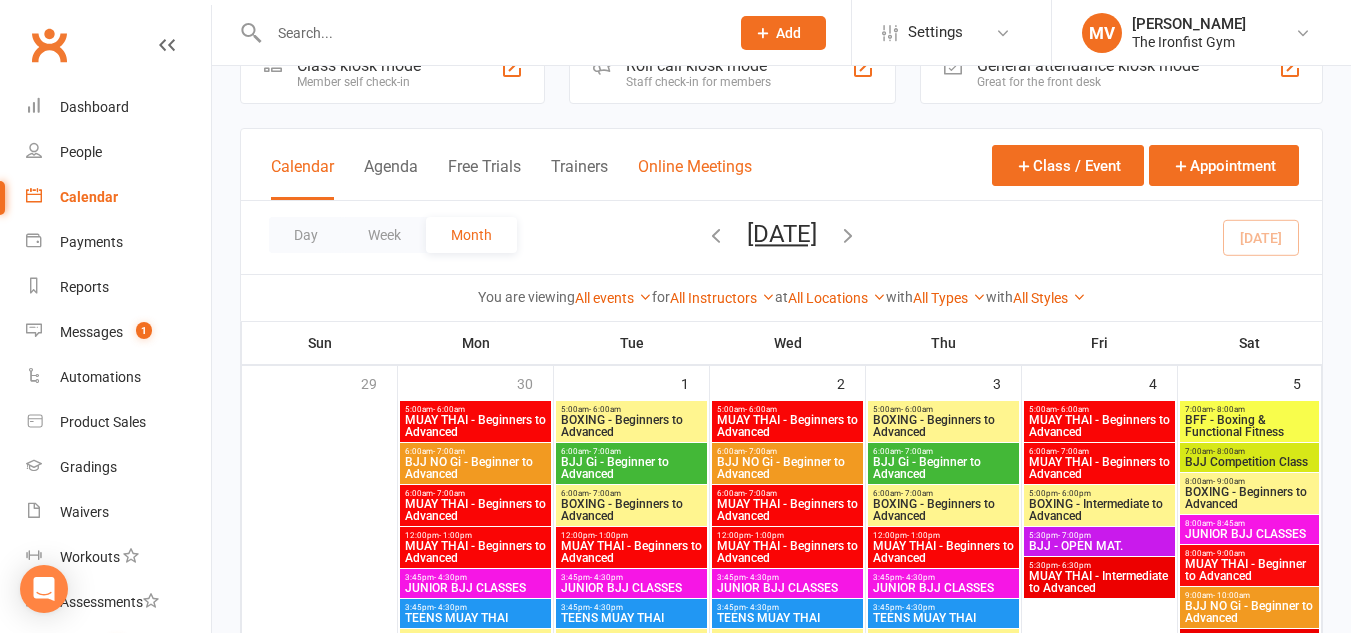 scroll, scrollTop: 0, scrollLeft: 0, axis: both 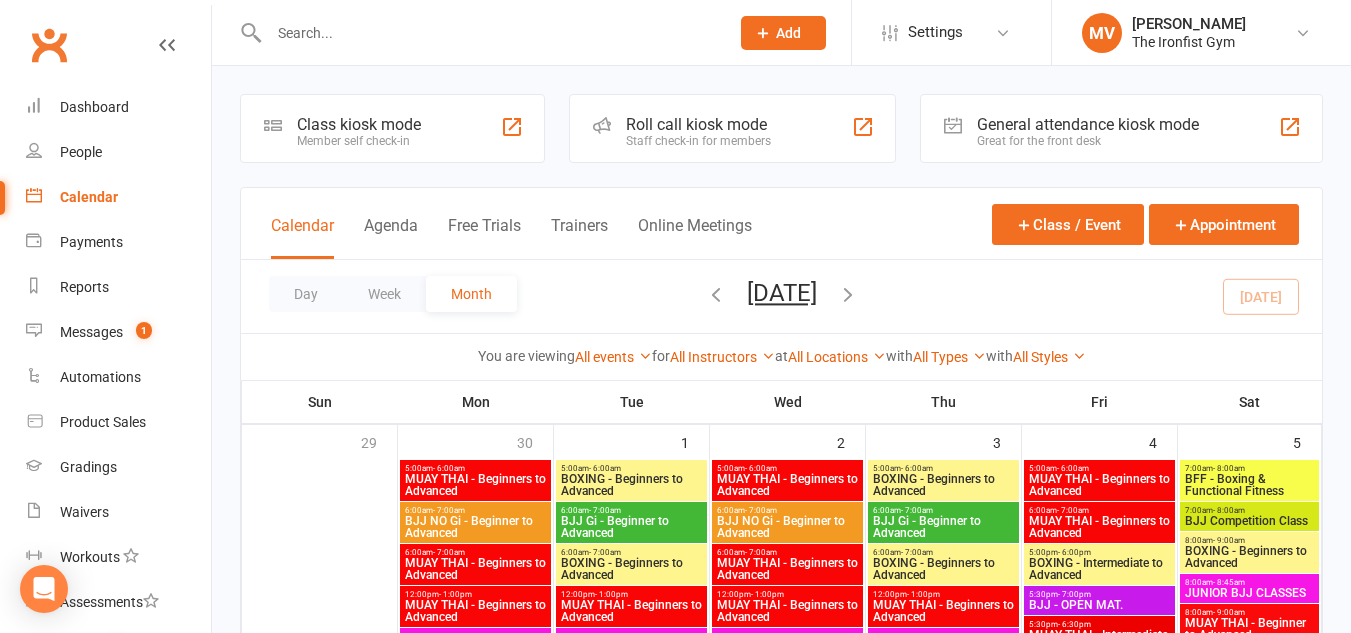click on "Free Trials" at bounding box center [484, 237] 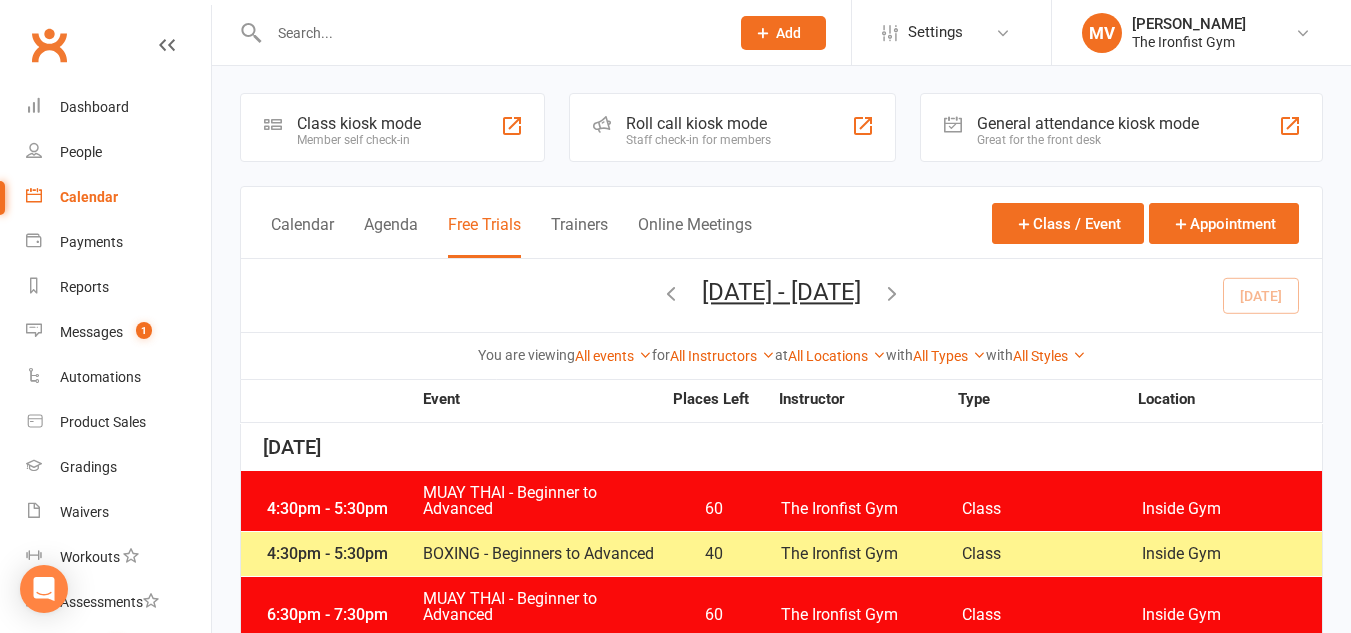 scroll, scrollTop: 0, scrollLeft: 0, axis: both 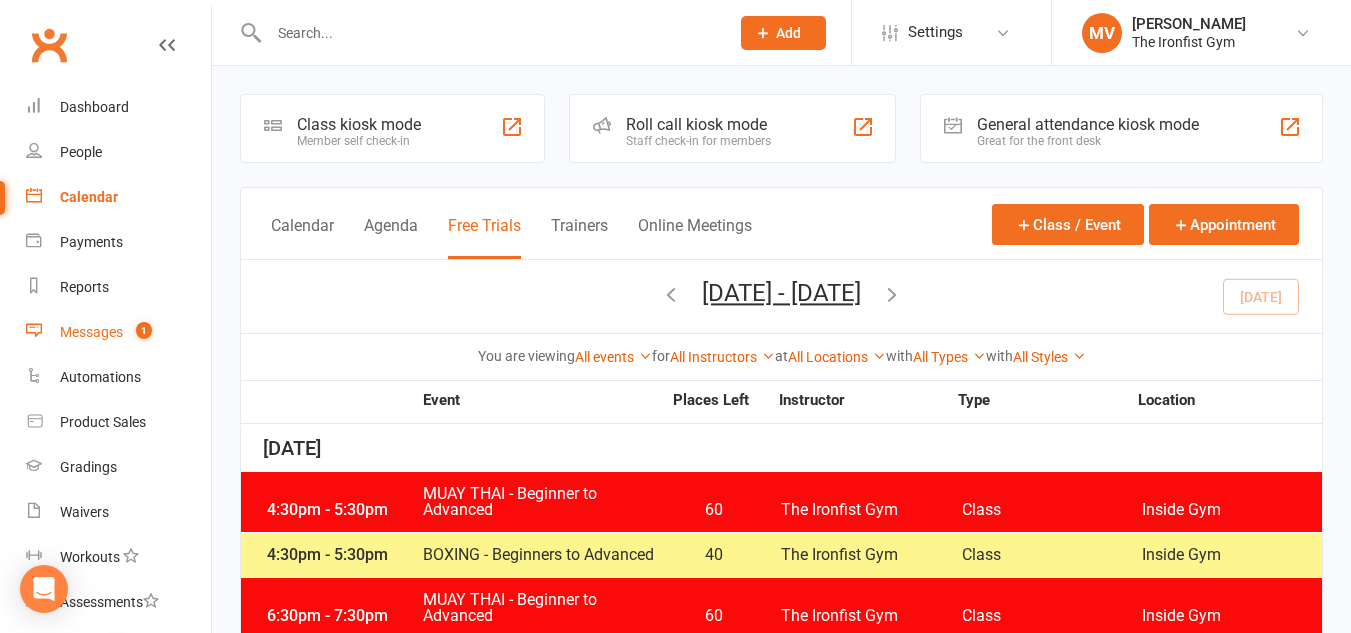 click on "Messages" at bounding box center (91, 332) 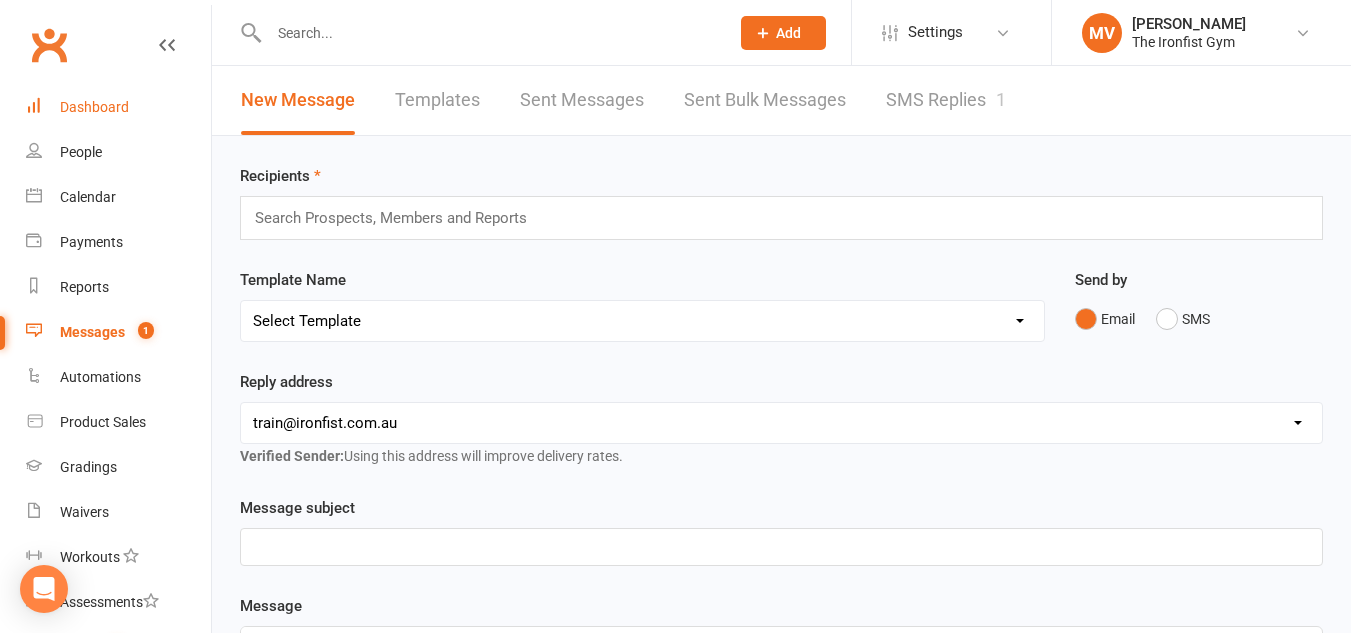 click on "Dashboard" at bounding box center (94, 107) 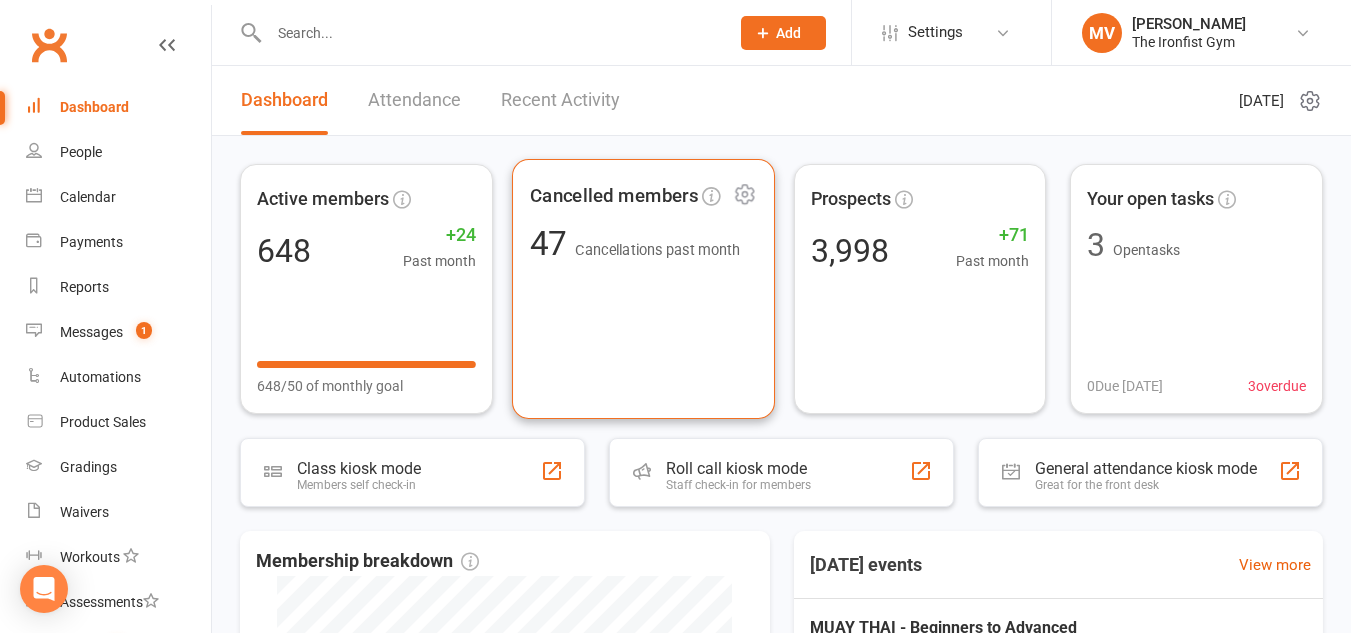 click on "Cancelled members   47   Cancellations past month" at bounding box center [643, 289] 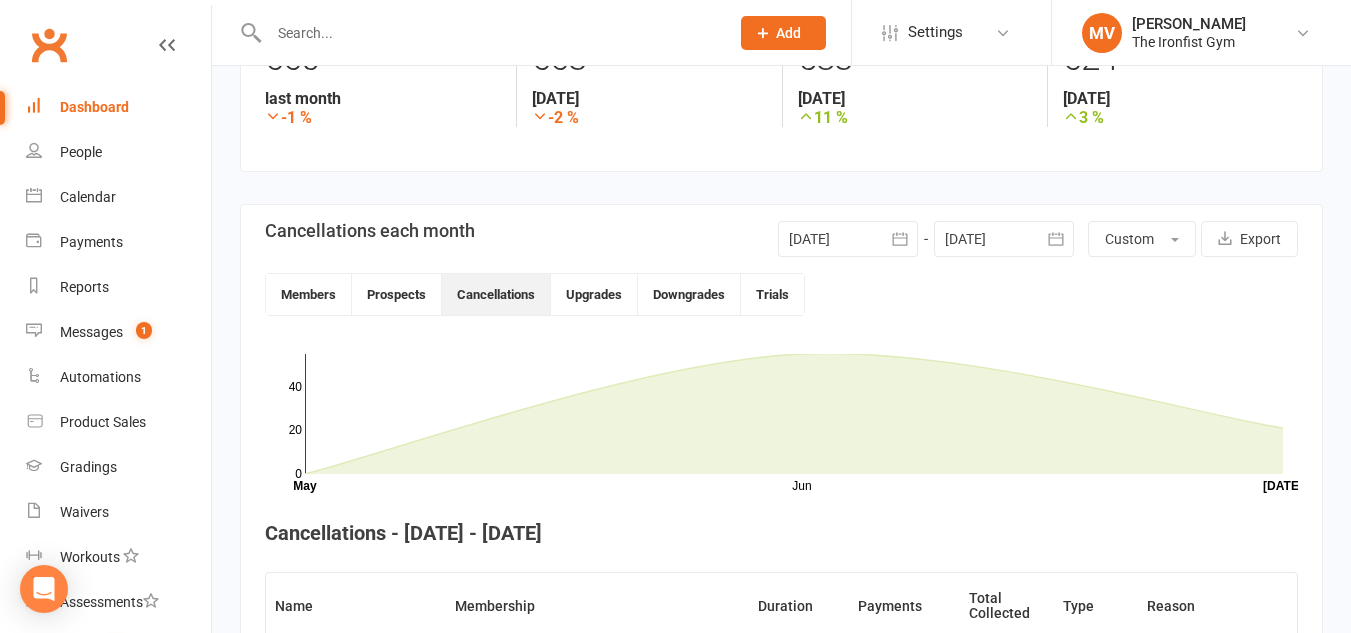 scroll, scrollTop: 0, scrollLeft: 0, axis: both 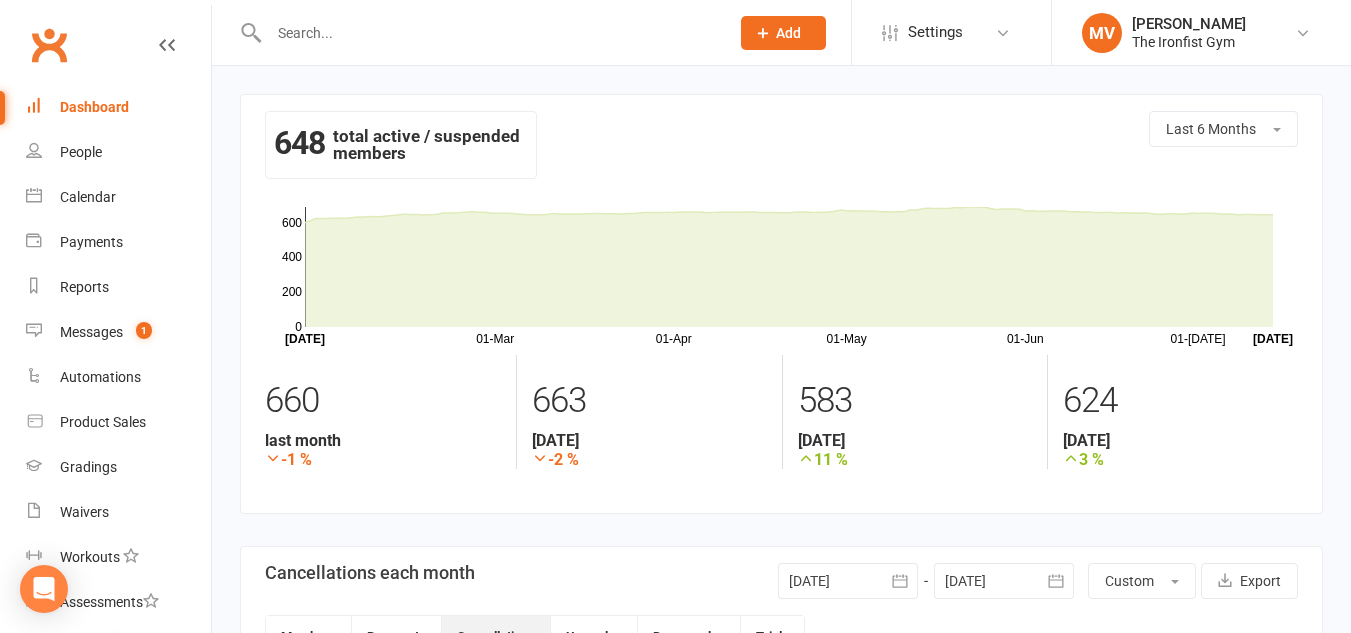 drag, startPoint x: 103, startPoint y: 87, endPoint x: 106, endPoint y: 101, distance: 14.3178215 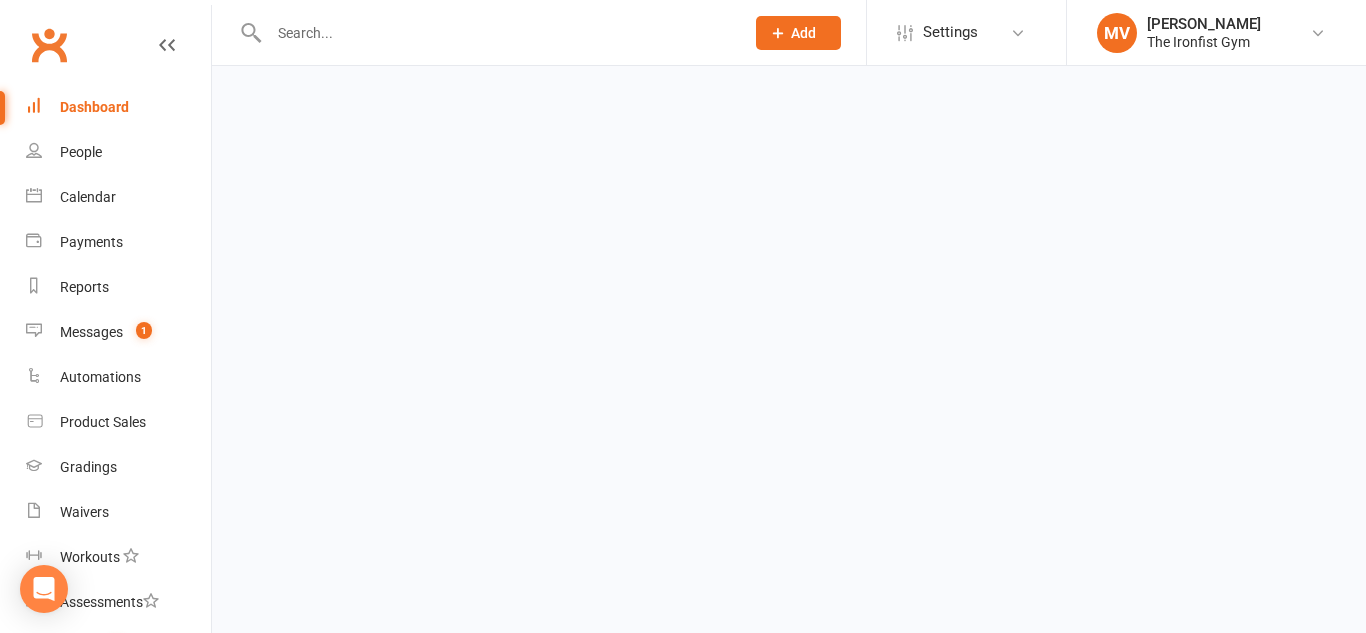 click on "Dashboard" at bounding box center (94, 107) 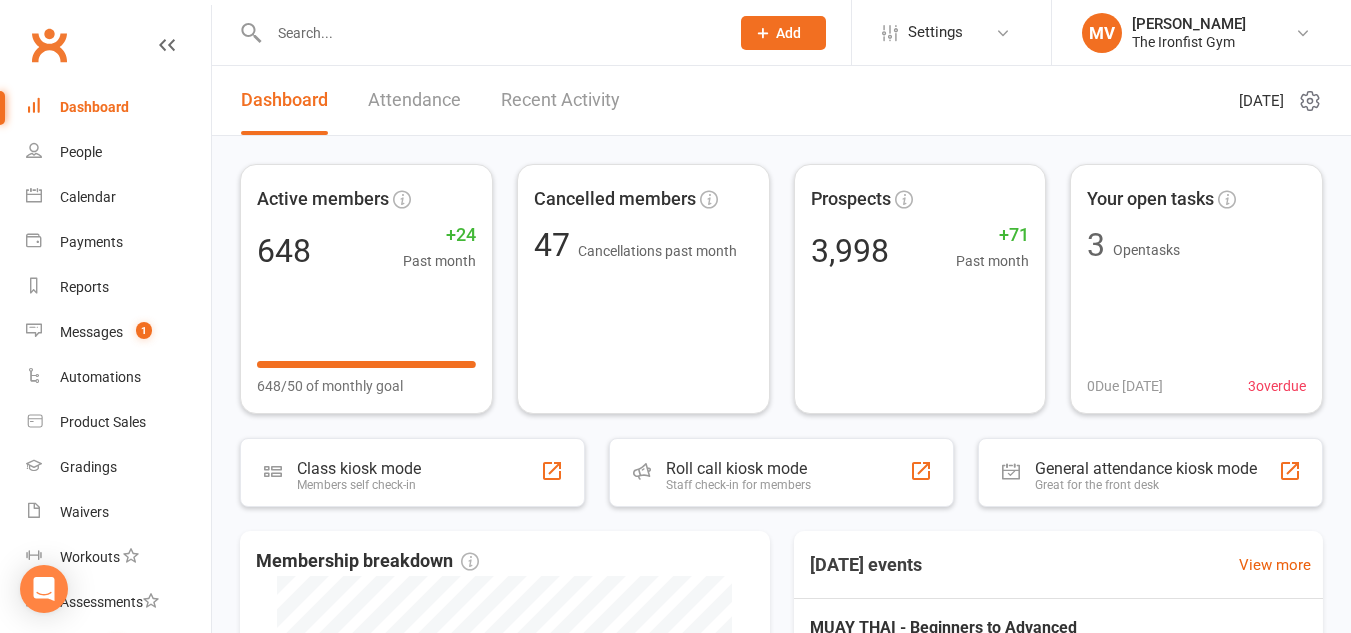 drag, startPoint x: 535, startPoint y: 83, endPoint x: 558, endPoint y: 104, distance: 31.144823 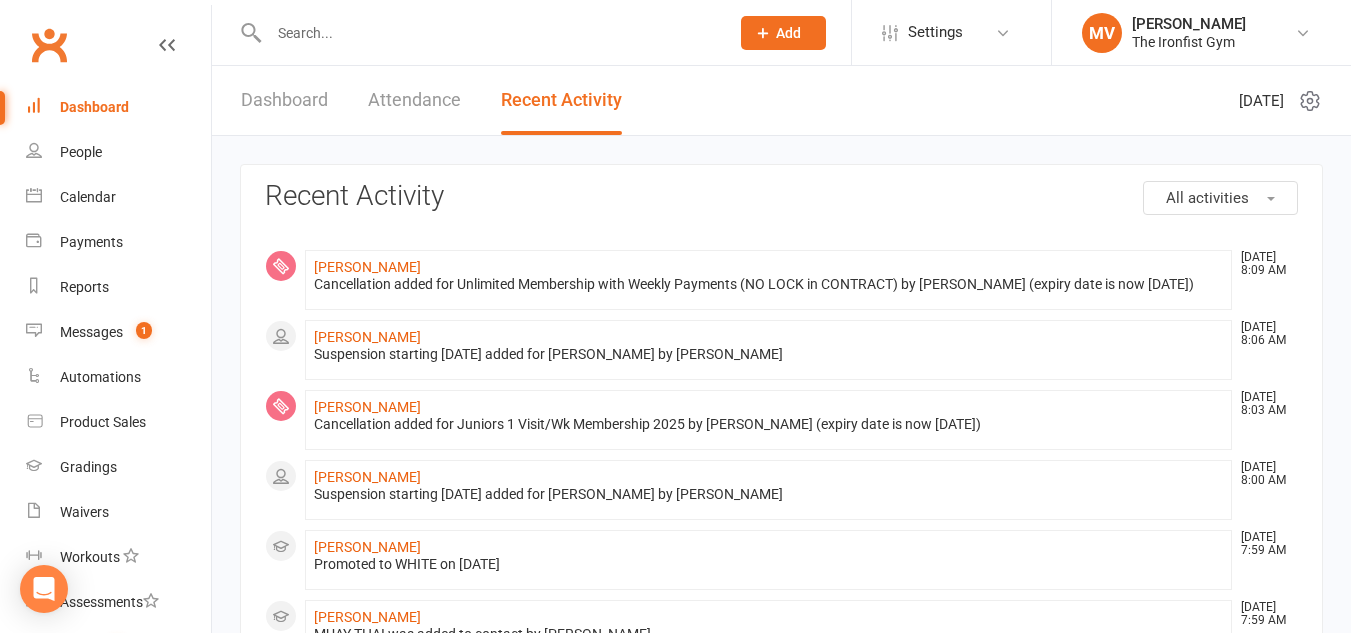 click on "All activities" at bounding box center (1220, 198) 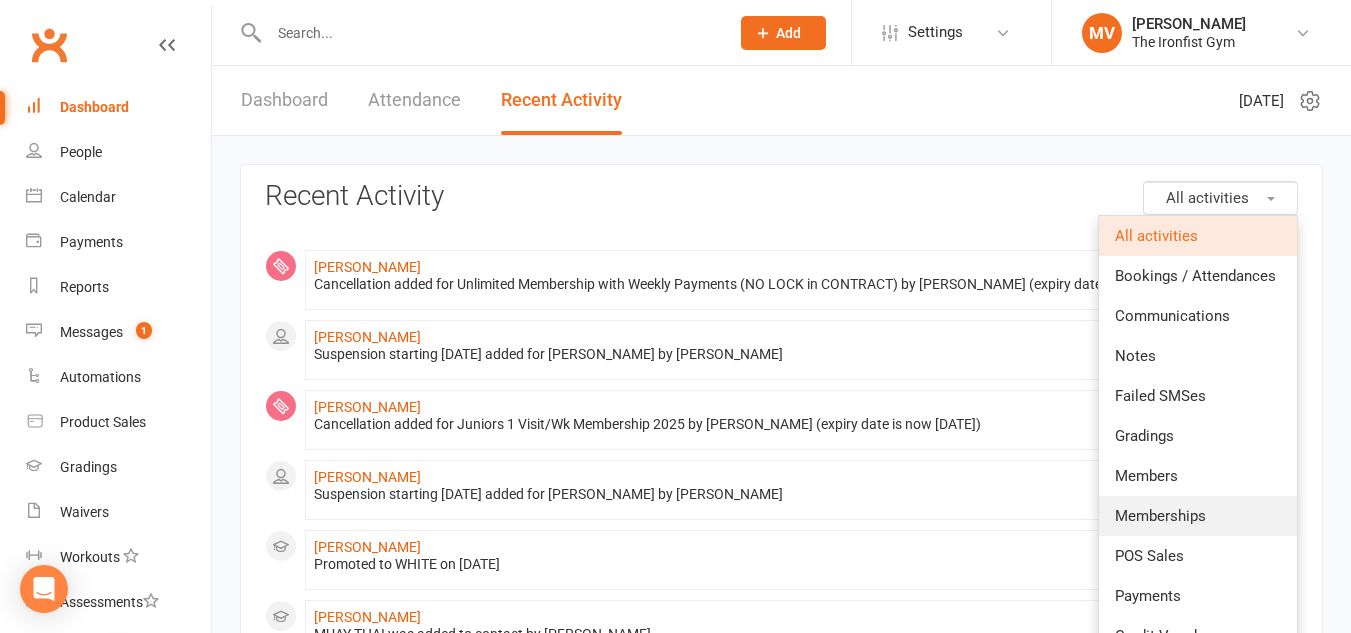 click on "Memberships" at bounding box center (1160, 516) 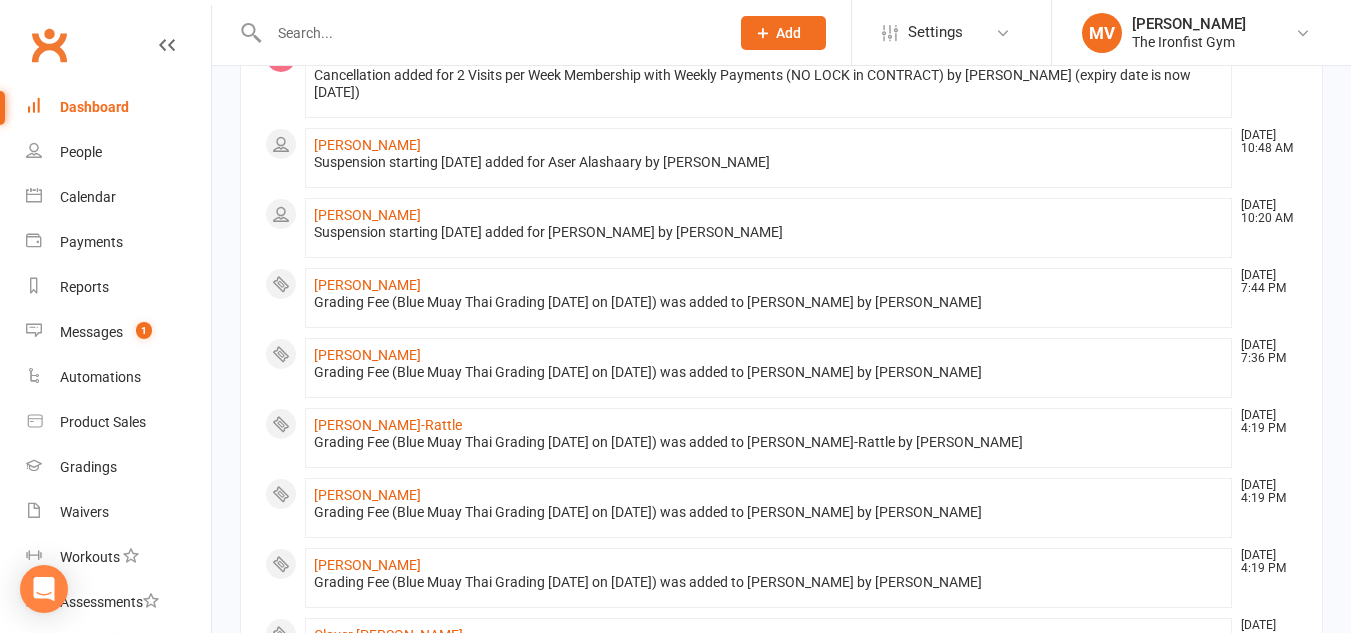 scroll, scrollTop: 700, scrollLeft: 0, axis: vertical 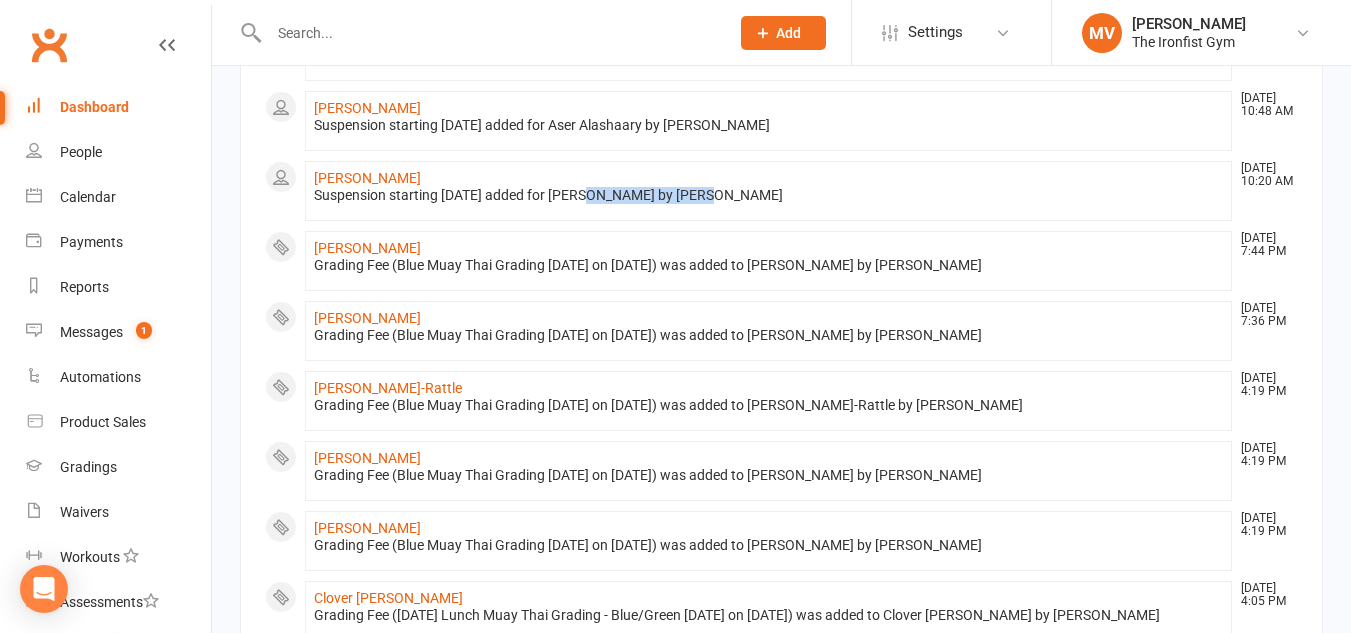 drag, startPoint x: 581, startPoint y: 209, endPoint x: 692, endPoint y: 217, distance: 111.28792 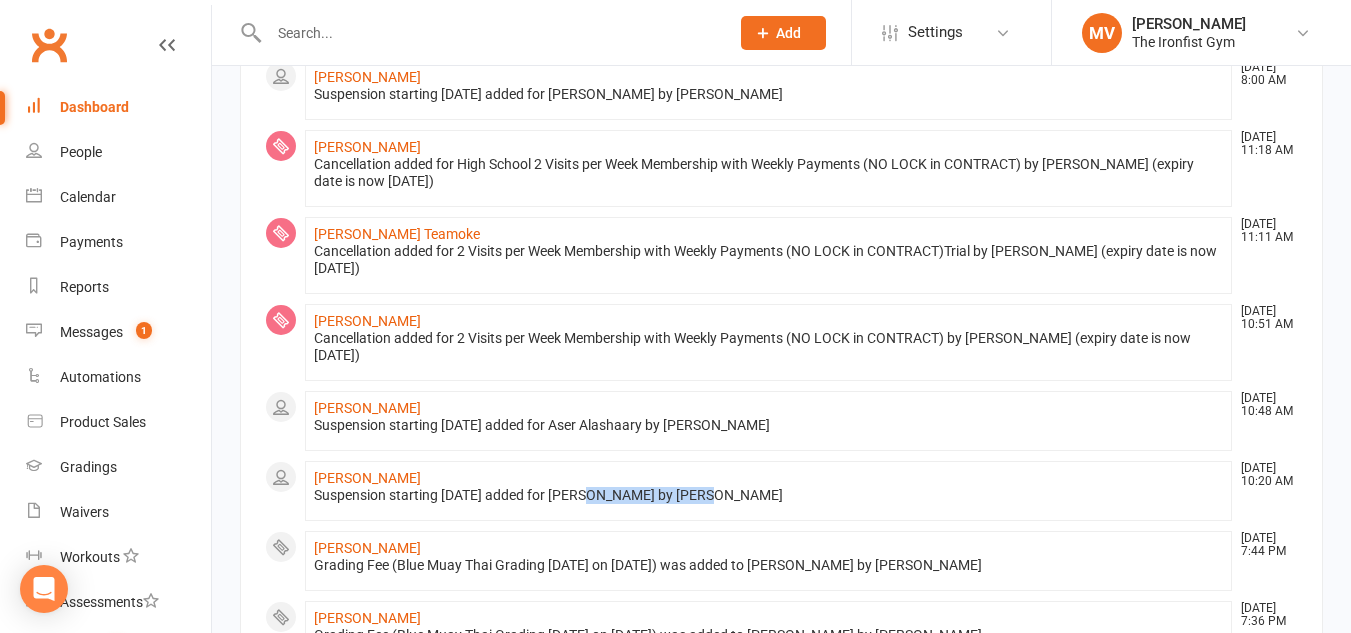 scroll, scrollTop: 200, scrollLeft: 0, axis: vertical 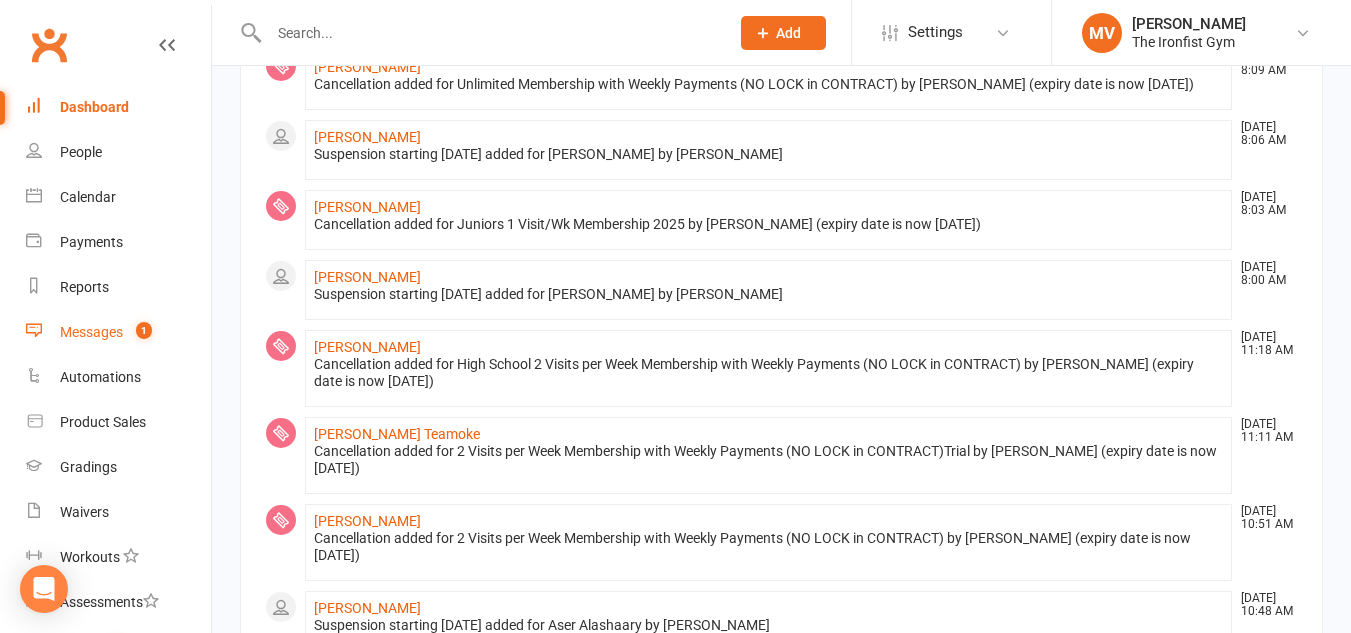 click on "Messages" at bounding box center [91, 332] 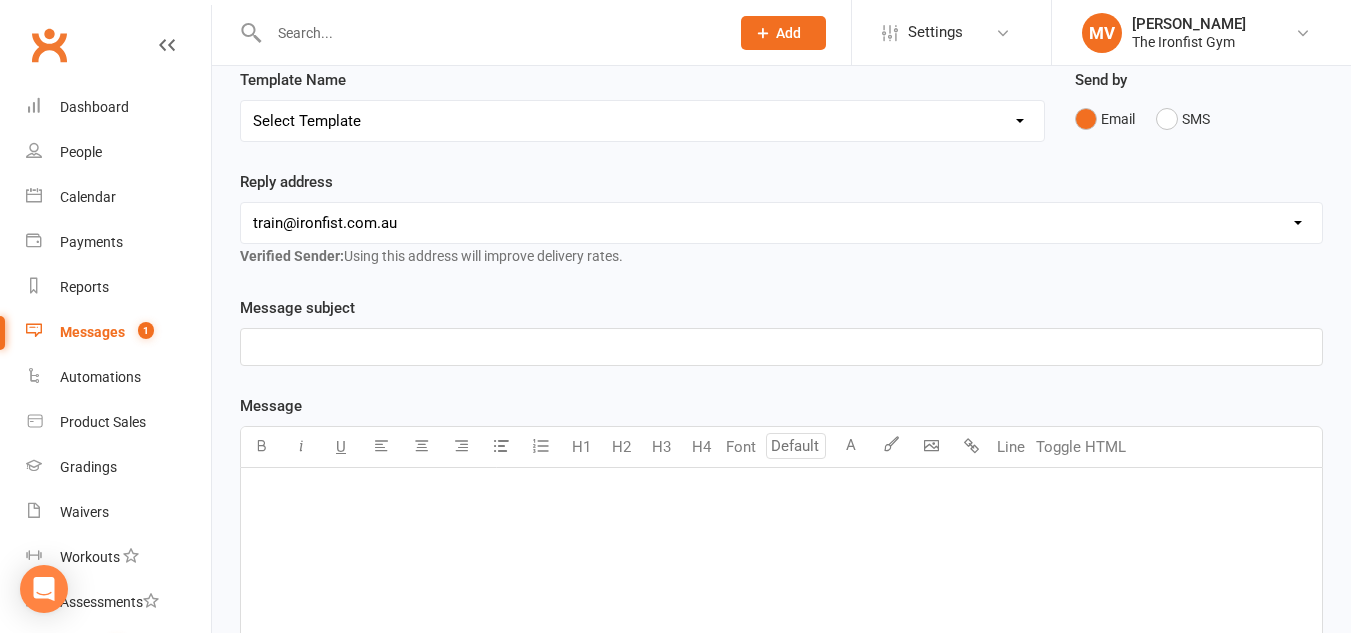 scroll, scrollTop: 0, scrollLeft: 0, axis: both 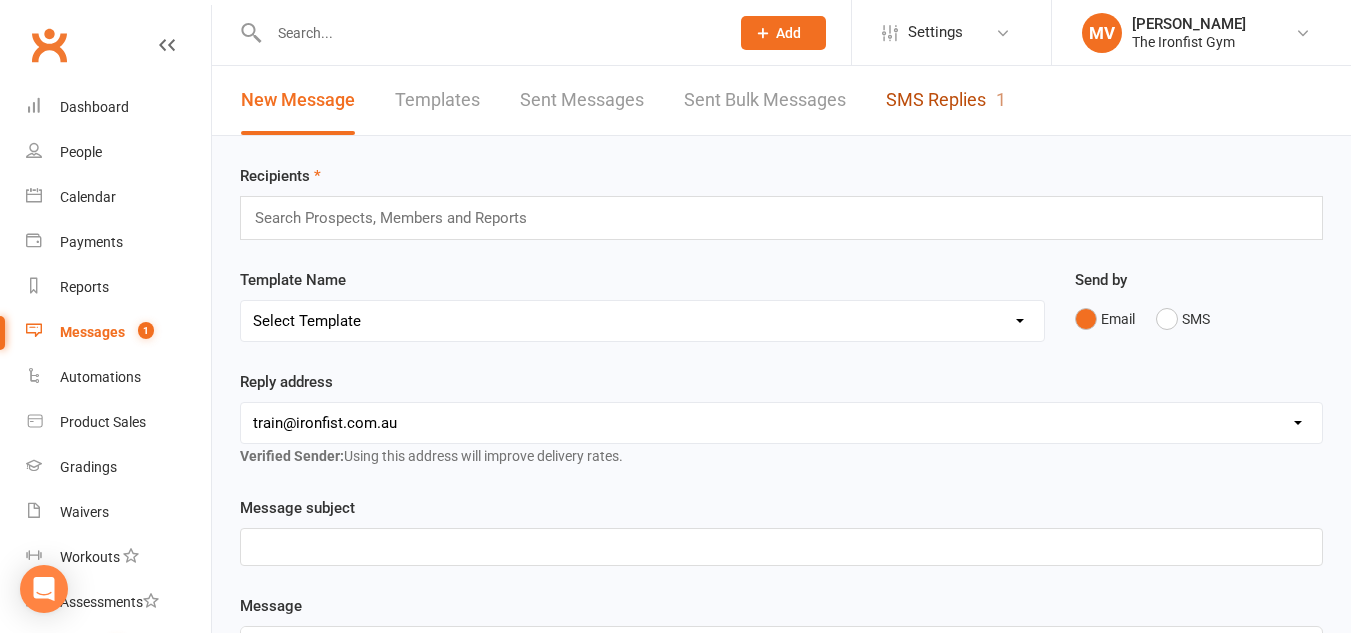 click on "SMS Replies  1" at bounding box center [946, 100] 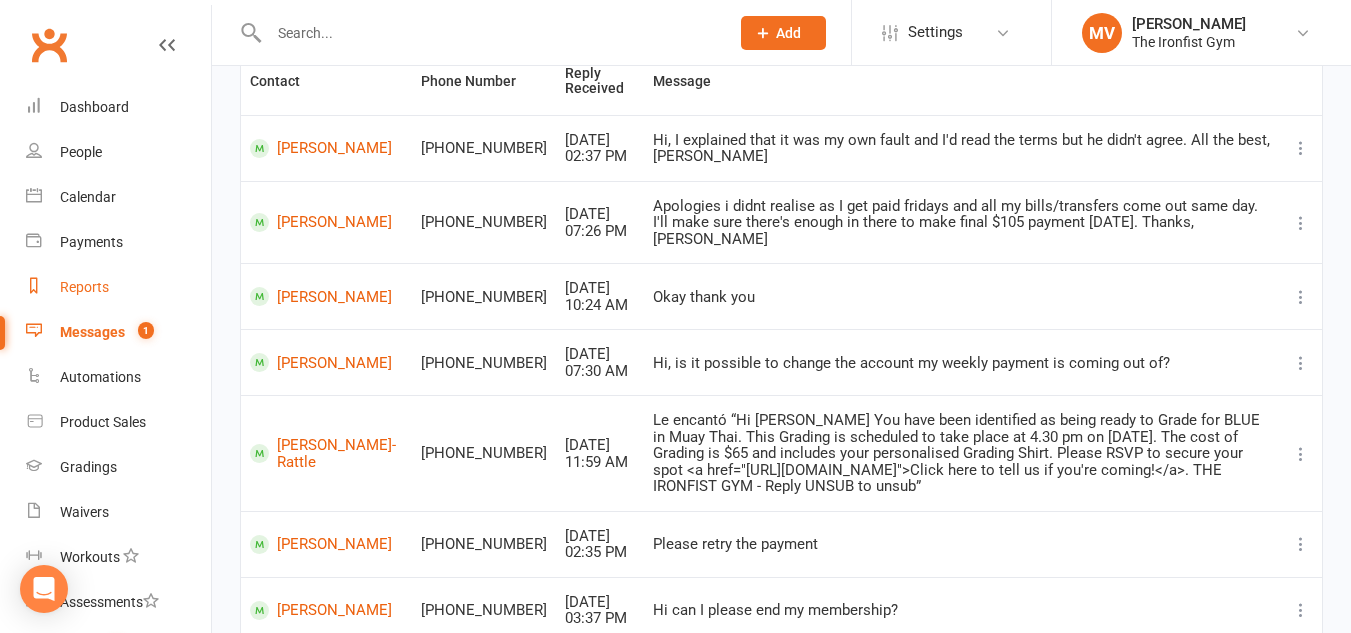 scroll, scrollTop: 153, scrollLeft: 0, axis: vertical 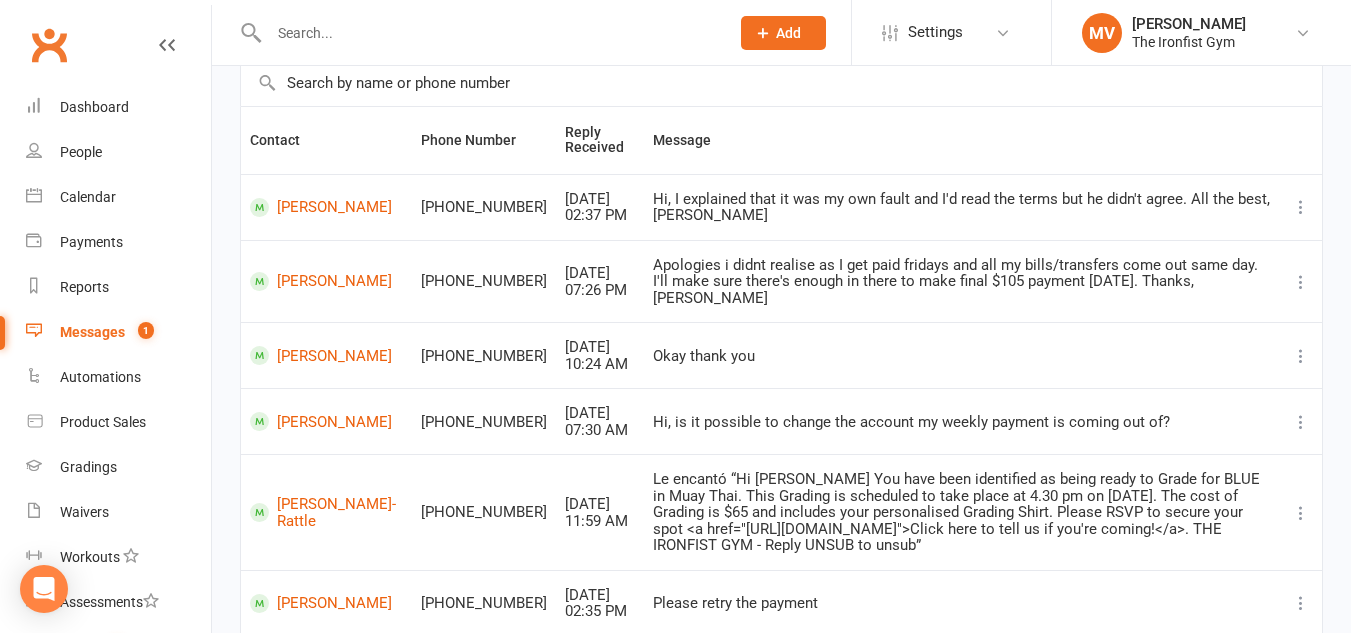 click on "Messages" at bounding box center [92, 332] 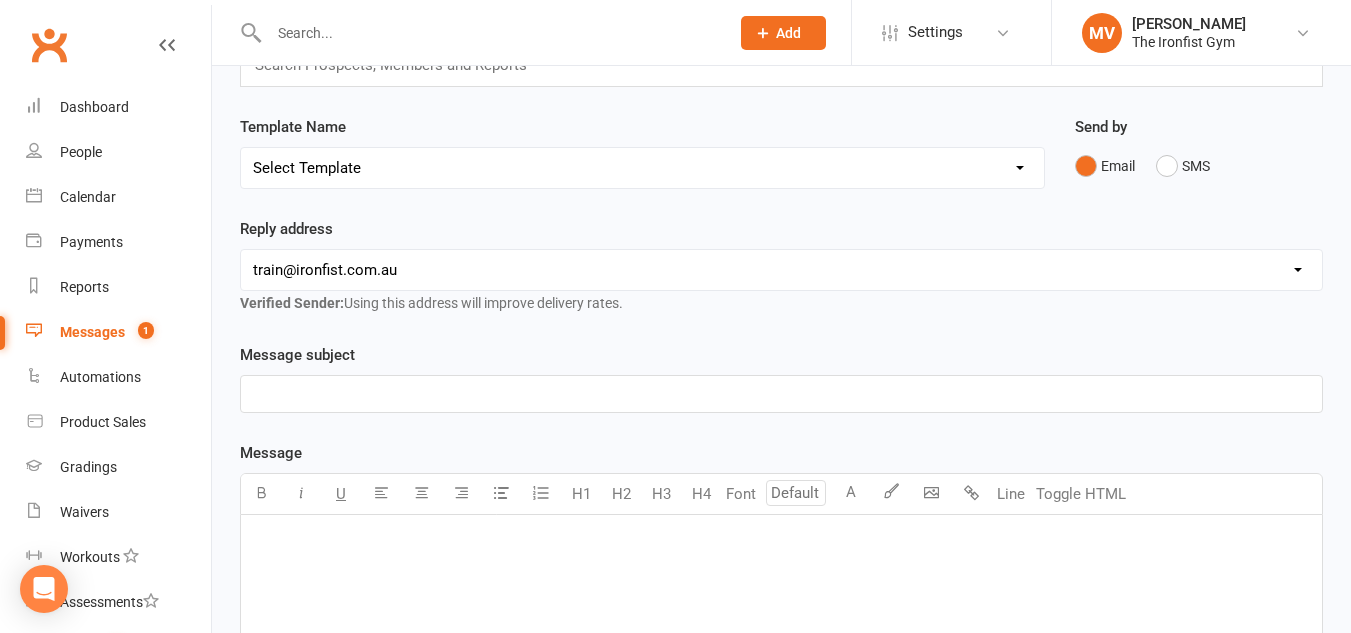 scroll, scrollTop: 0, scrollLeft: 0, axis: both 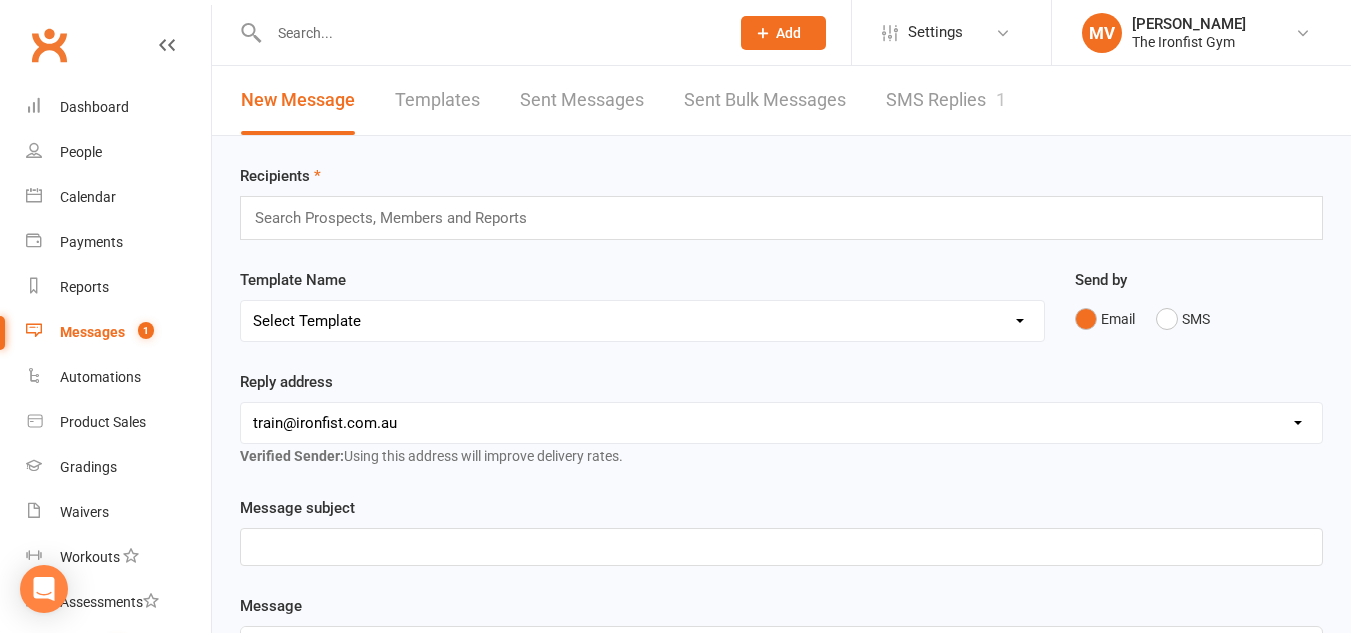 click on "SMS Replies  1" at bounding box center (946, 100) 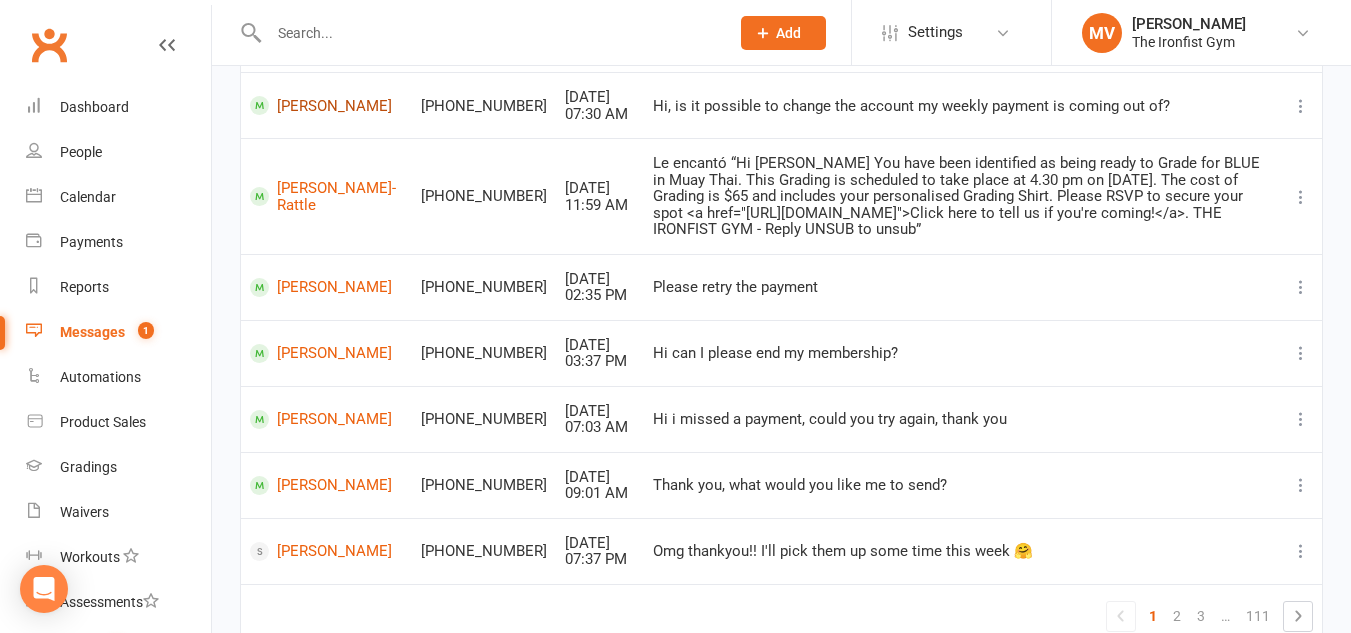 scroll, scrollTop: 500, scrollLeft: 0, axis: vertical 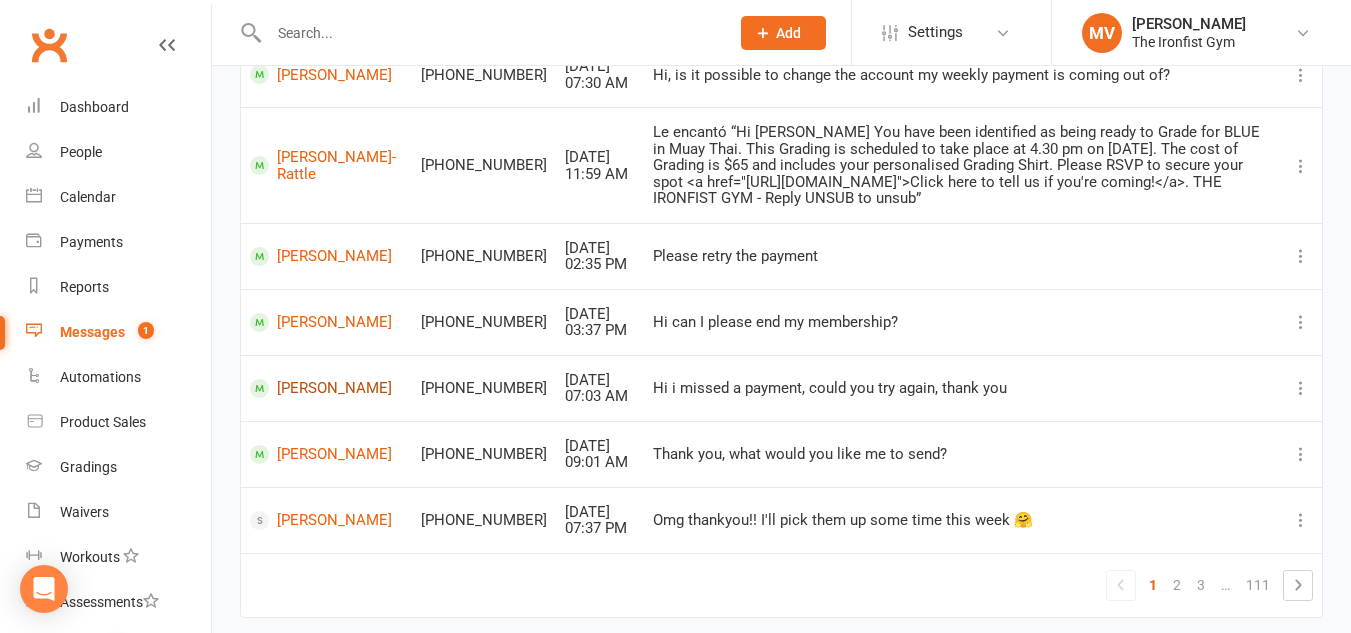 click on "[PERSON_NAME]" at bounding box center (326, 388) 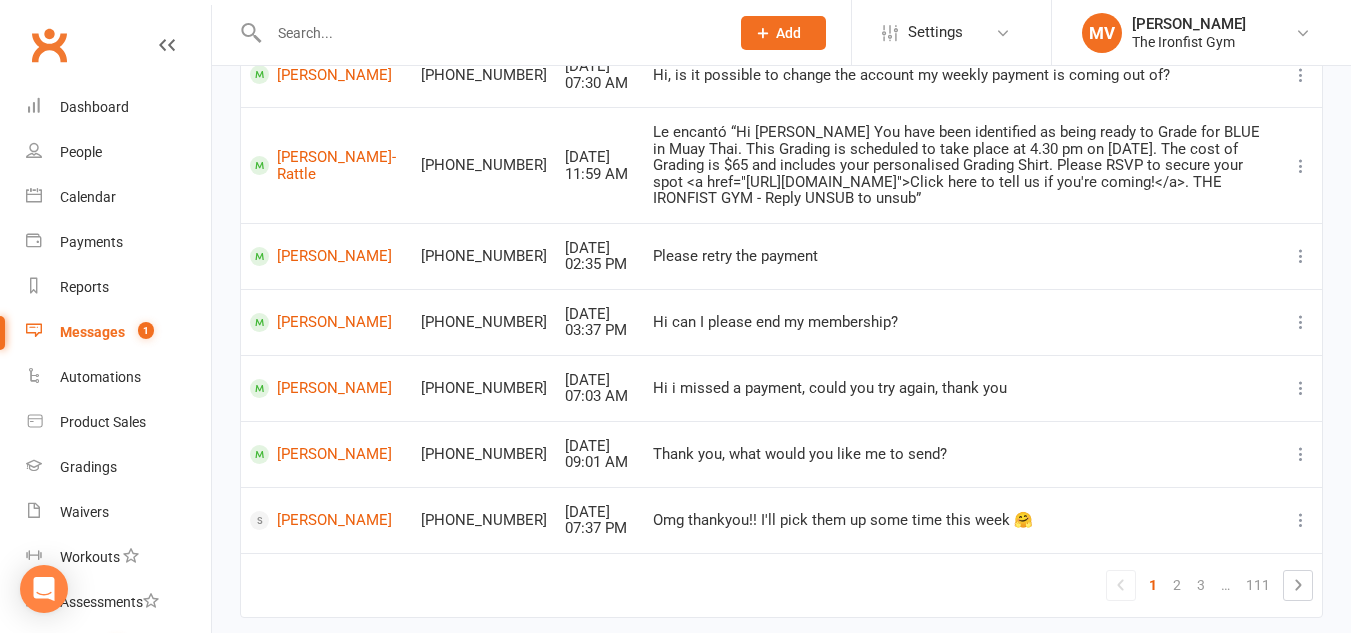 click on "Loading" at bounding box center [0, 0] 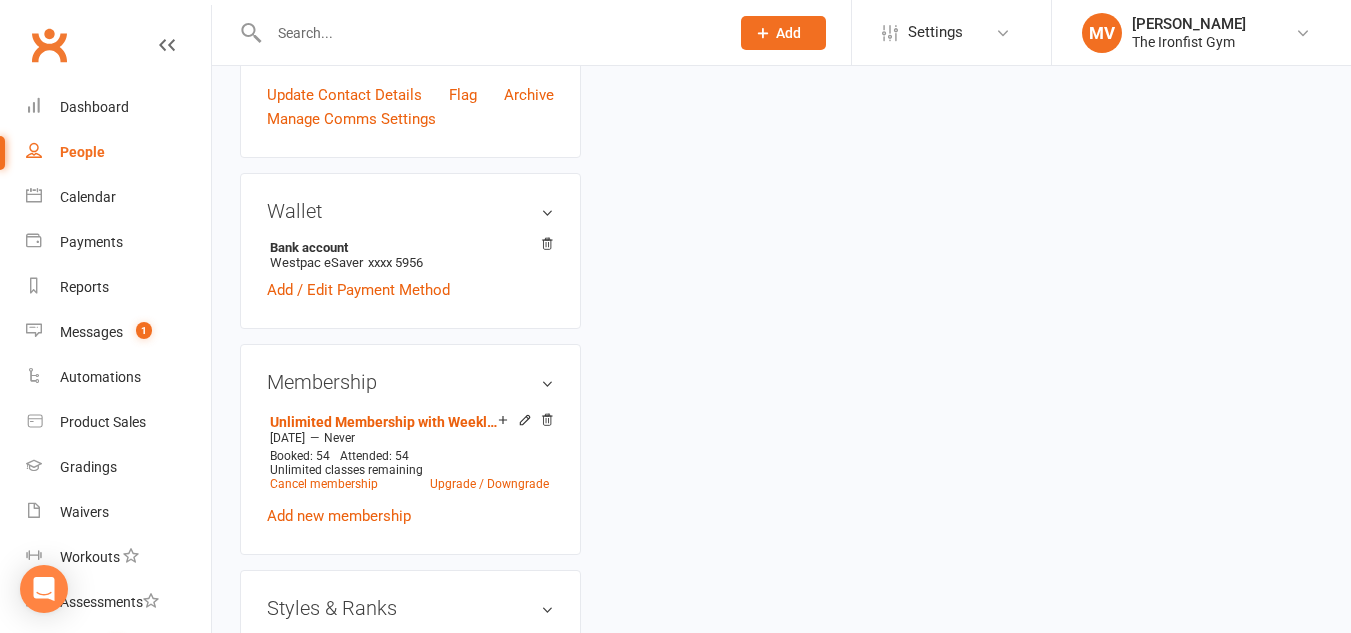 scroll, scrollTop: 0, scrollLeft: 0, axis: both 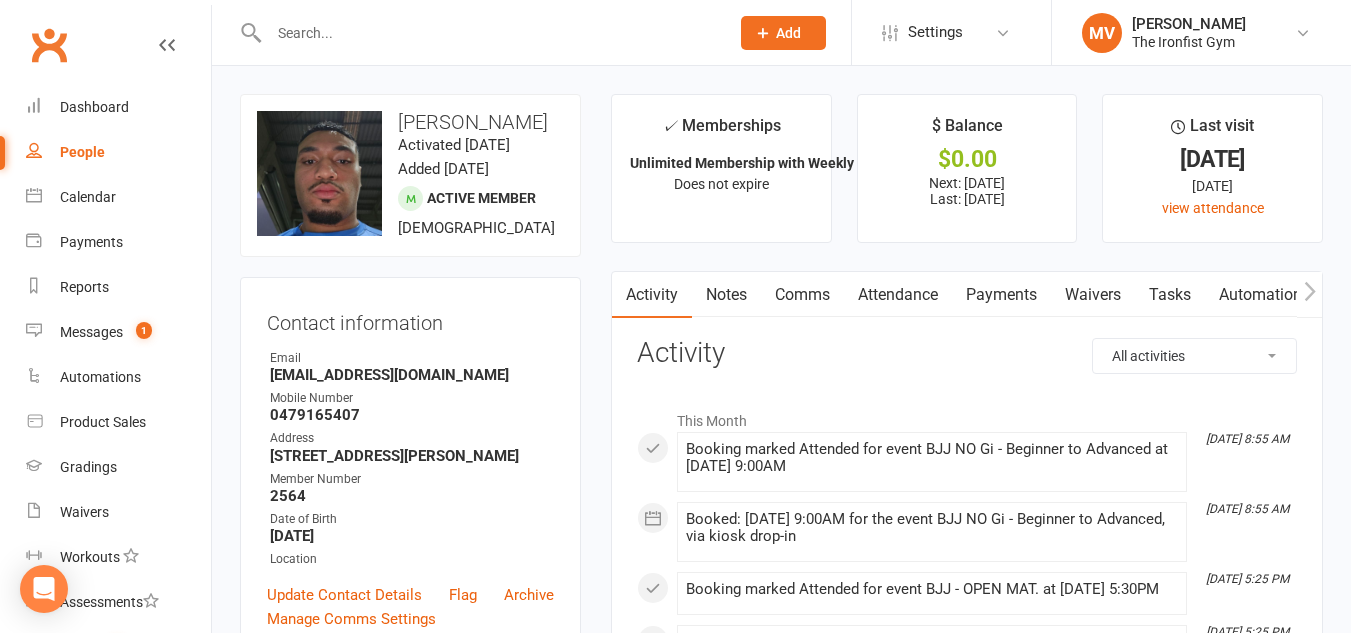 click on "Payments" at bounding box center [1001, 295] 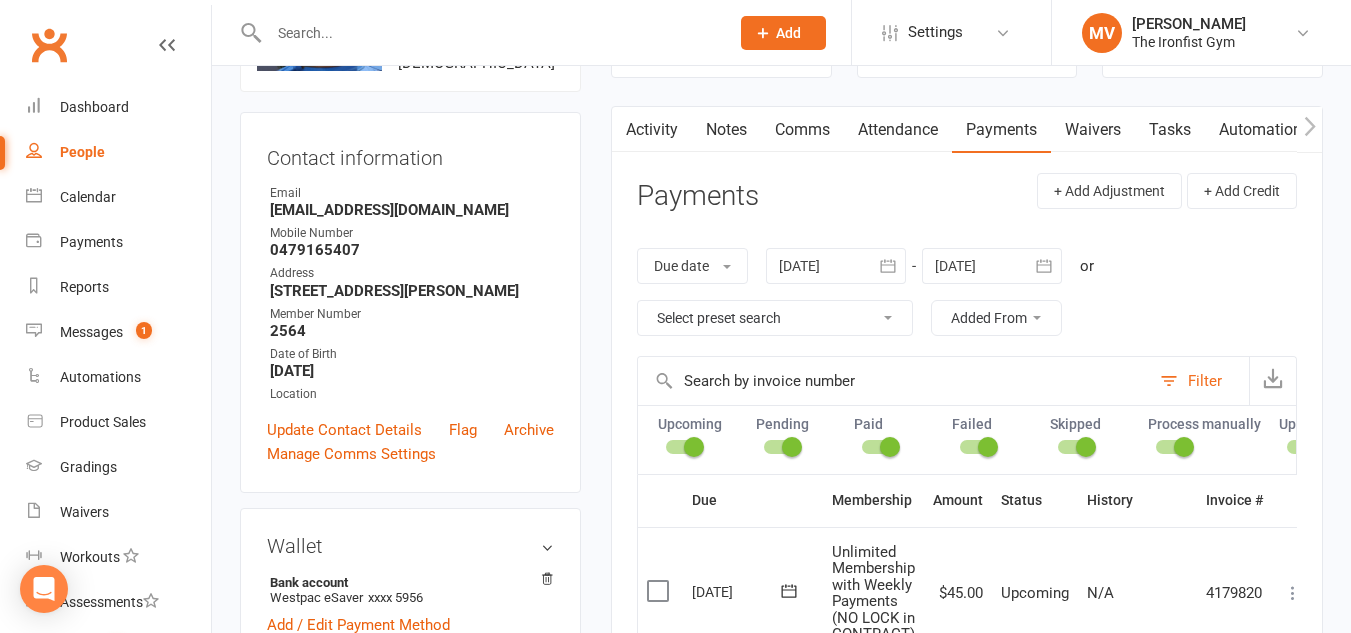 scroll, scrollTop: 0, scrollLeft: 0, axis: both 